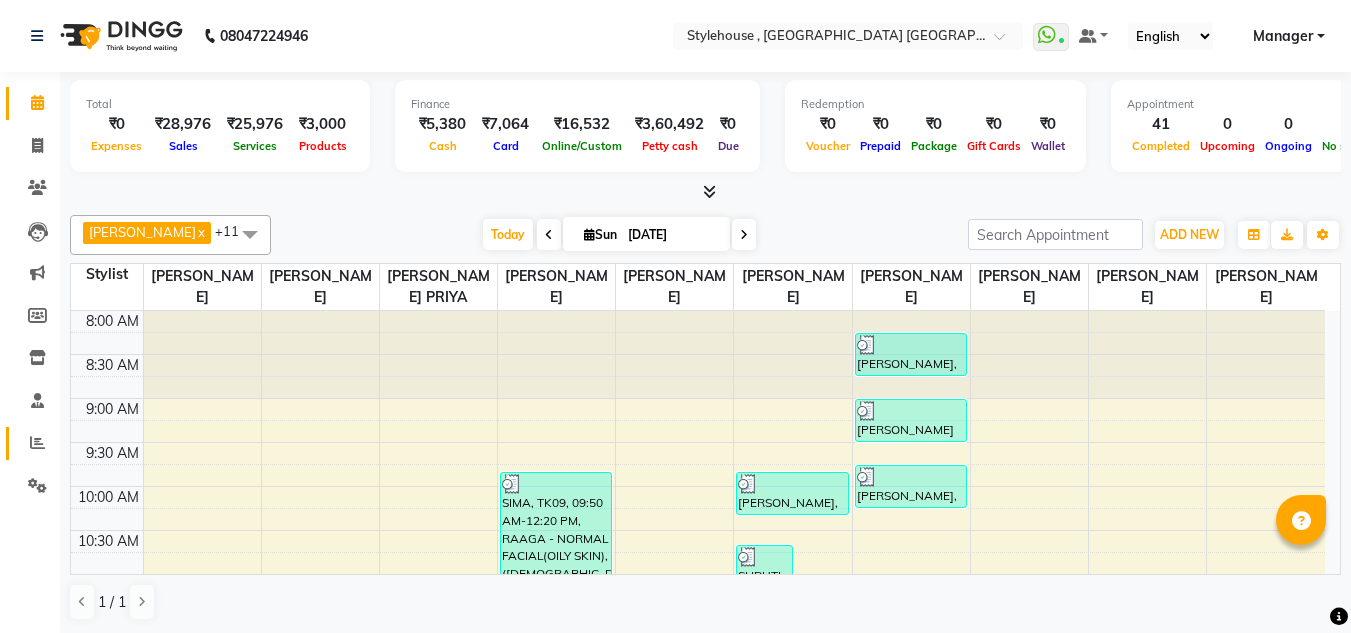 scroll, scrollTop: 0, scrollLeft: 0, axis: both 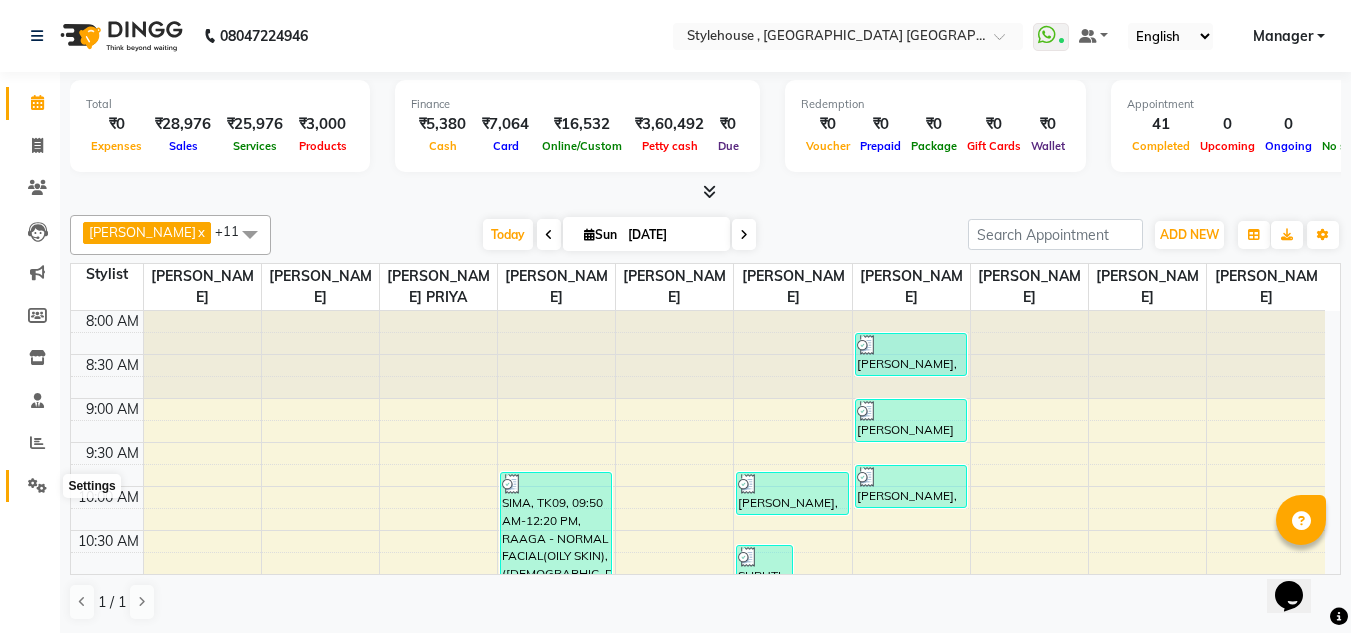 click 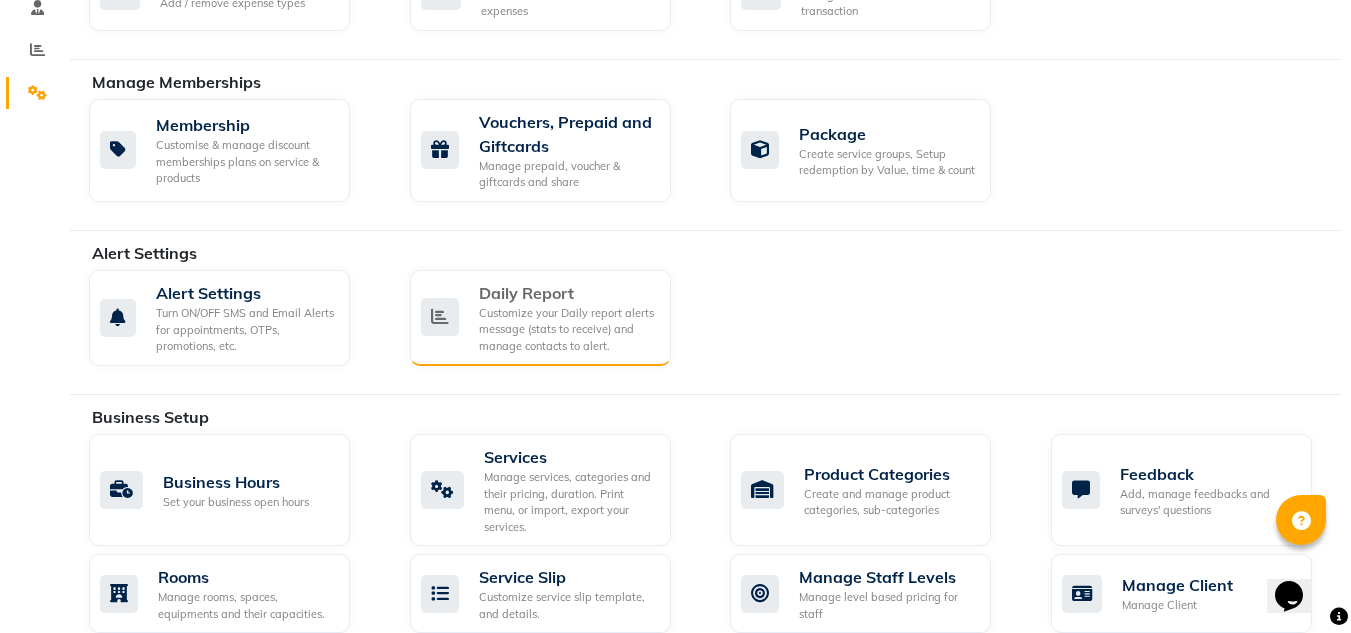 scroll, scrollTop: 500, scrollLeft: 0, axis: vertical 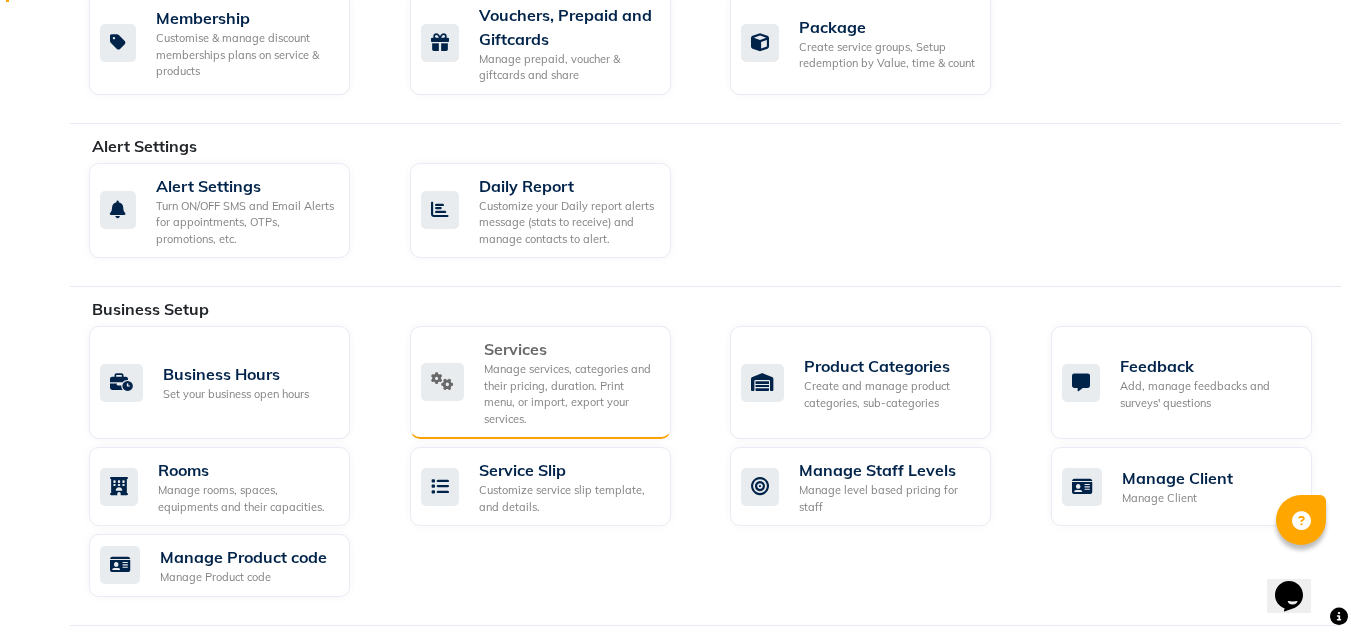 click on "Manage services, categories and their pricing, duration. Print menu, or import, export your services." 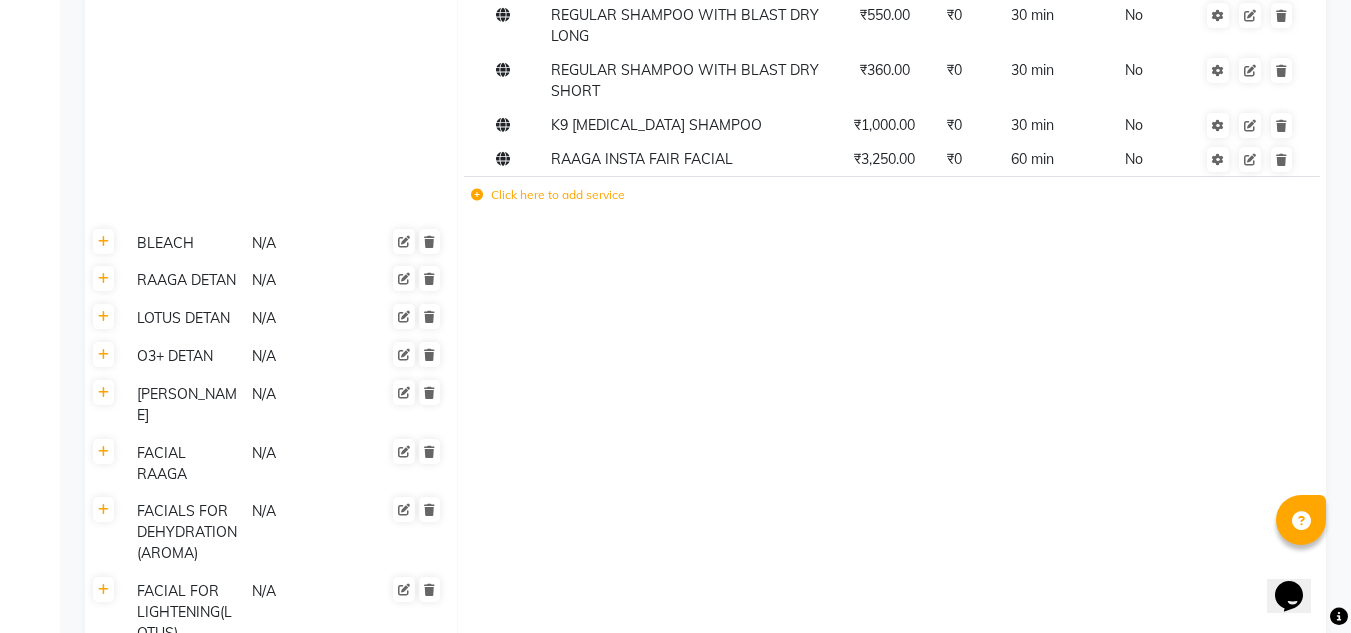 scroll, scrollTop: 600, scrollLeft: 0, axis: vertical 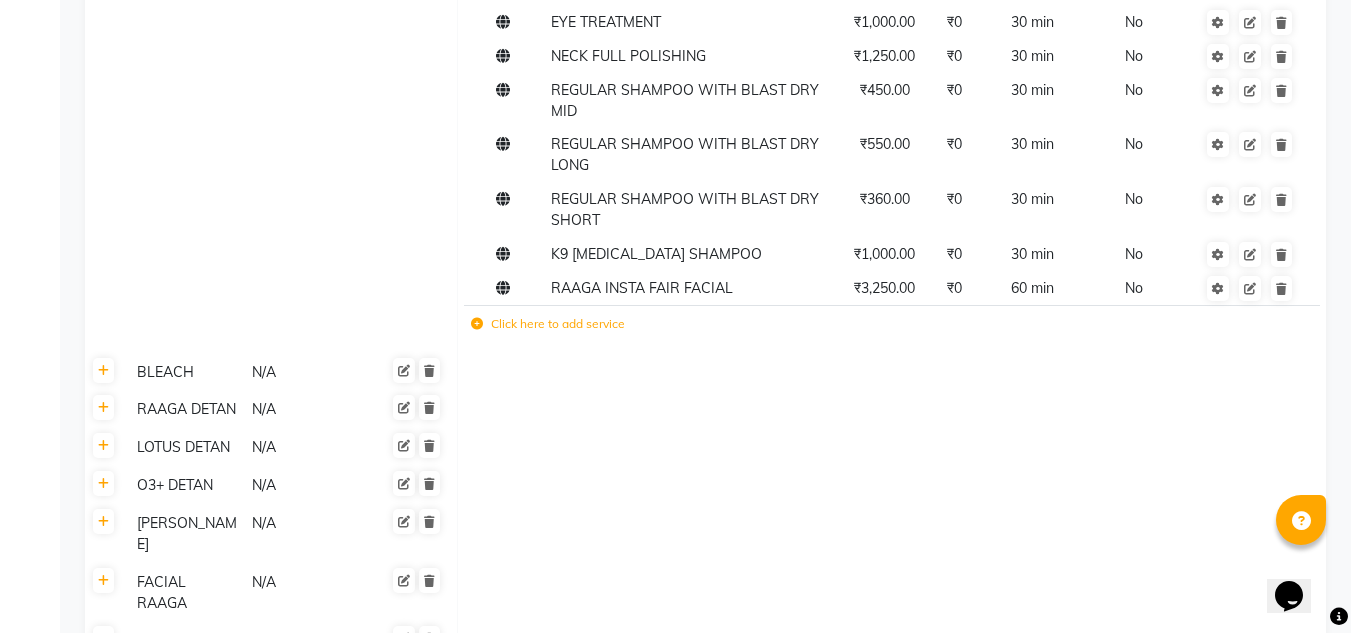 click on "Click here to add service" 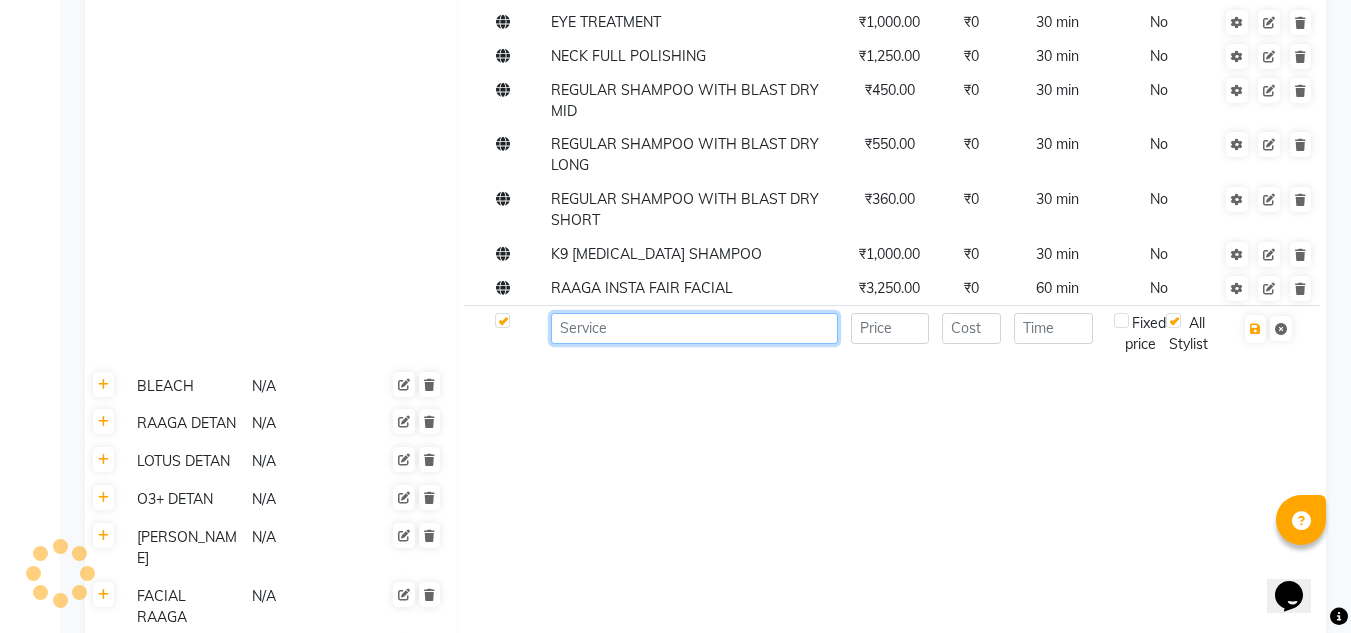 click 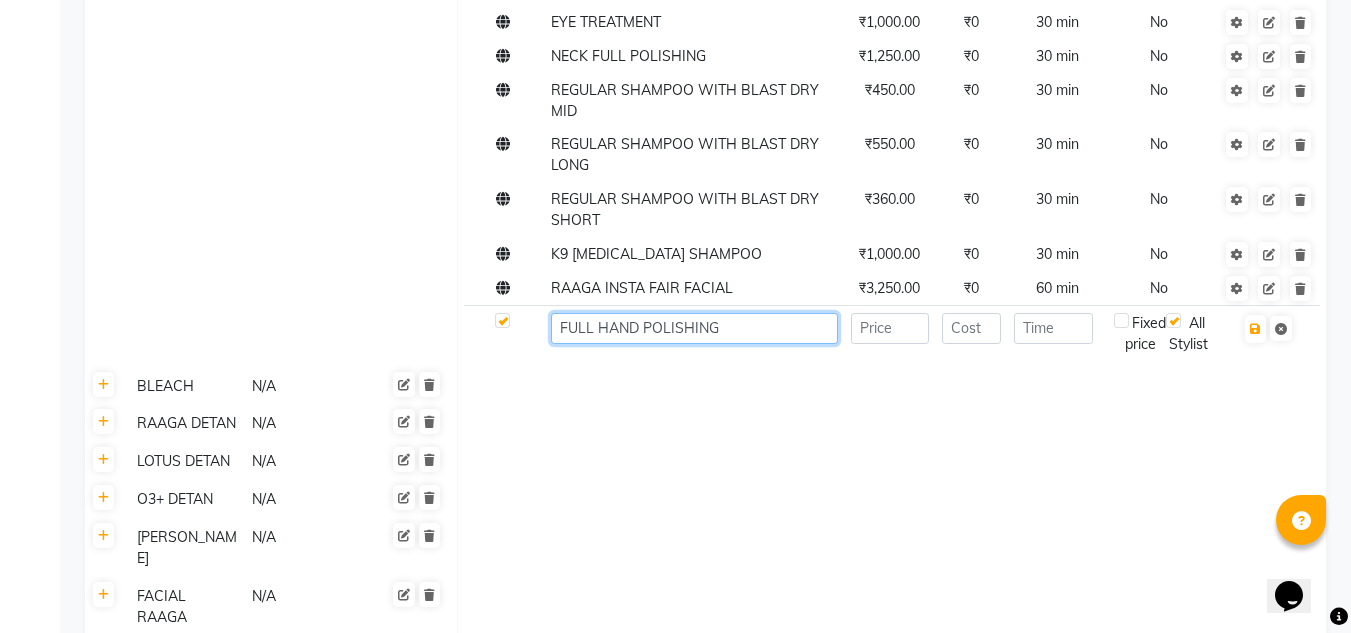 type on "FULL HAND POLISHING" 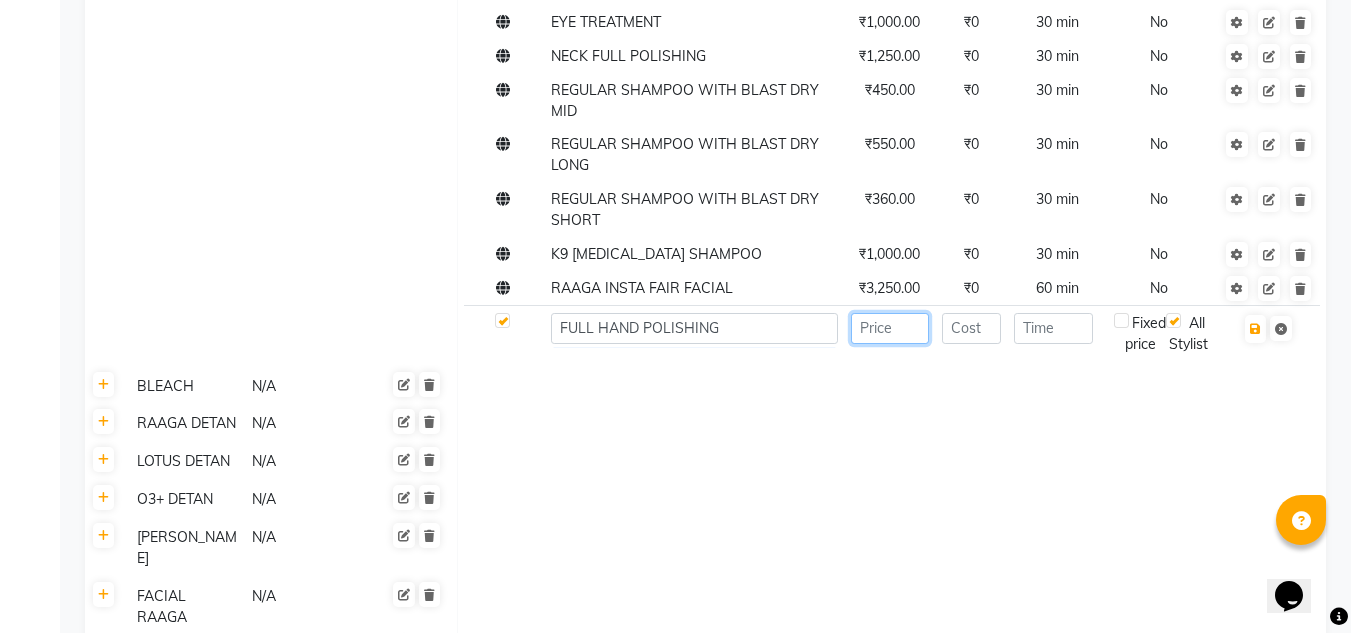 click 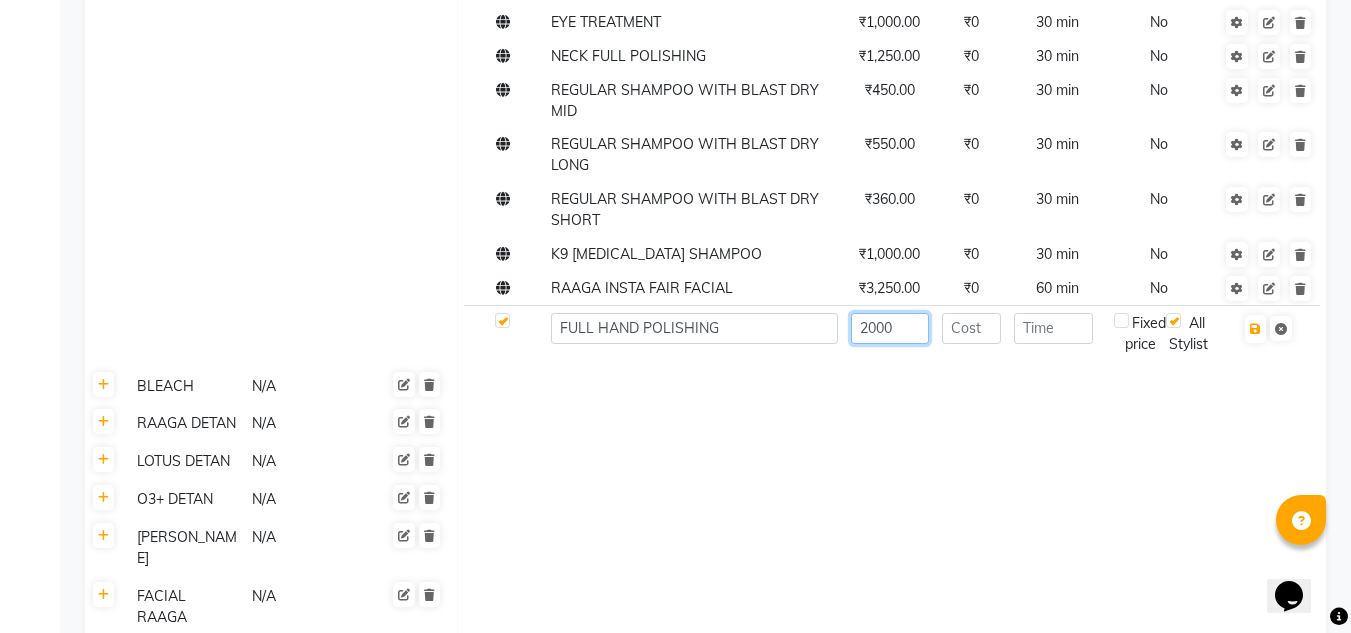 type on "2000" 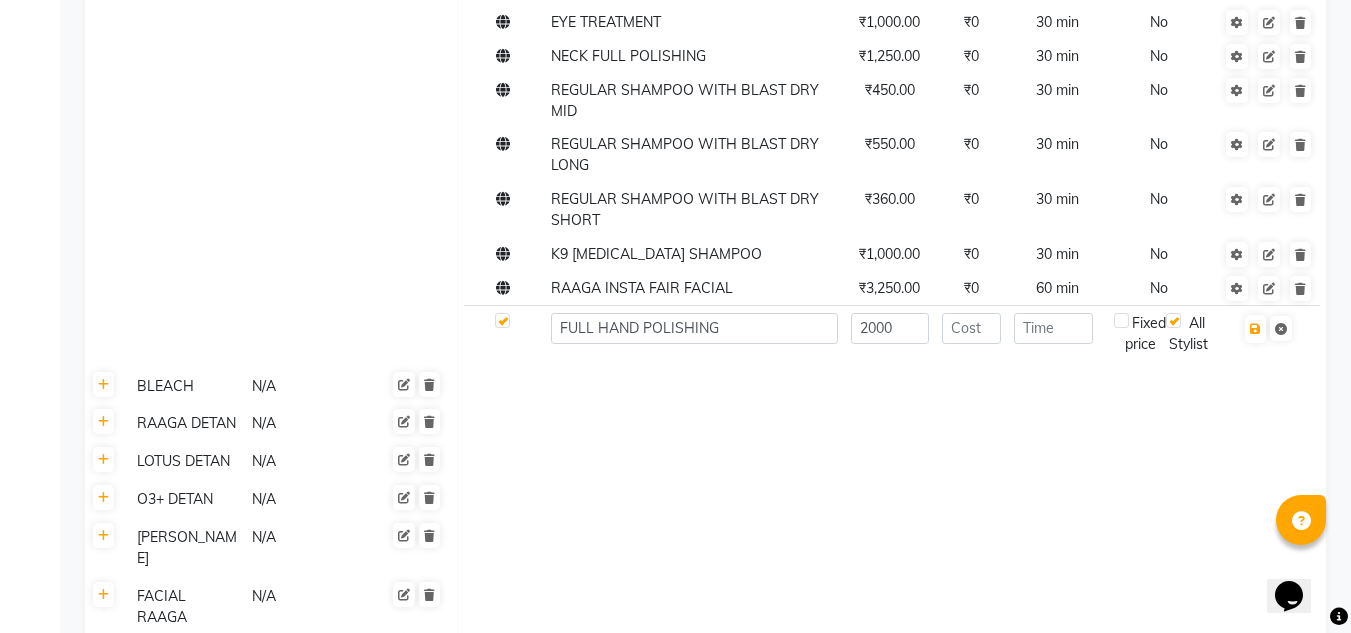 click 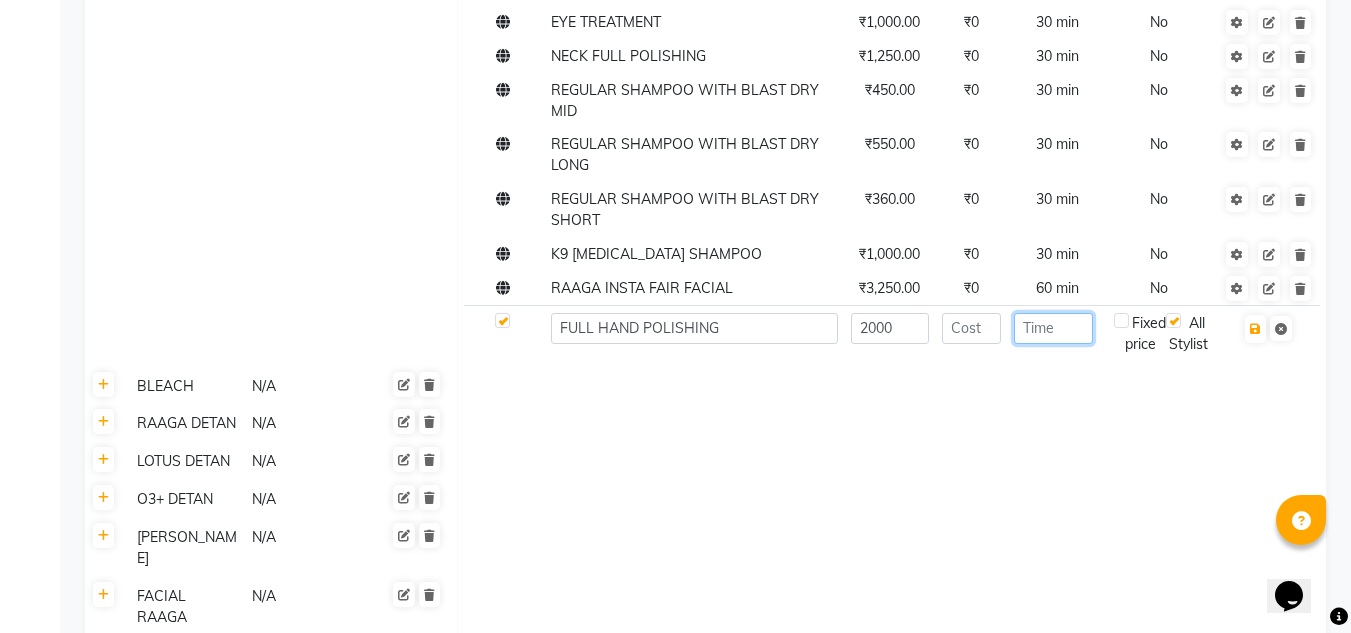 click 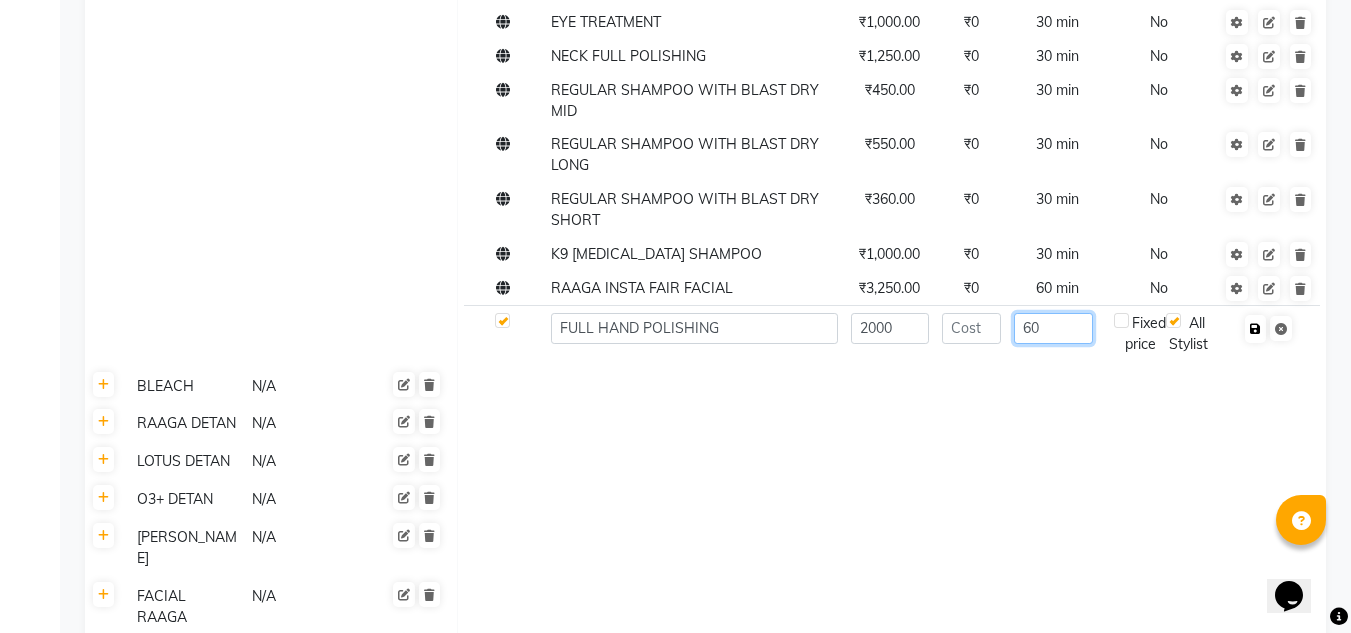 type on "60" 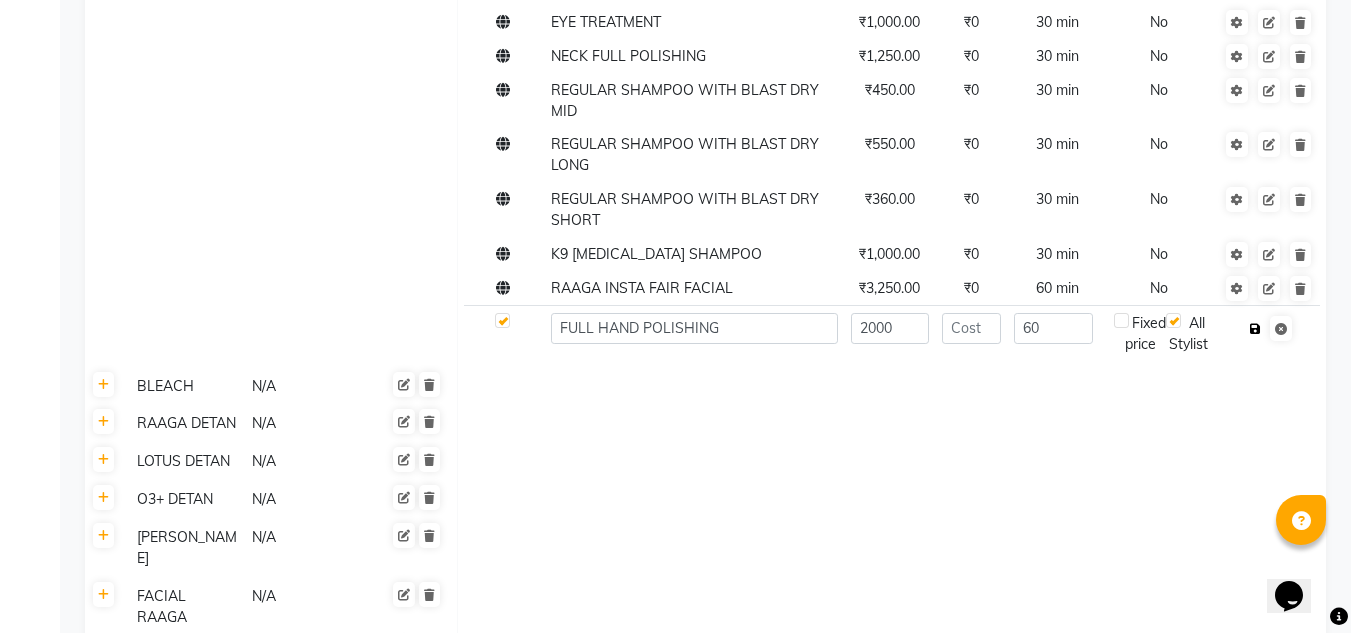 click at bounding box center (1255, 329) 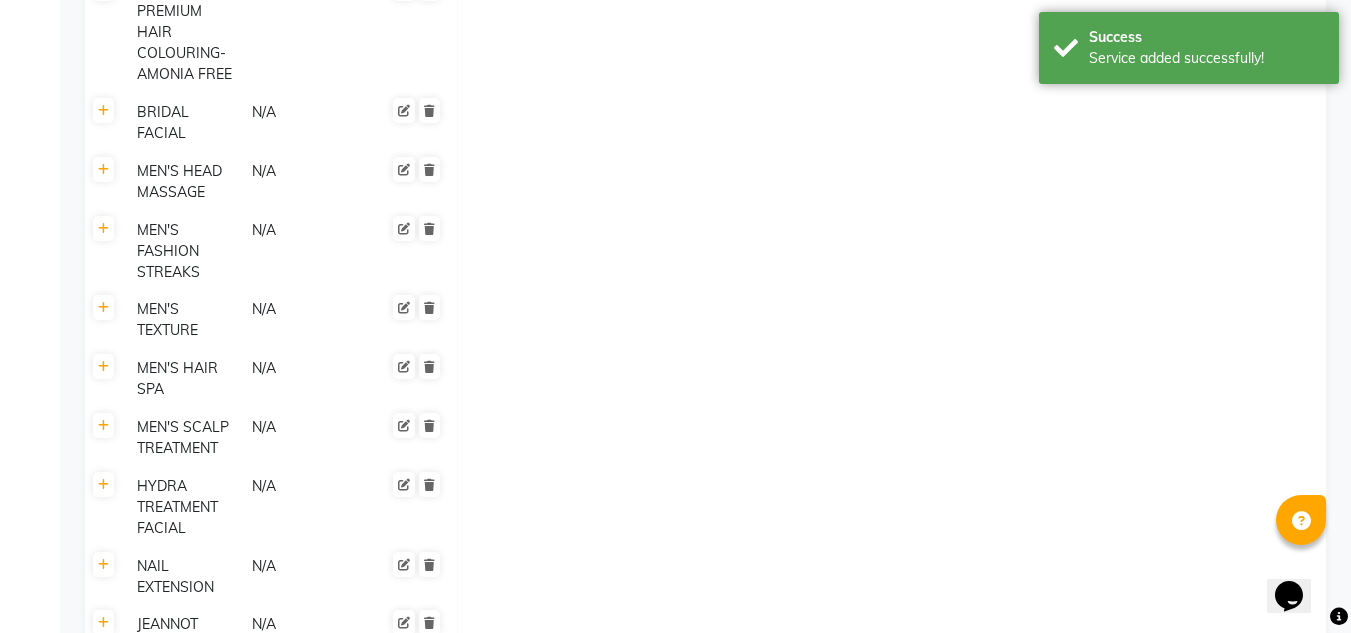 scroll, scrollTop: 3239, scrollLeft: 0, axis: vertical 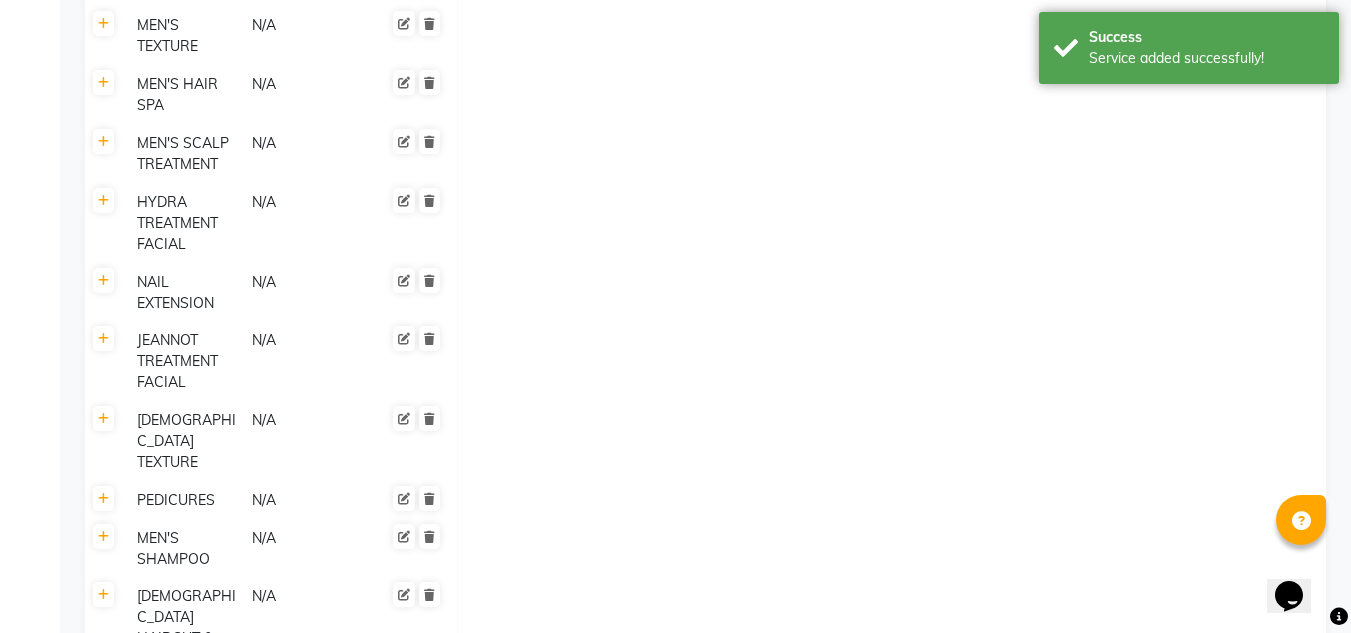 click on "Save Changes" 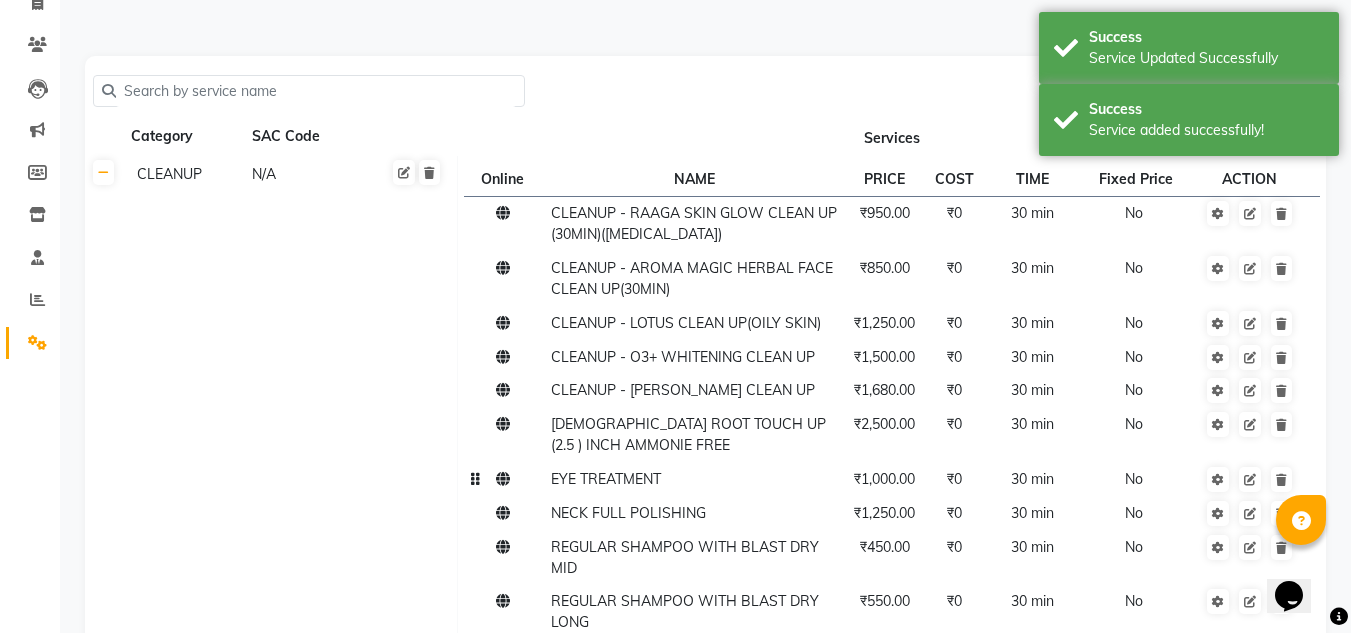 scroll, scrollTop: 0, scrollLeft: 0, axis: both 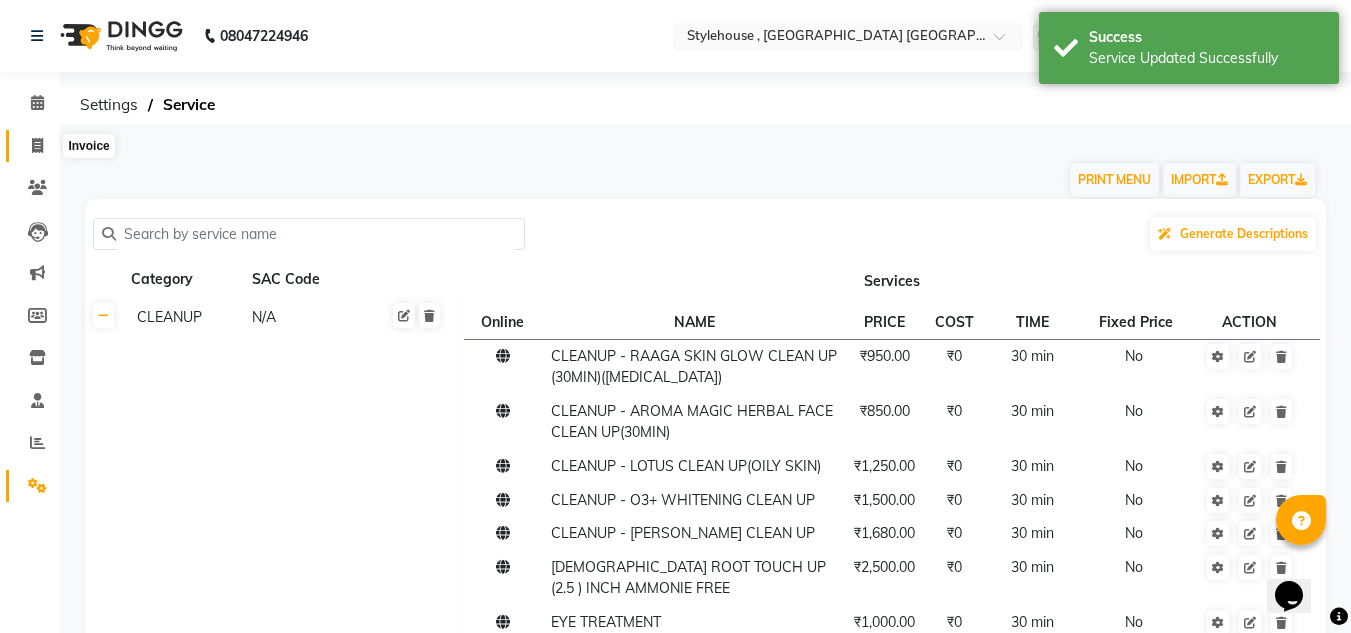 click 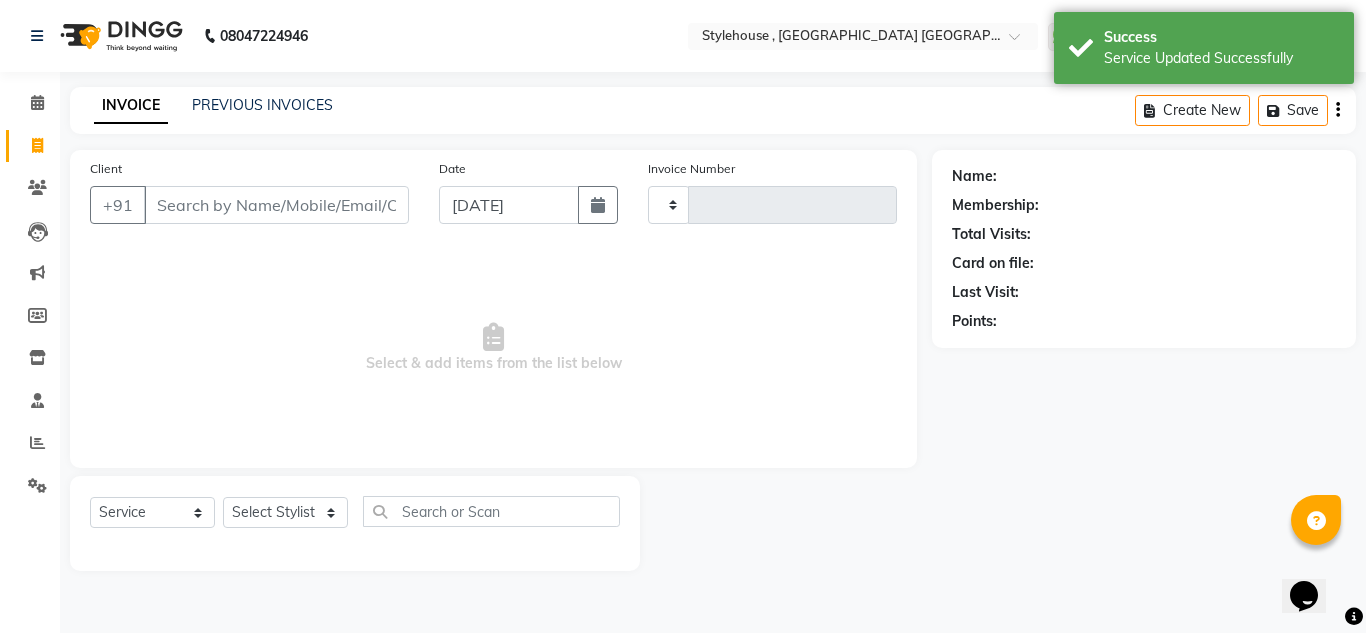 type on "1246" 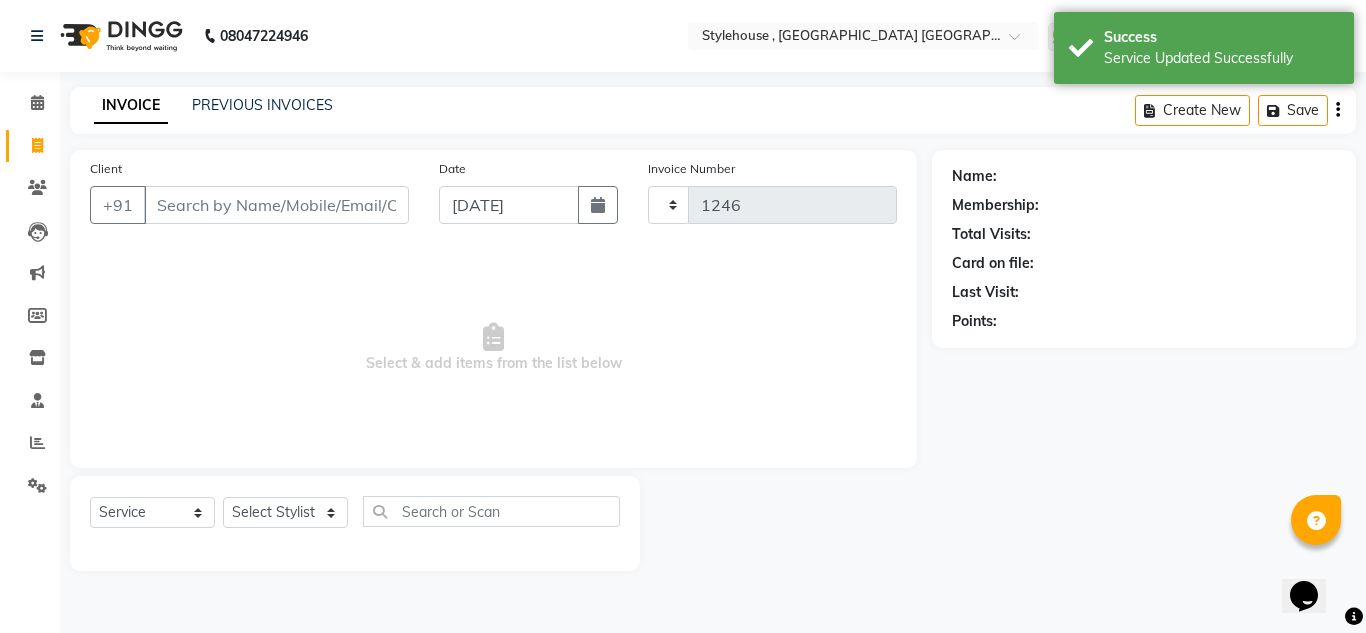 select on "7793" 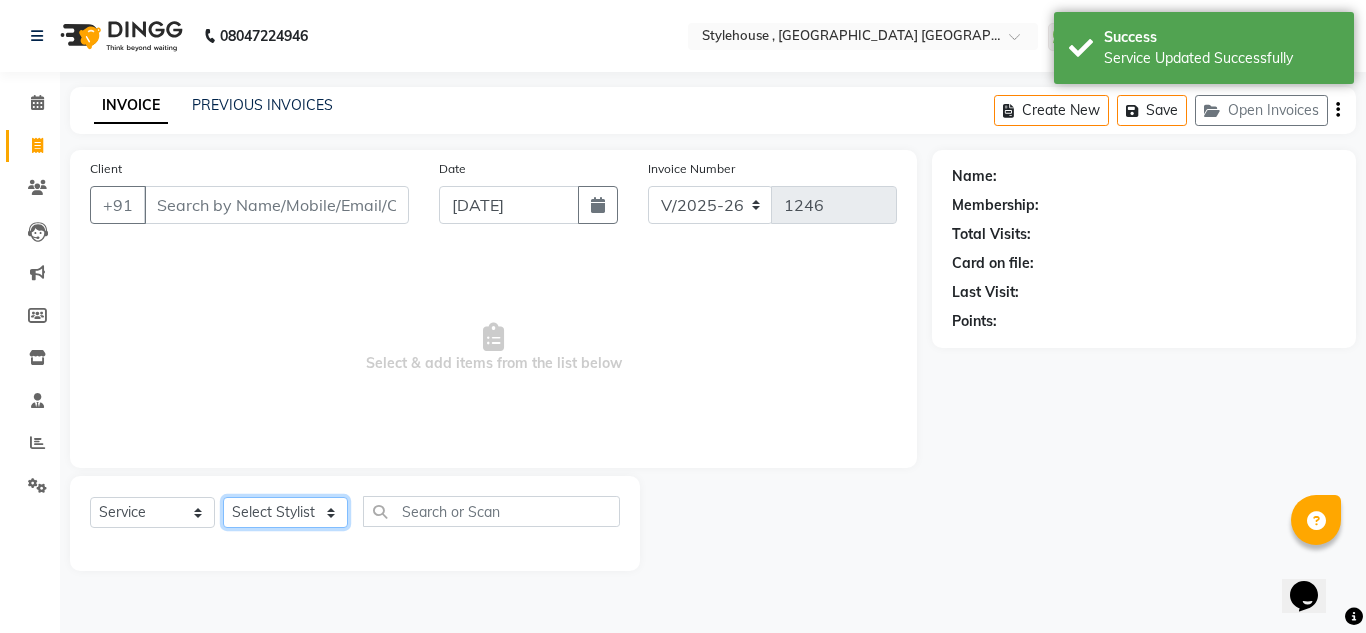 click on "Select Stylist [PERSON_NAME] [PERSON_NAME] [PERSON_NAME] [PERSON_NAME] PRIYA Manager [PERSON_NAME] [PERSON_NAME] [PERSON_NAME] PRIYANKA NANDA PUJA [PERSON_NAME] [PERSON_NAME] [PERSON_NAME] SAMEER [PERSON_NAME] [PERSON_NAME]" 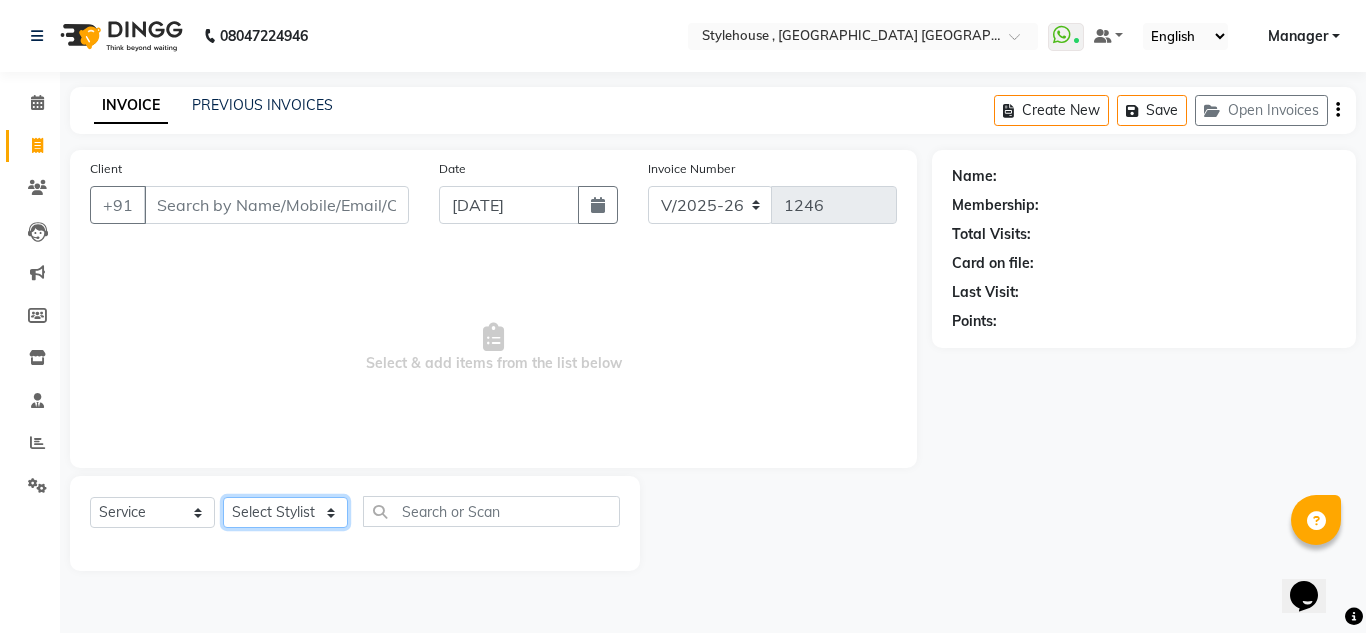 select on "79627" 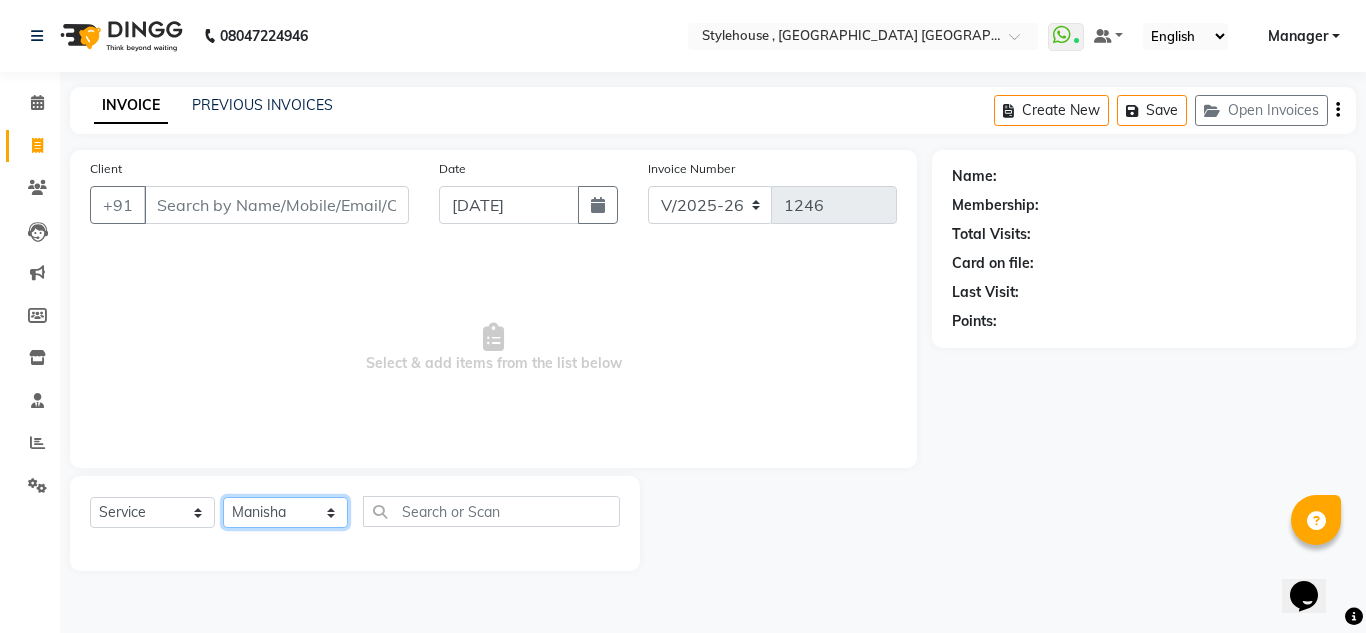 click on "Select Stylist [PERSON_NAME] [PERSON_NAME] [PERSON_NAME] [PERSON_NAME] PRIYA Manager [PERSON_NAME] [PERSON_NAME] [PERSON_NAME] PRIYANKA NANDA PUJA [PERSON_NAME] [PERSON_NAME] [PERSON_NAME] SAMEER [PERSON_NAME] [PERSON_NAME]" 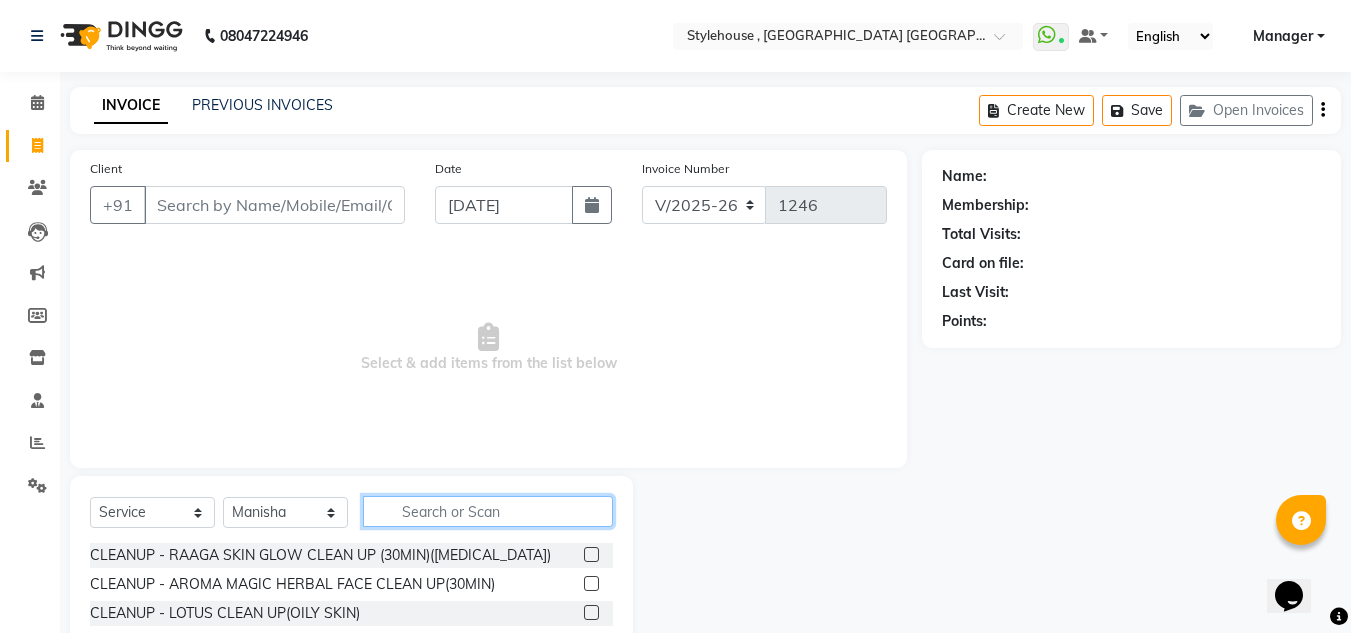 click 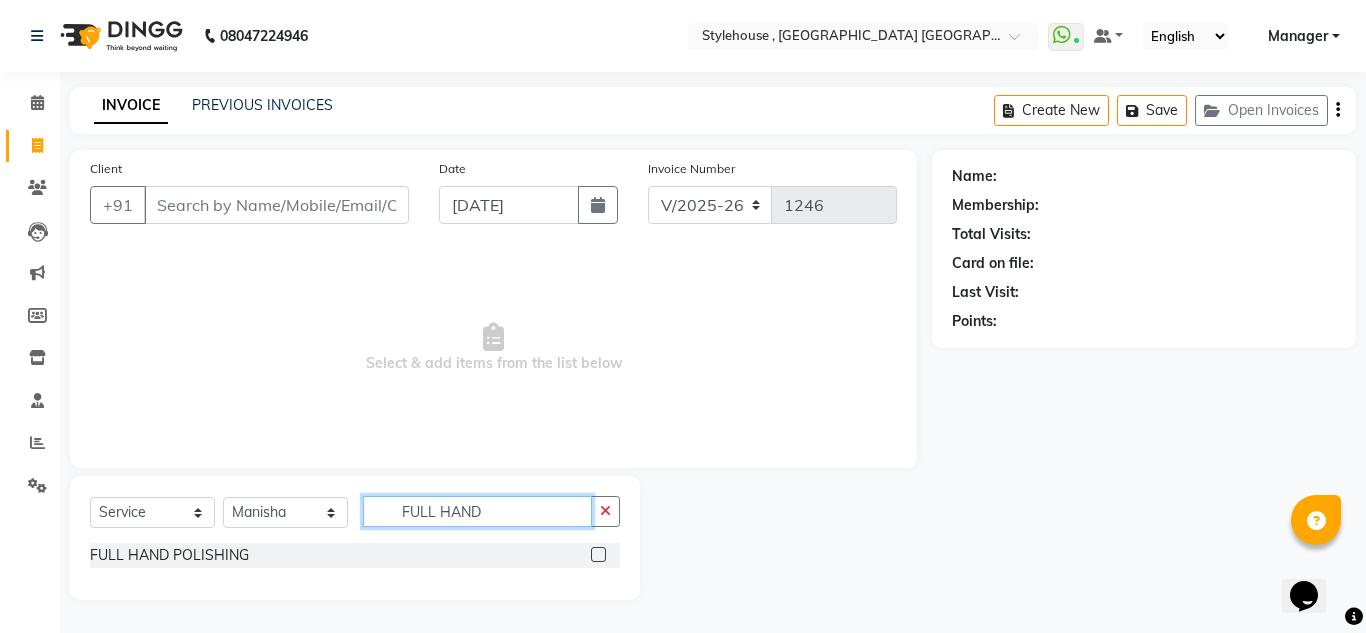 type on "FULL HAND" 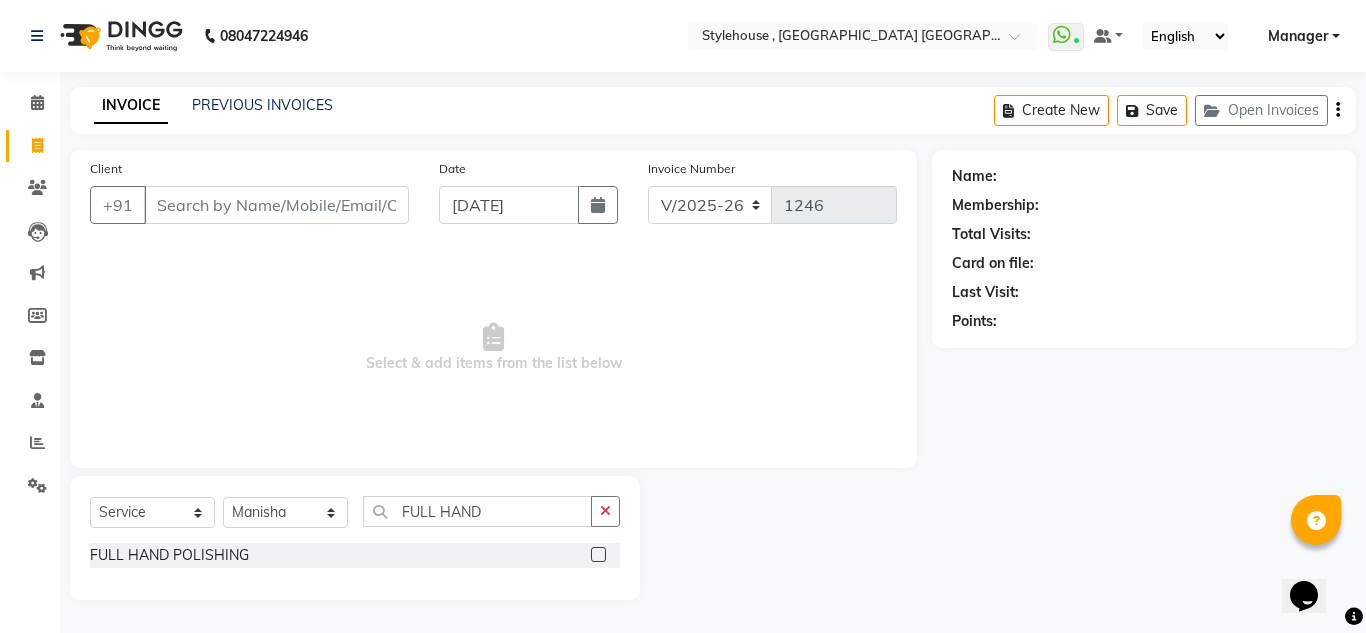 click 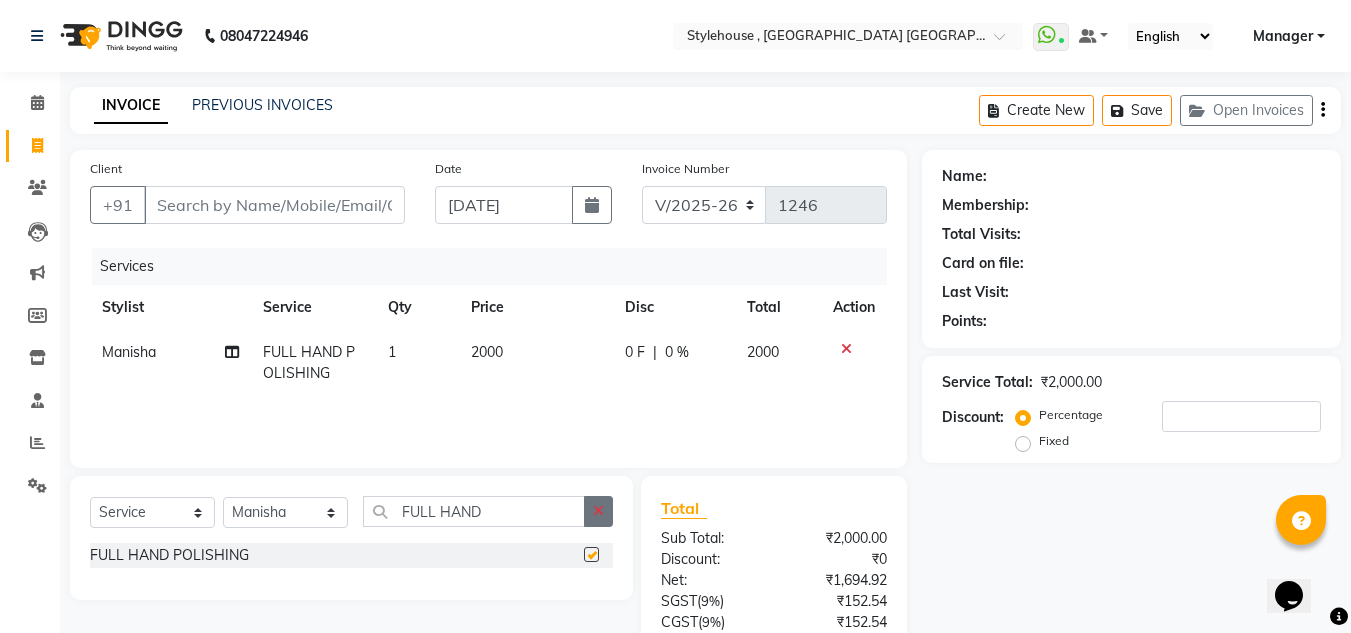 checkbox on "false" 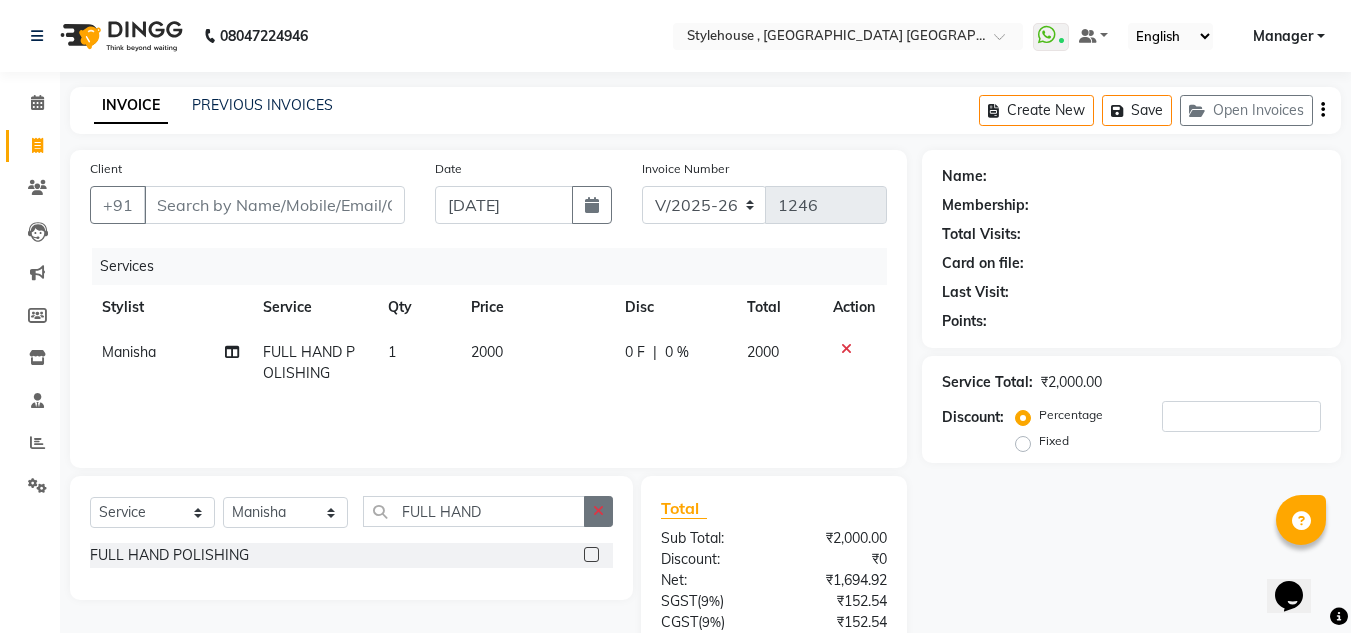 click 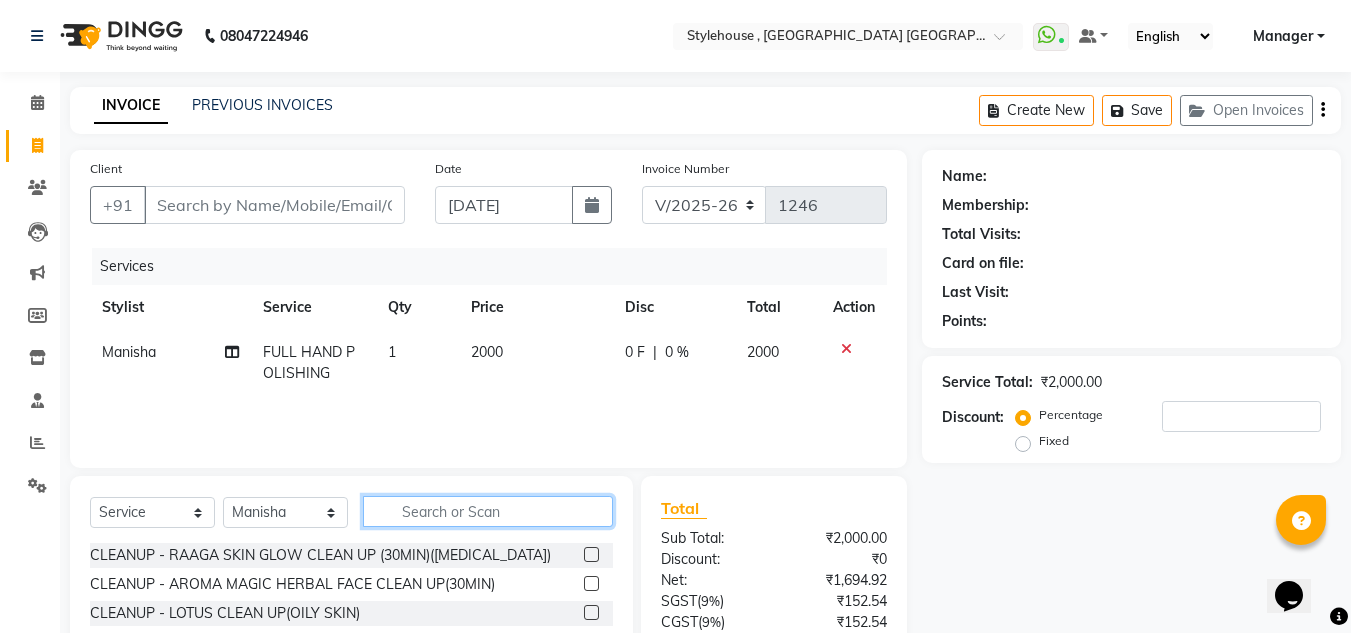 click 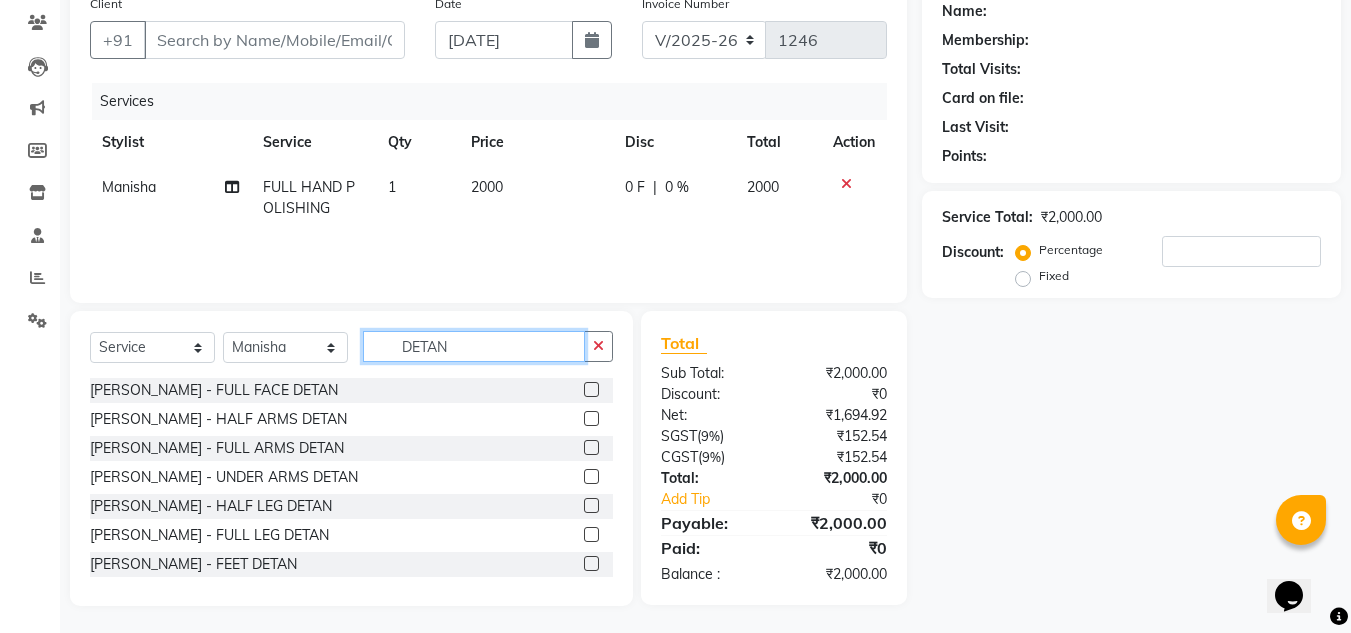 scroll, scrollTop: 168, scrollLeft: 0, axis: vertical 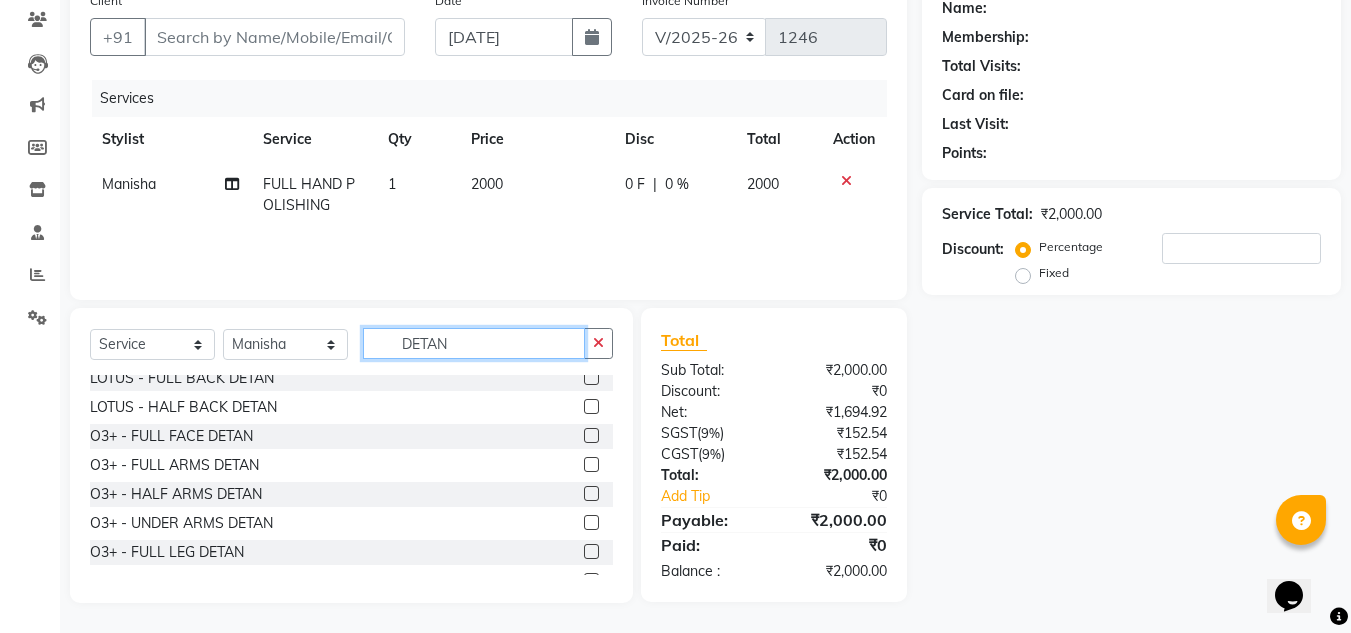 type on "DETAN" 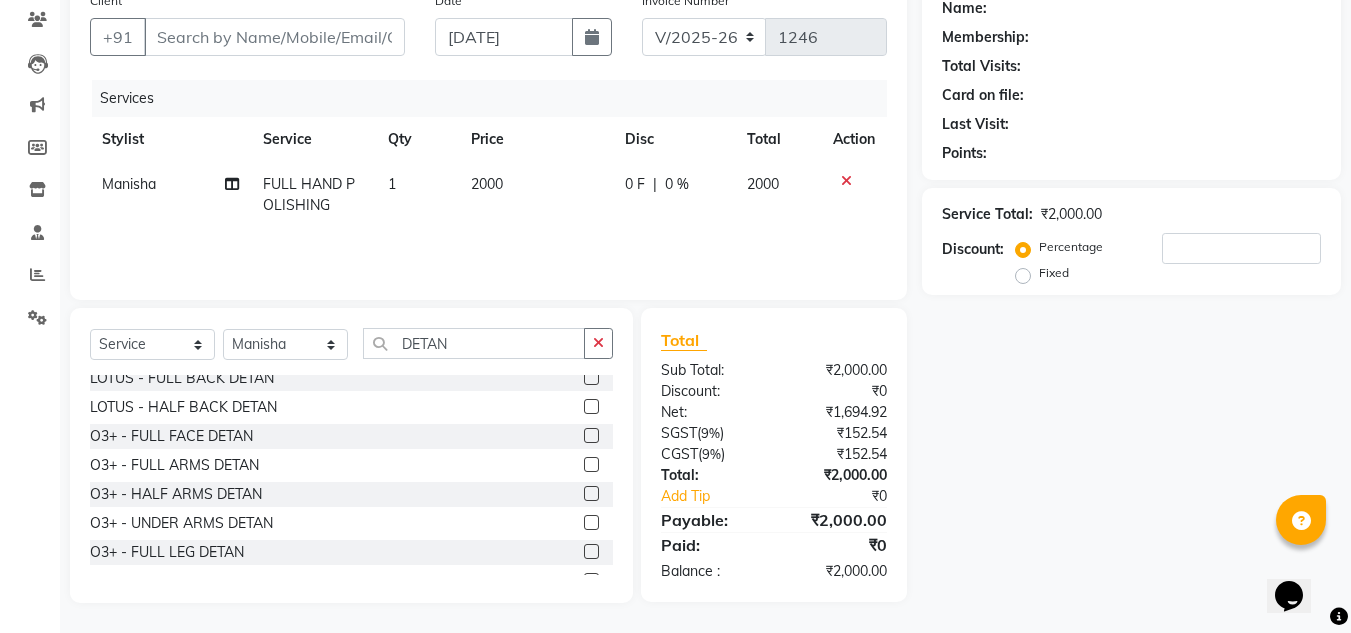 click 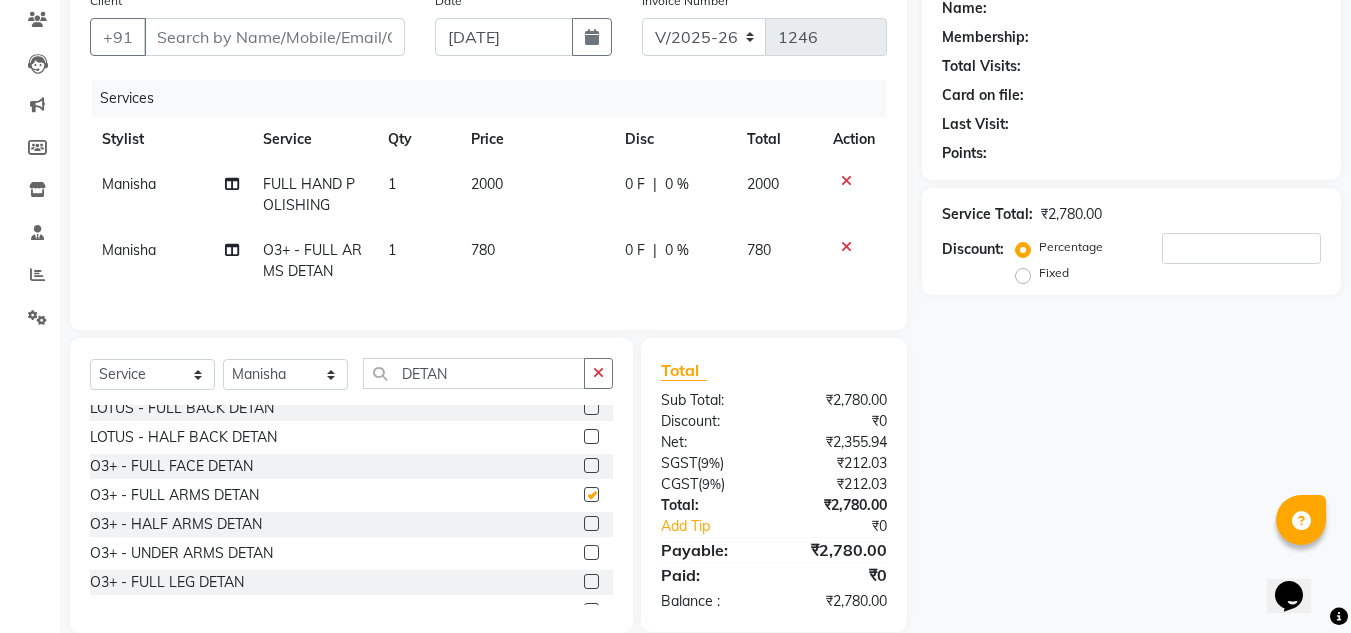 checkbox on "false" 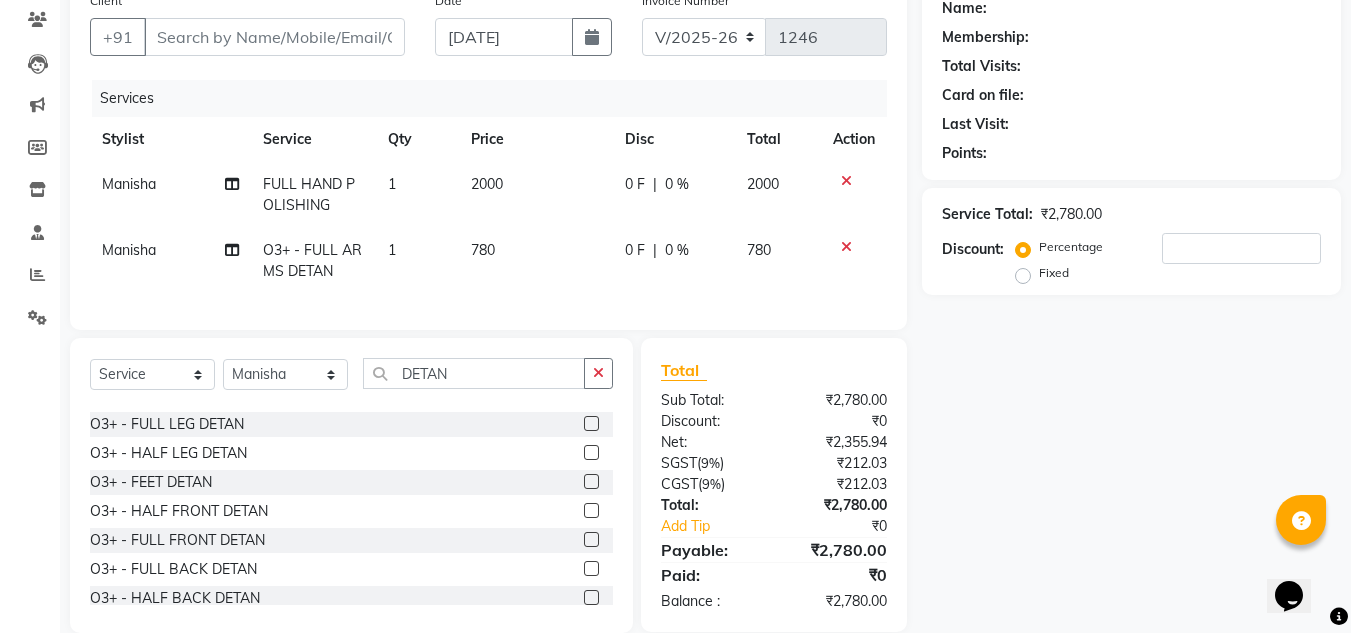 scroll, scrollTop: 862, scrollLeft: 0, axis: vertical 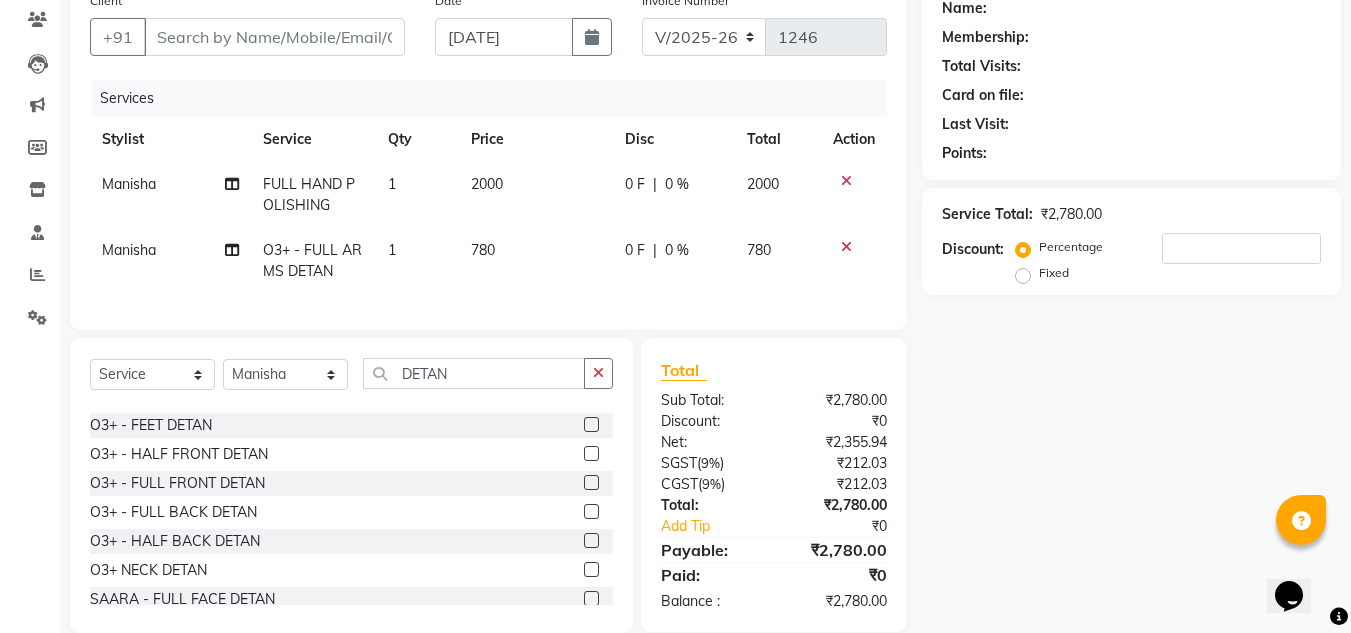 click 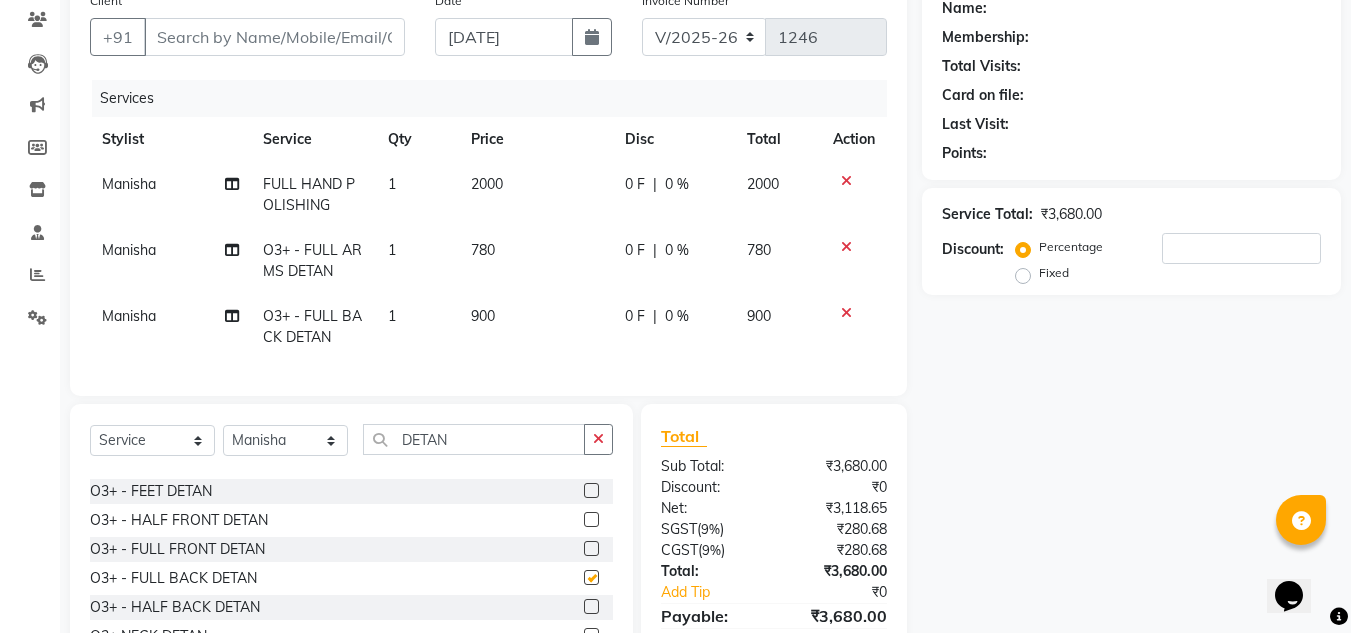 checkbox on "false" 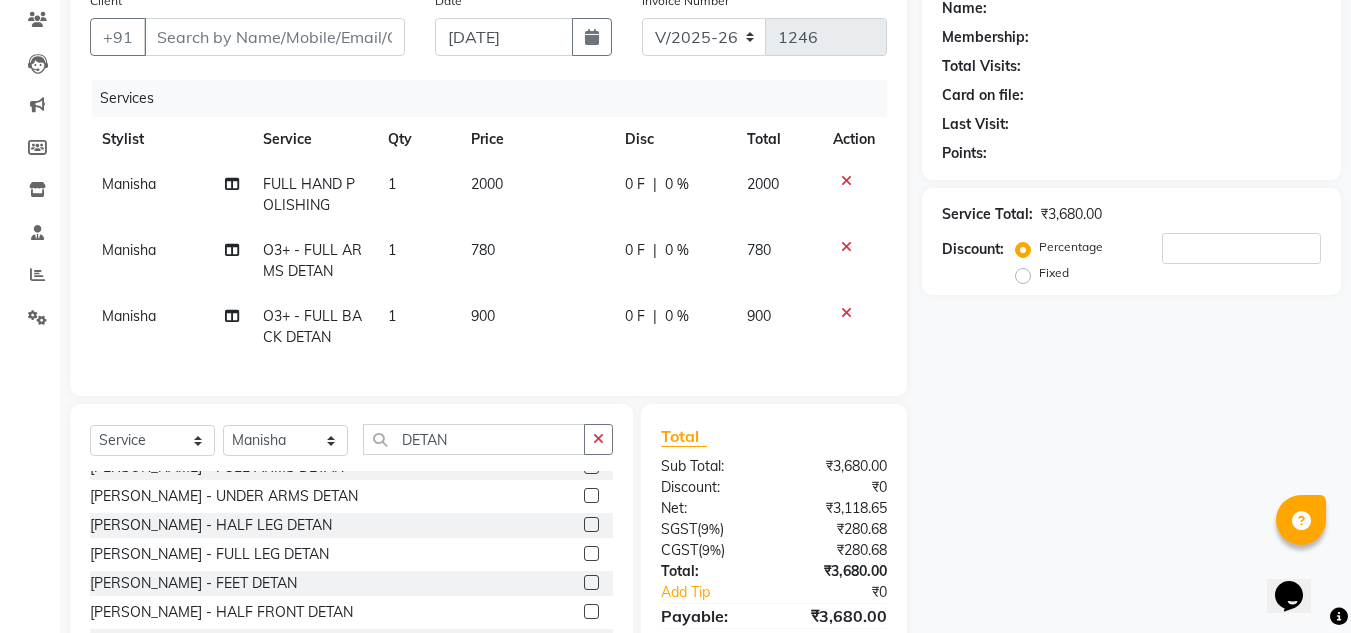 scroll, scrollTop: 0, scrollLeft: 0, axis: both 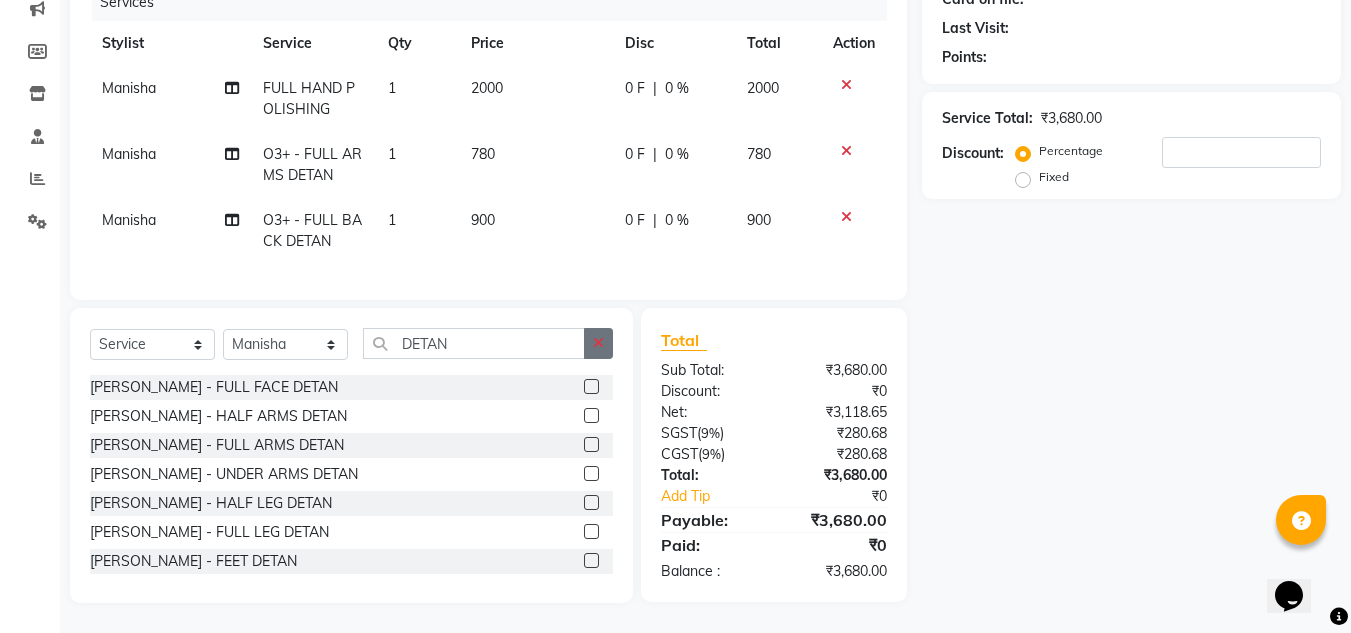click 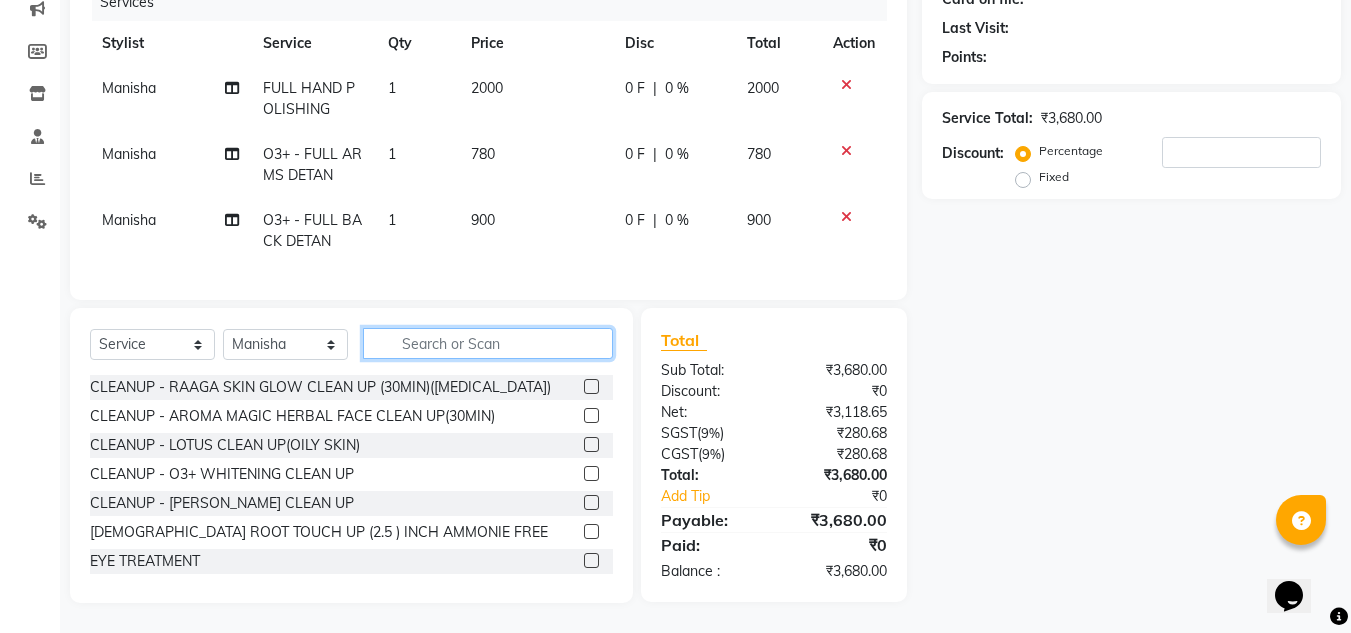 click 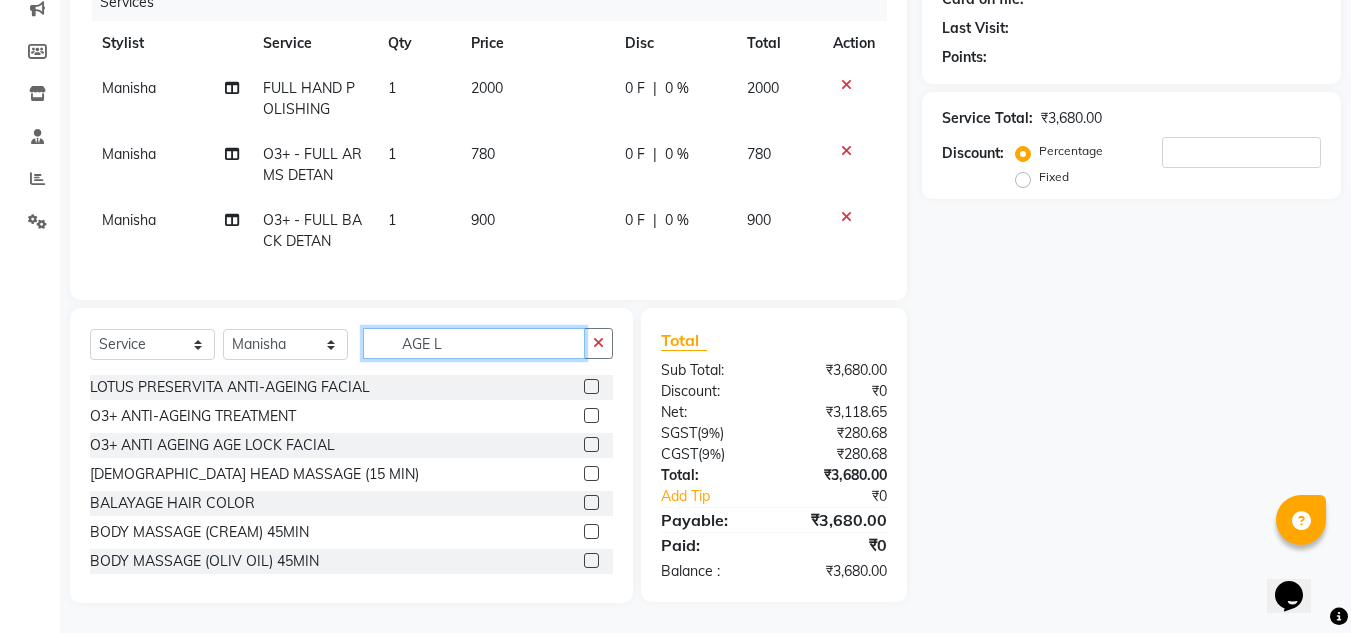 scroll, scrollTop: 278, scrollLeft: 0, axis: vertical 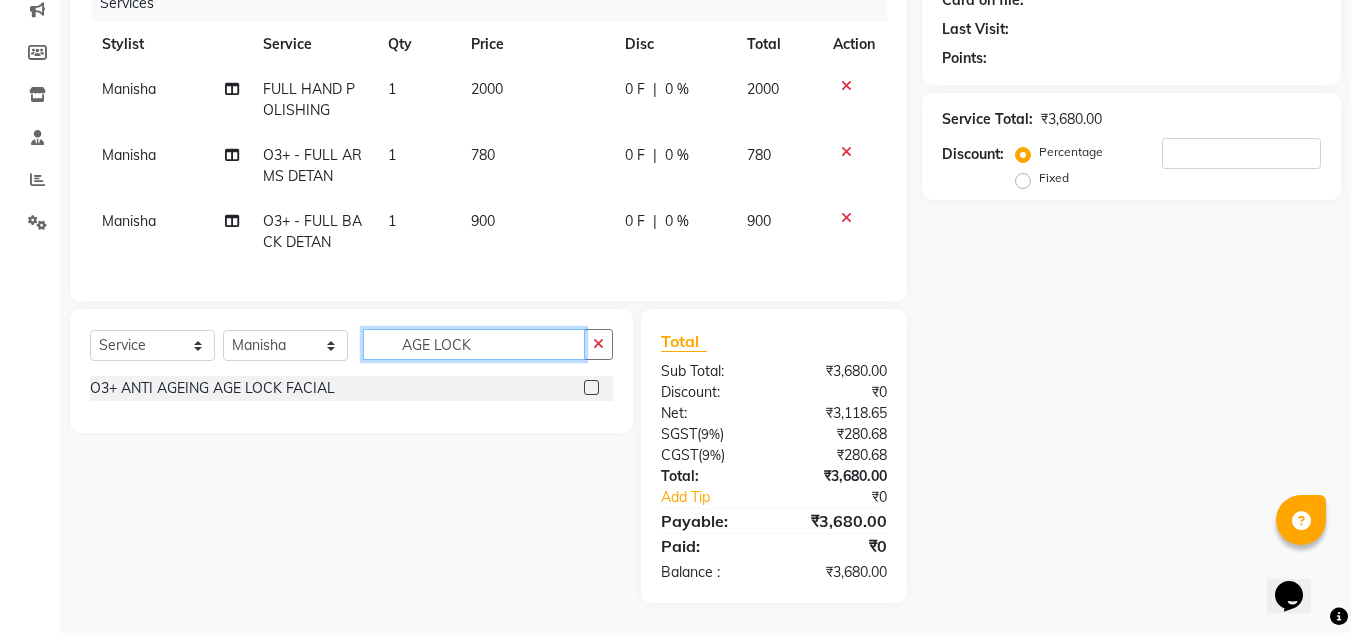 type on "AGE LOCK" 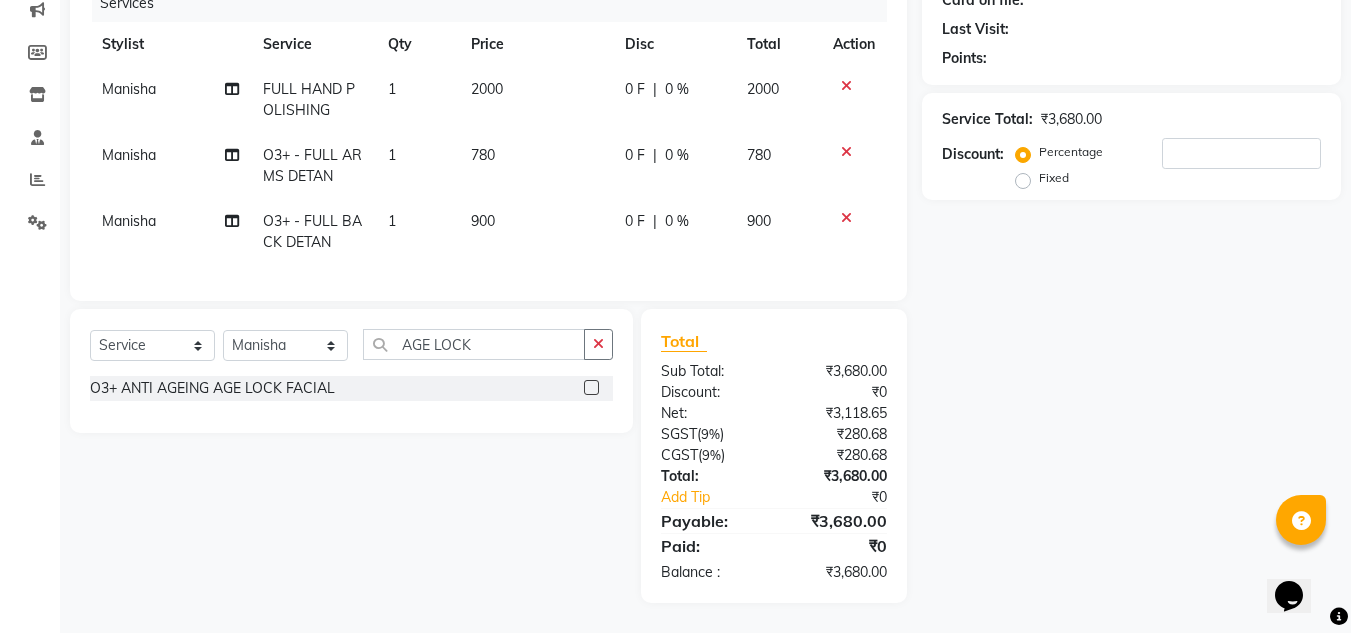click 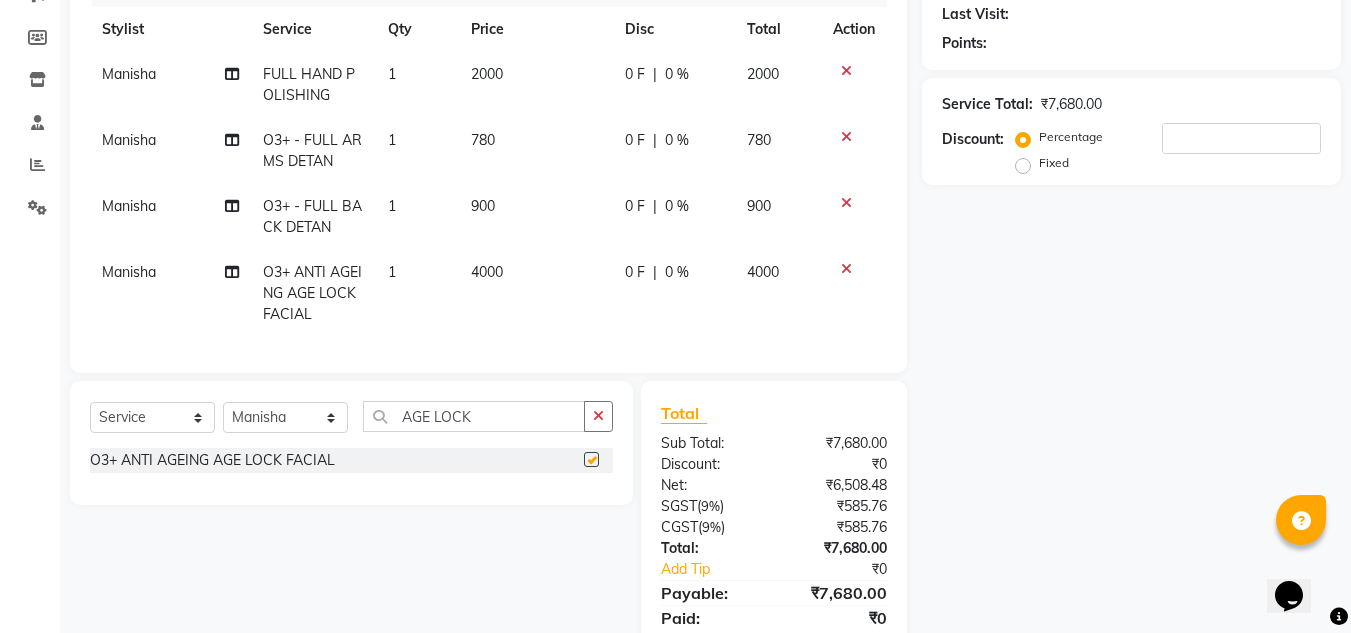 checkbox on "false" 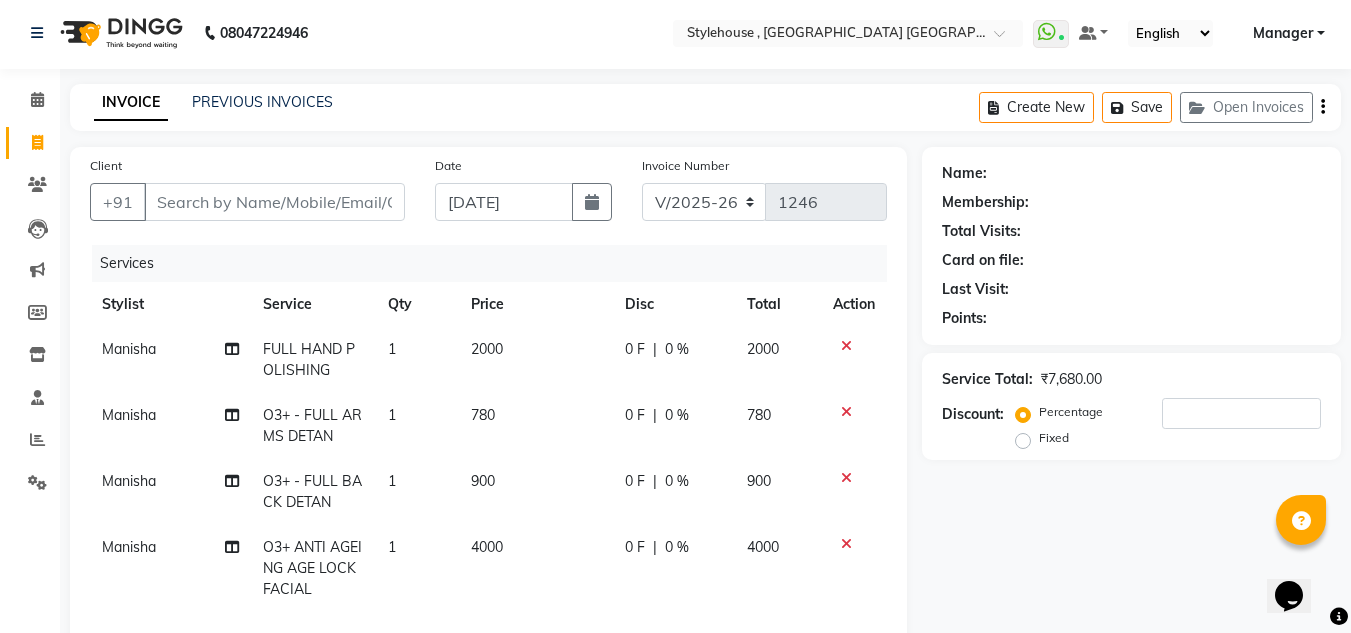 scroll, scrollTop: 0, scrollLeft: 0, axis: both 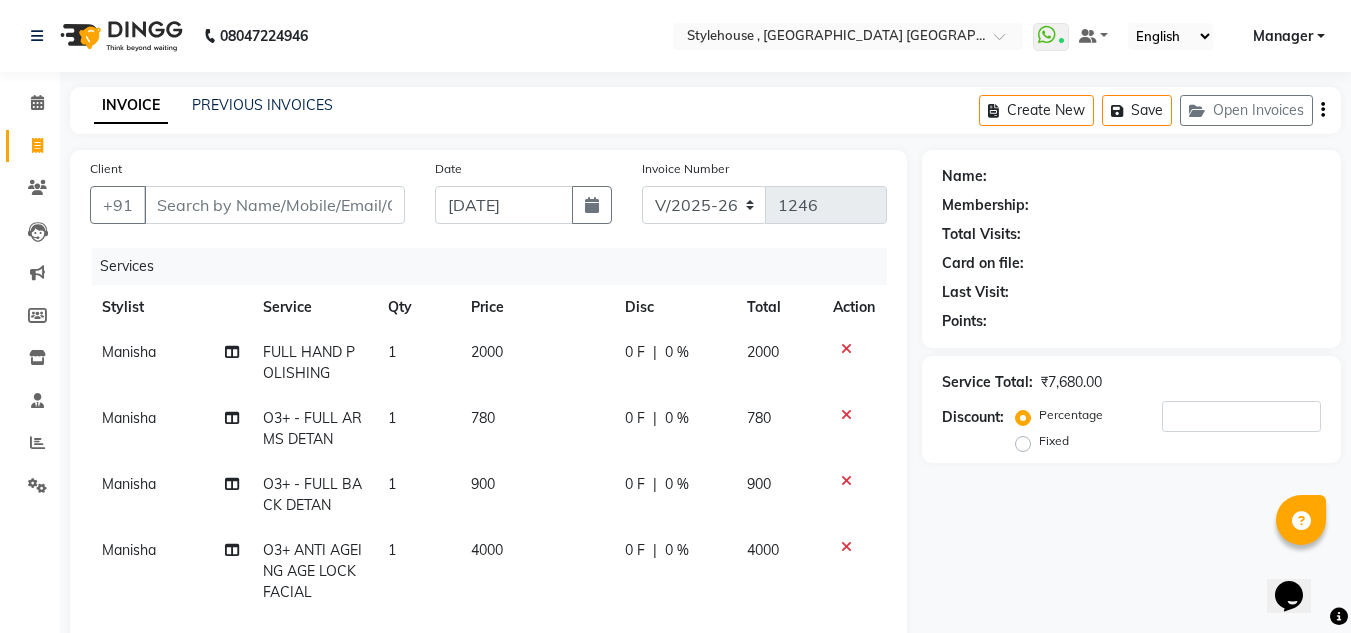 click on "0 F" 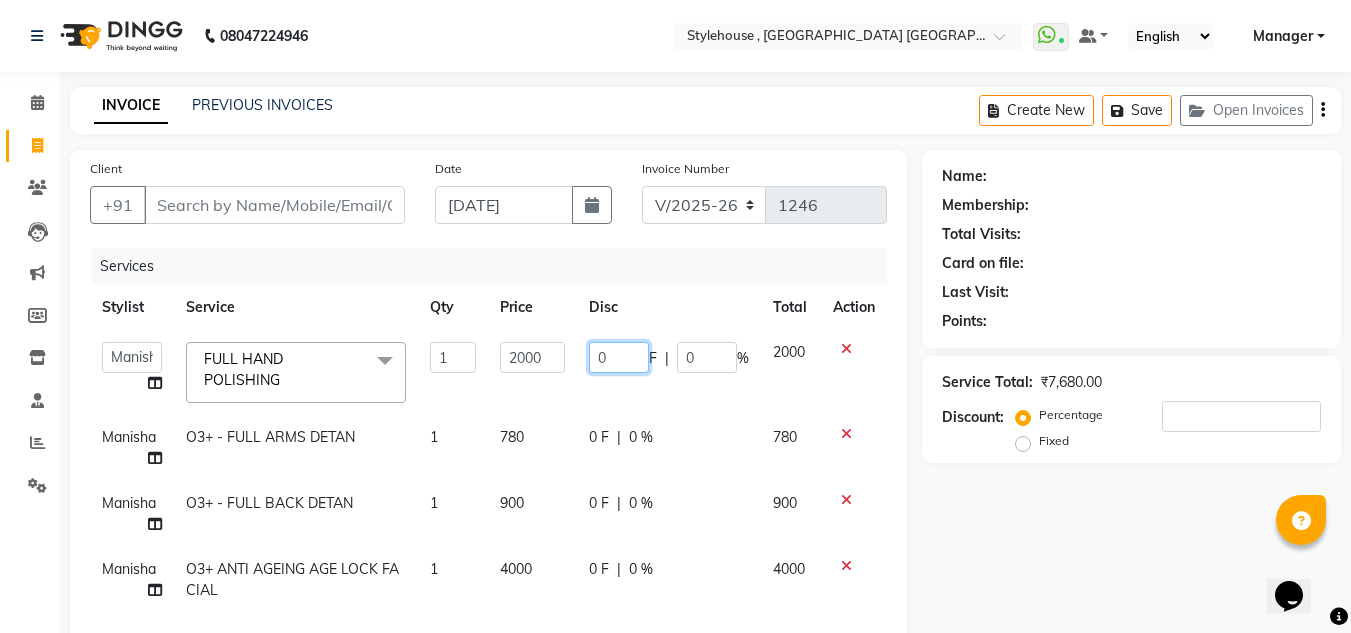 click on "0" 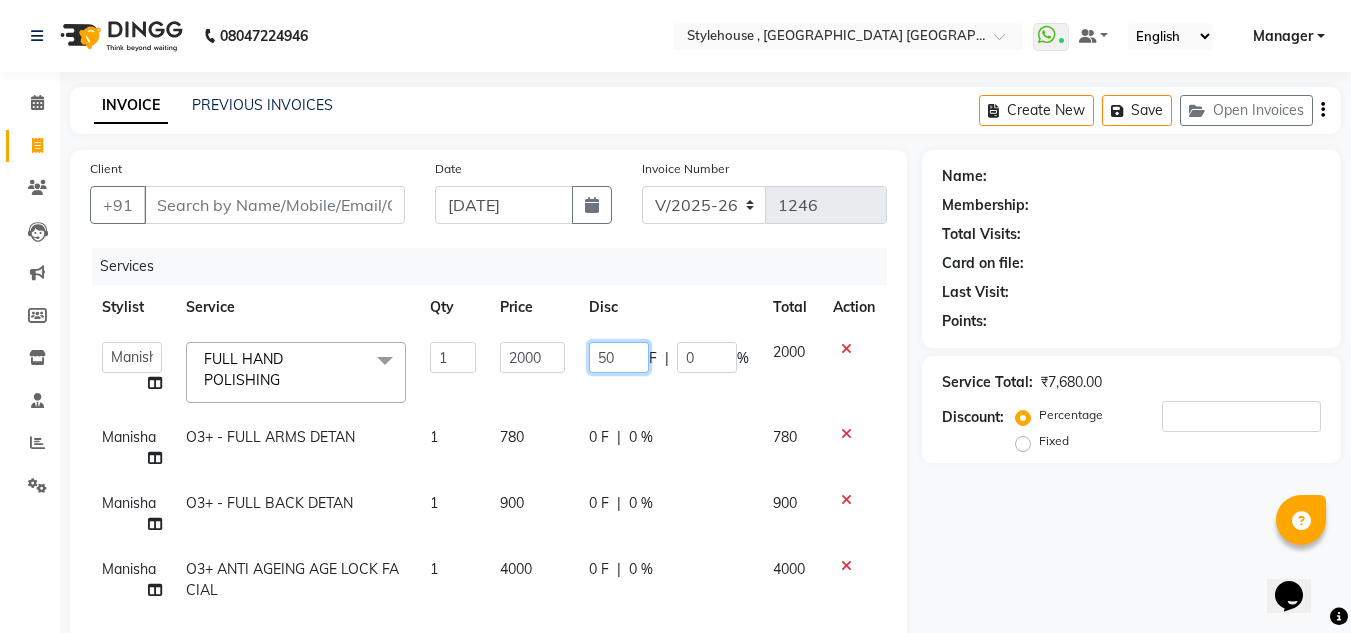 type on "500" 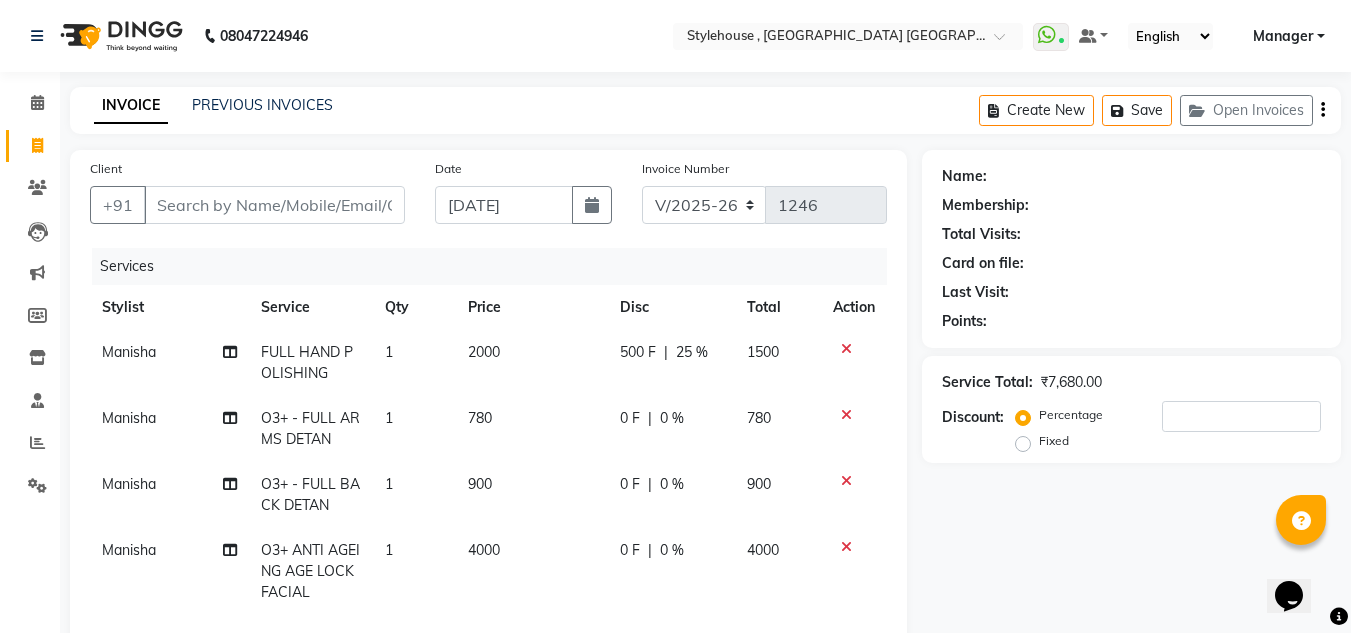 click on "Disc" 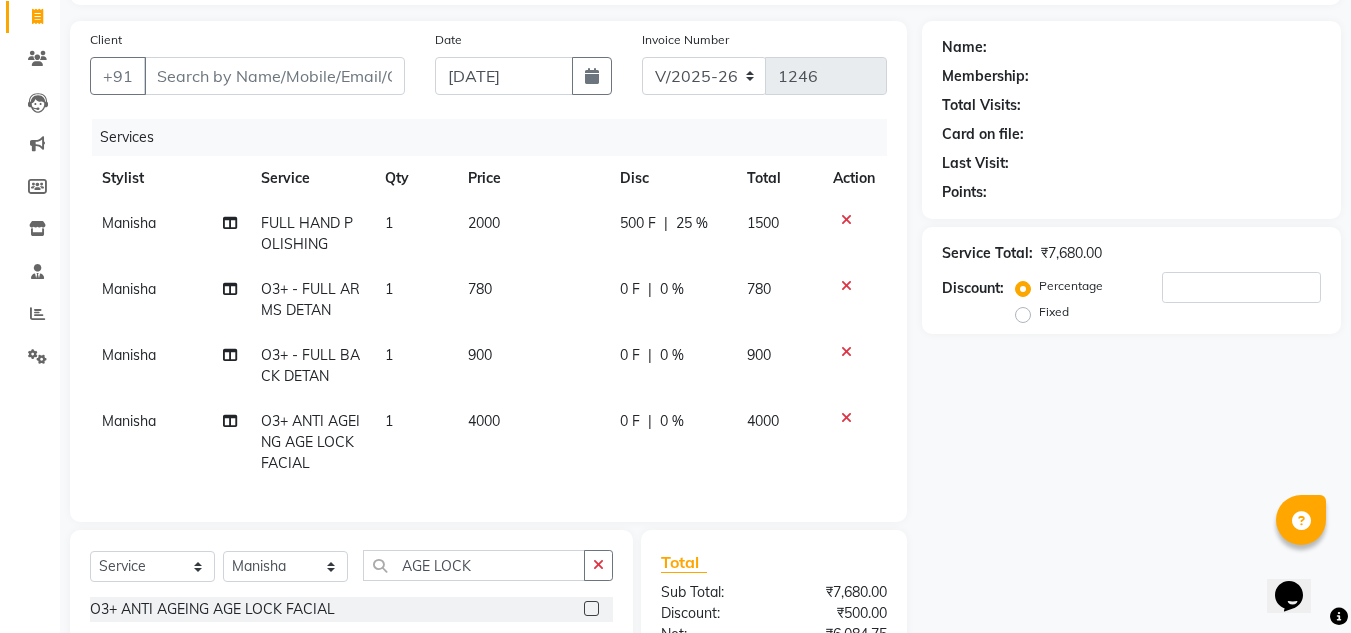scroll, scrollTop: 200, scrollLeft: 0, axis: vertical 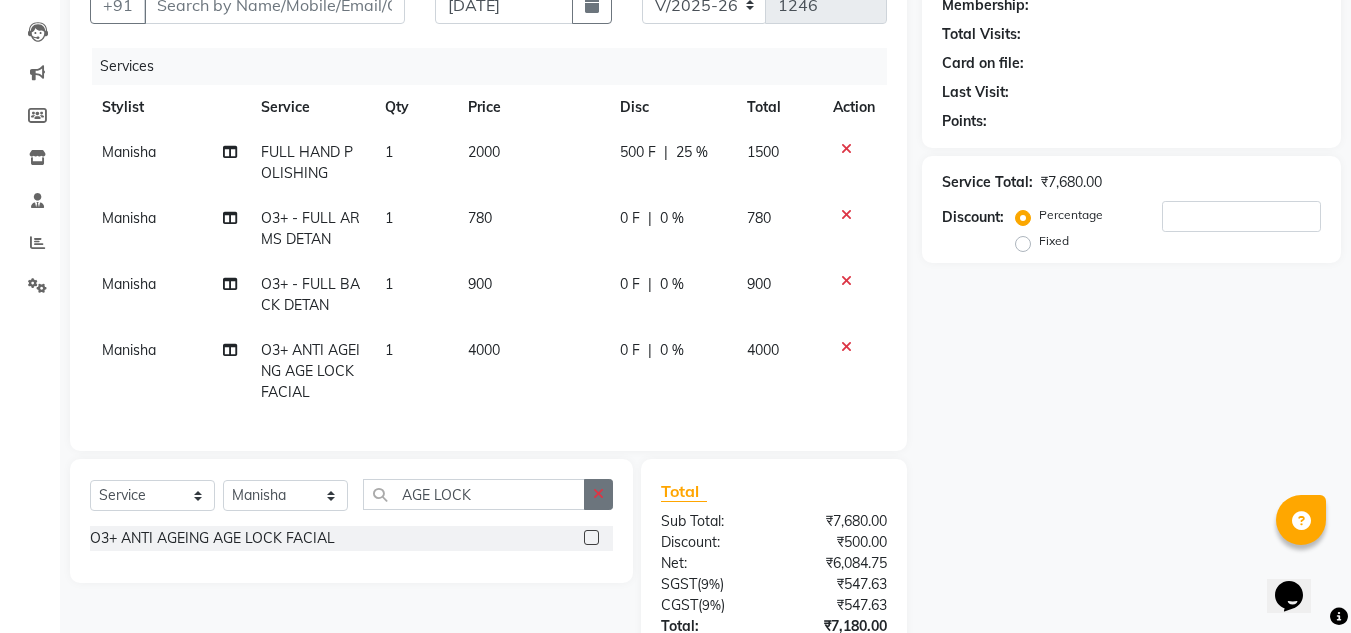 click 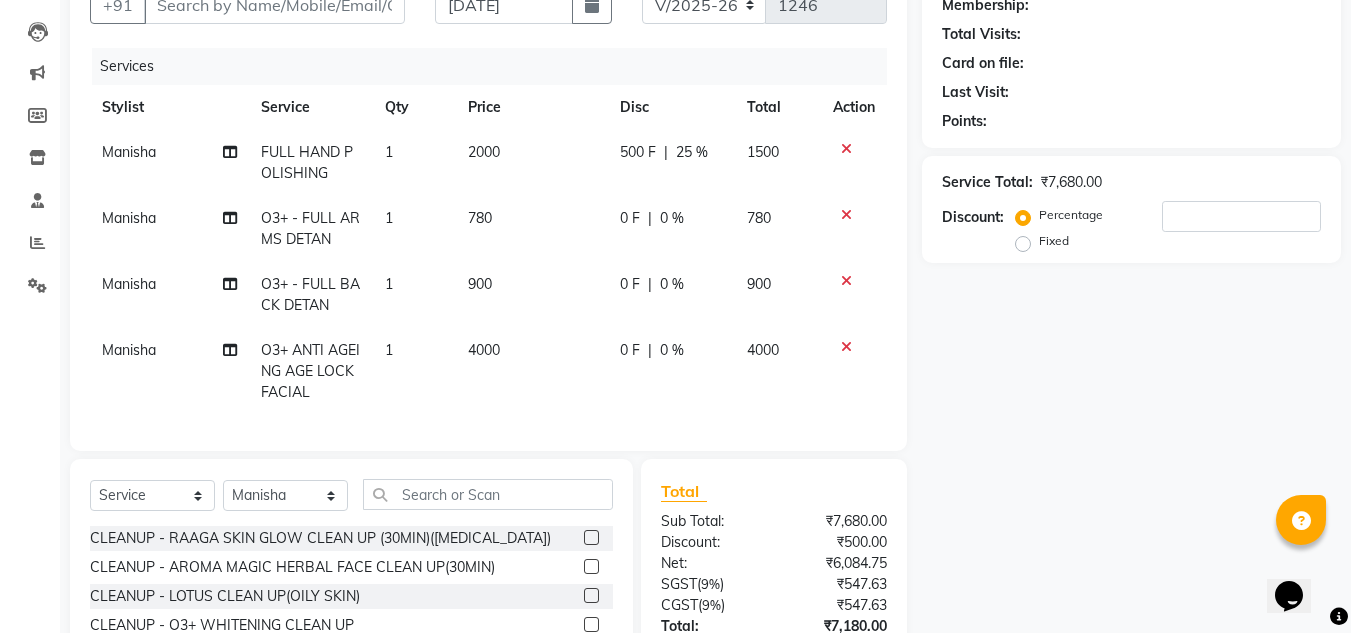 click on "Name: Membership: Total Visits: Card on file: Last Visit:  Points:  Service Total:  ₹7,680.00  Discount:  Percentage   Fixed" 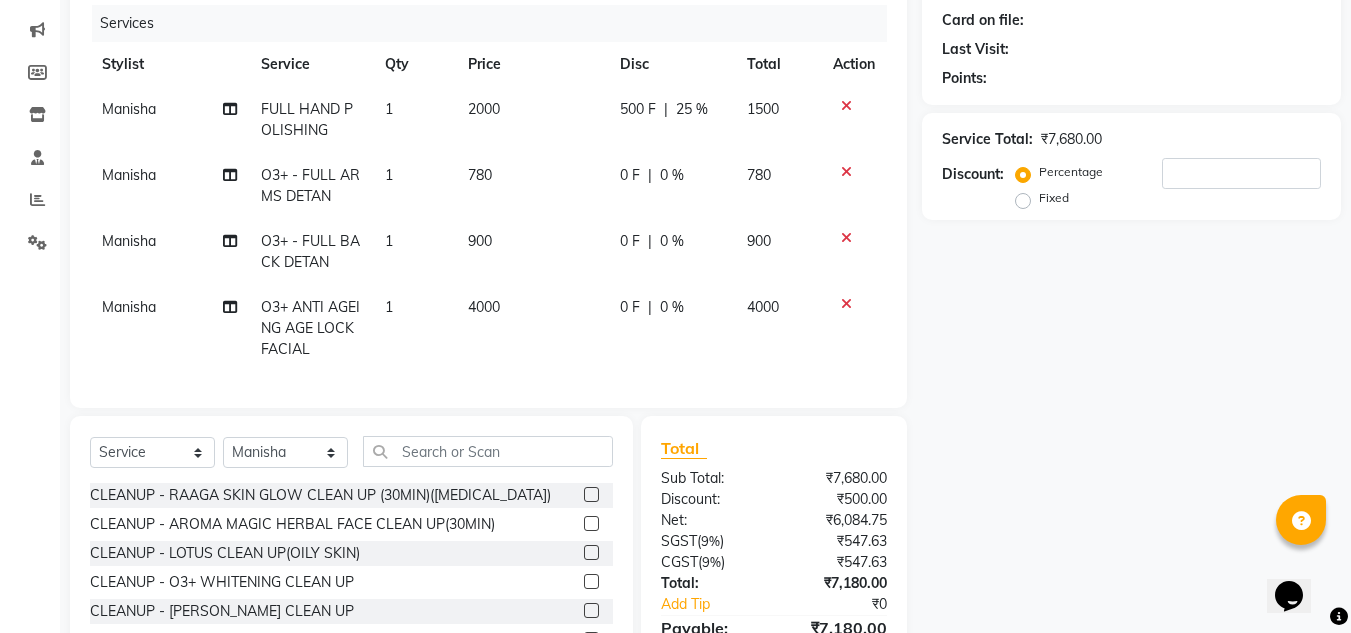 scroll, scrollTop: 66, scrollLeft: 0, axis: vertical 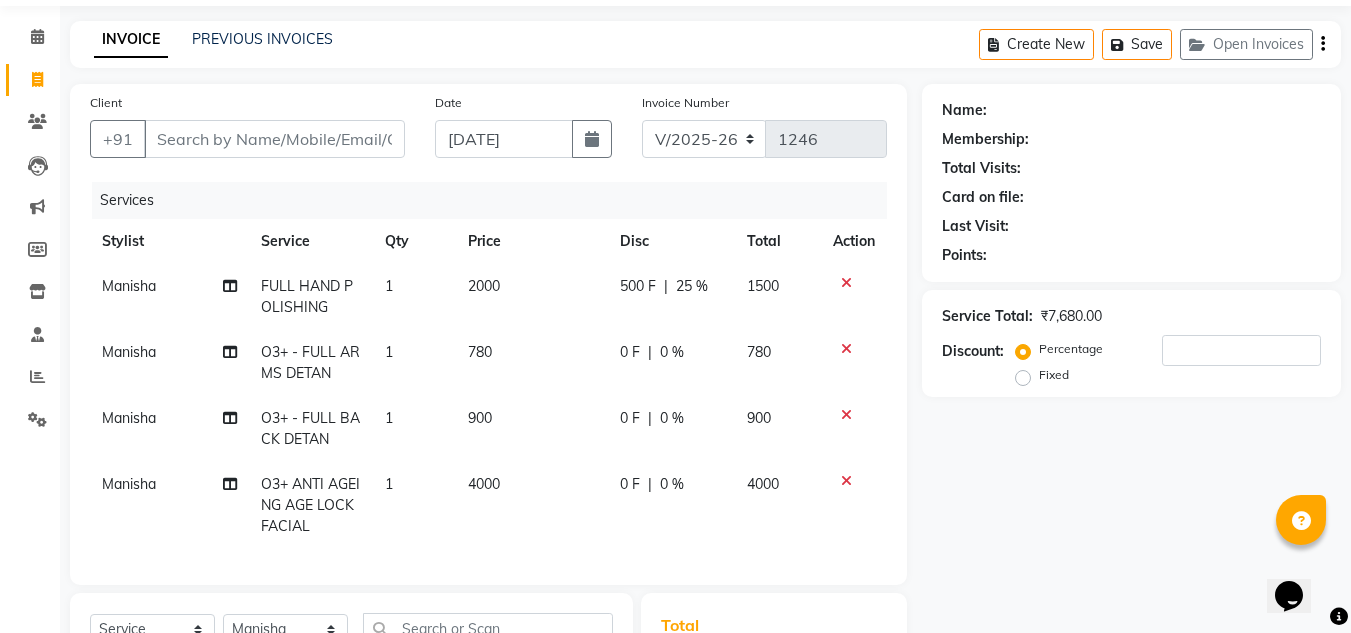 click 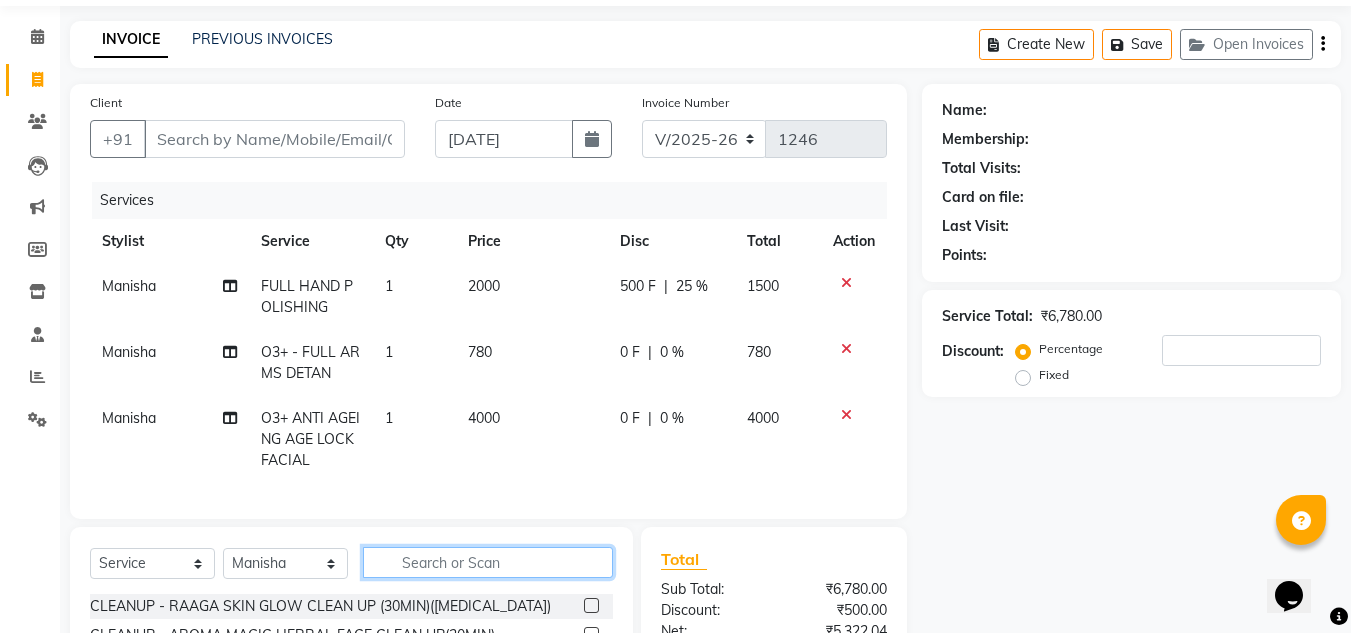 click 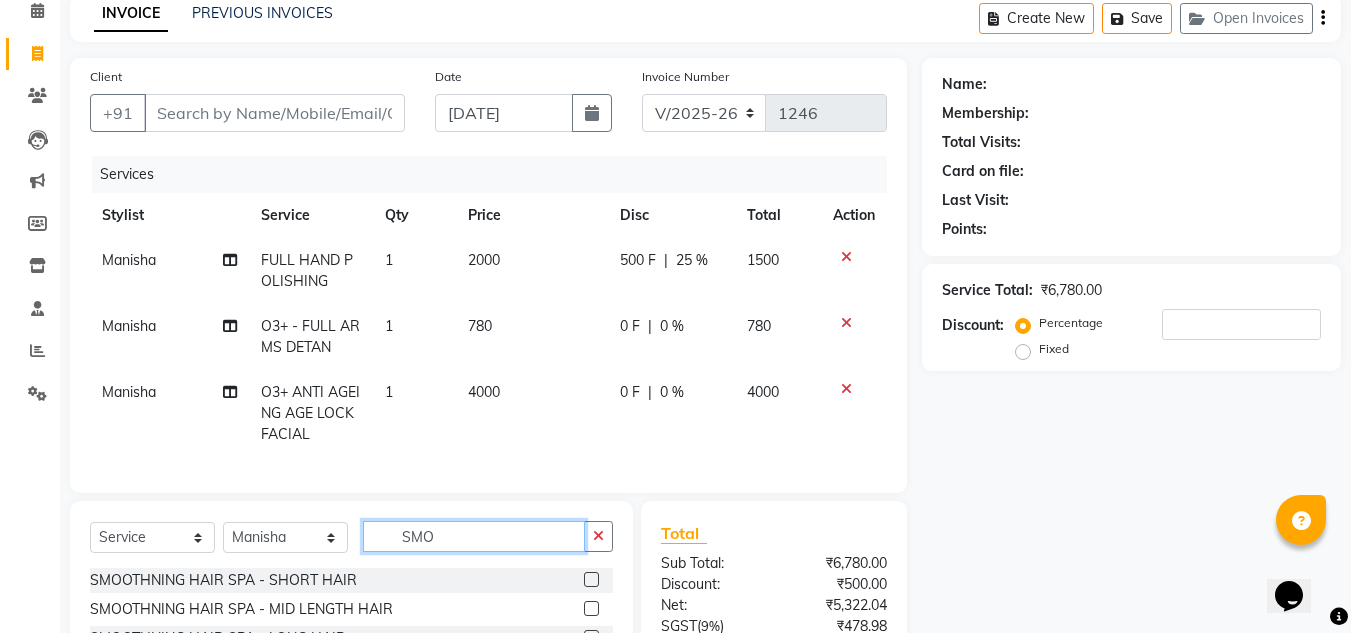 scroll, scrollTop: 166, scrollLeft: 0, axis: vertical 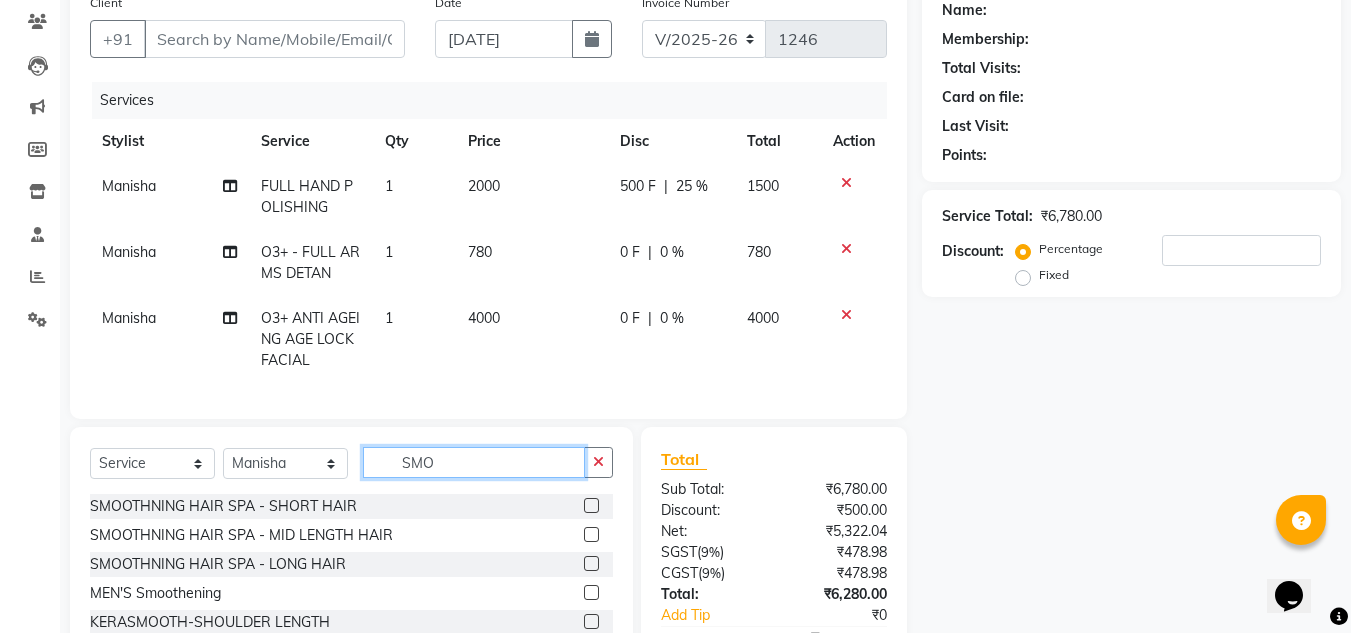 type on "SMO" 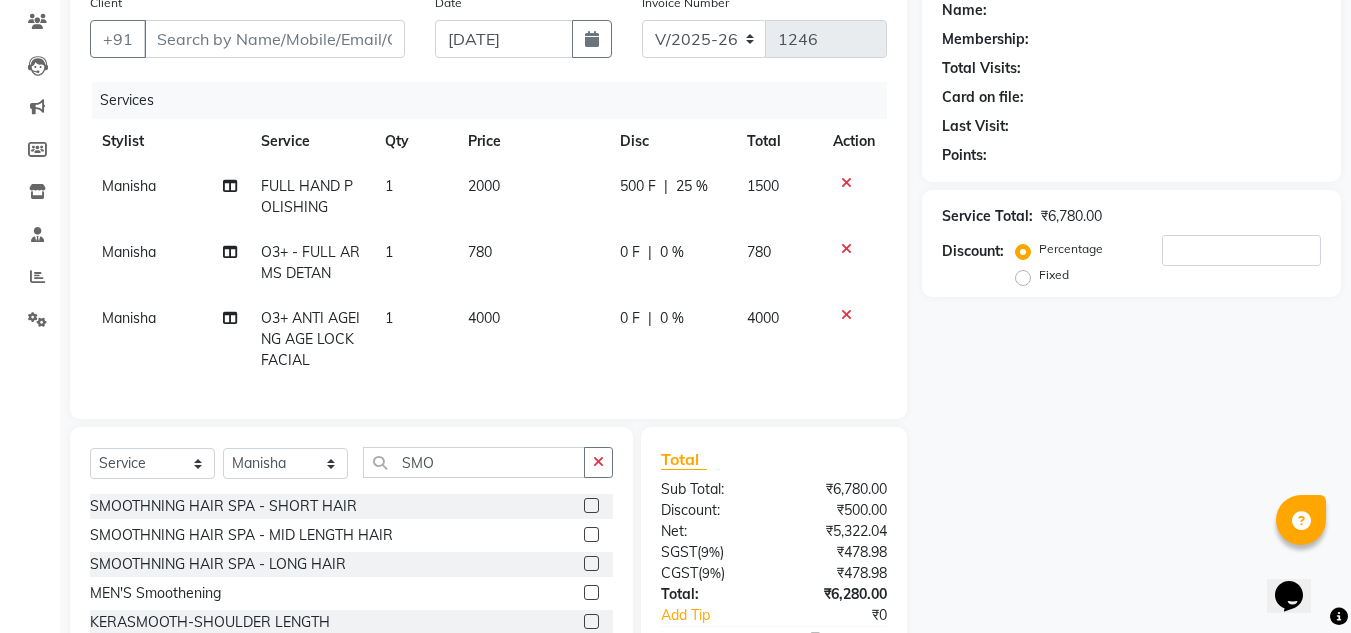 click 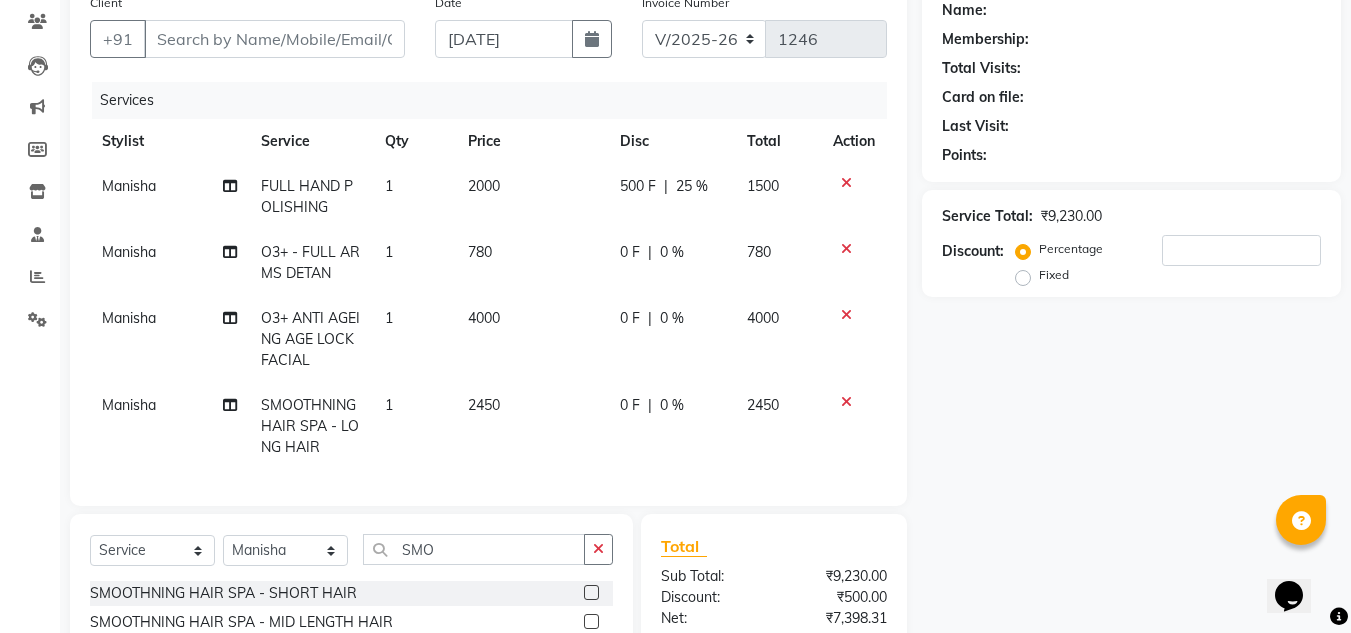 checkbox on "false" 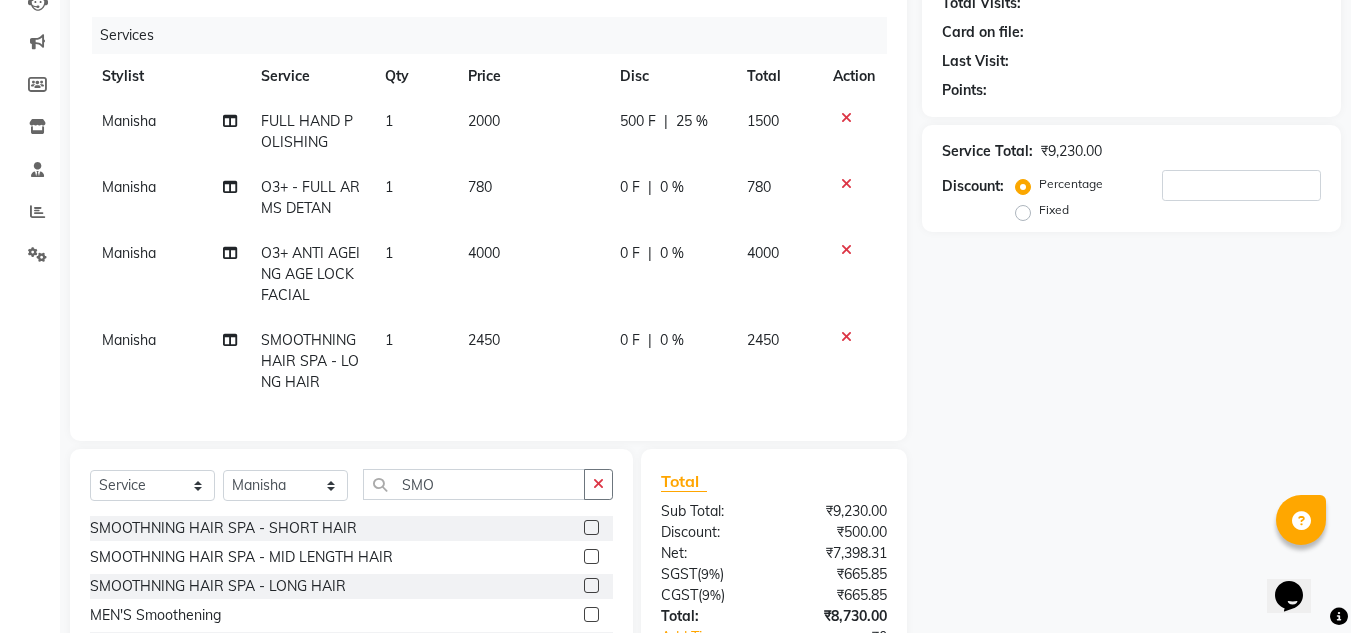 scroll, scrollTop: 266, scrollLeft: 0, axis: vertical 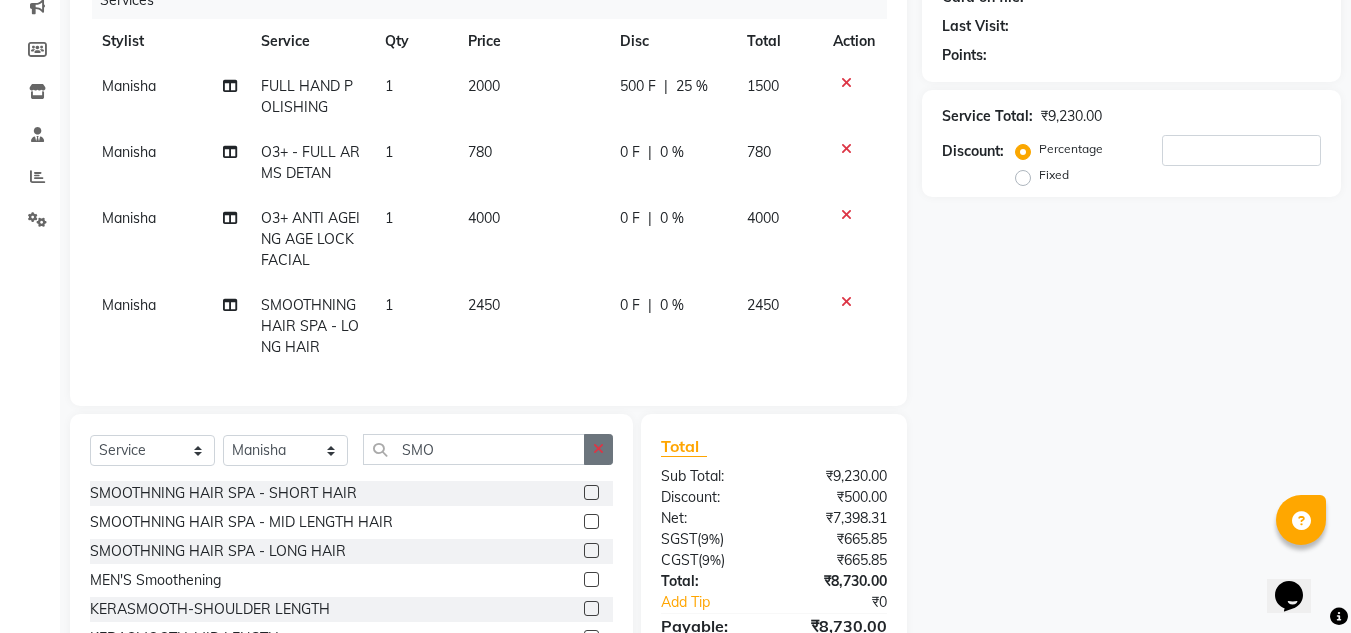 click 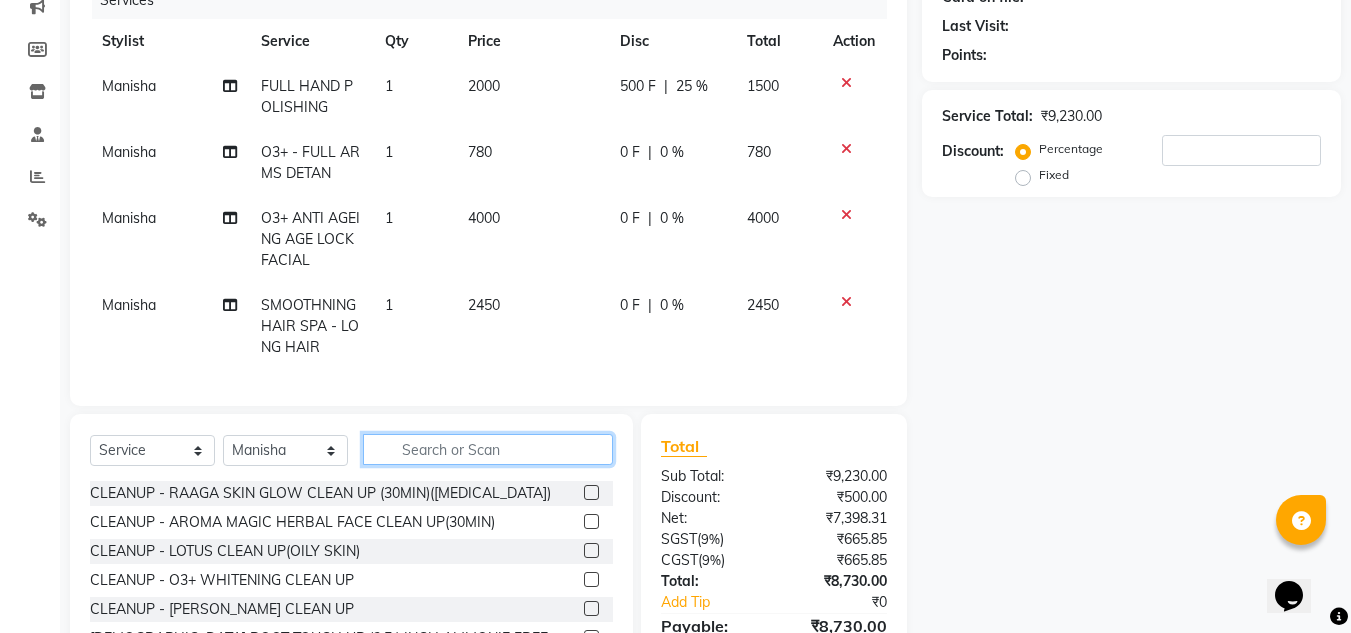 click 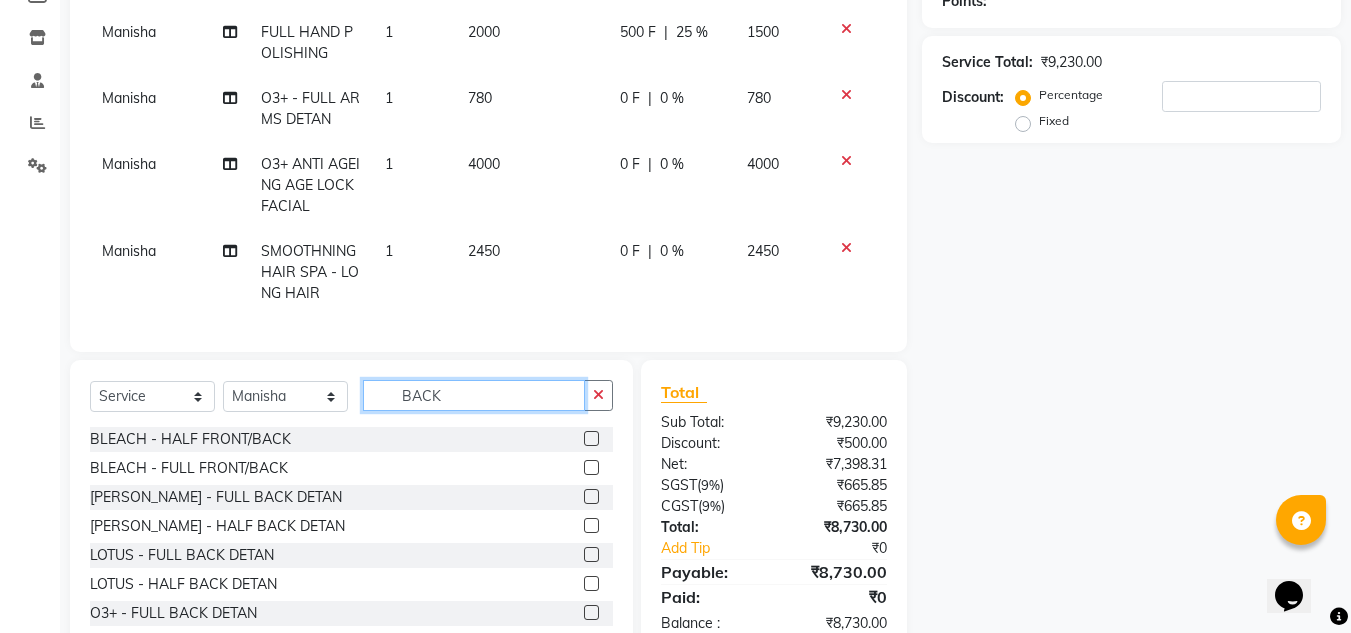 scroll, scrollTop: 366, scrollLeft: 0, axis: vertical 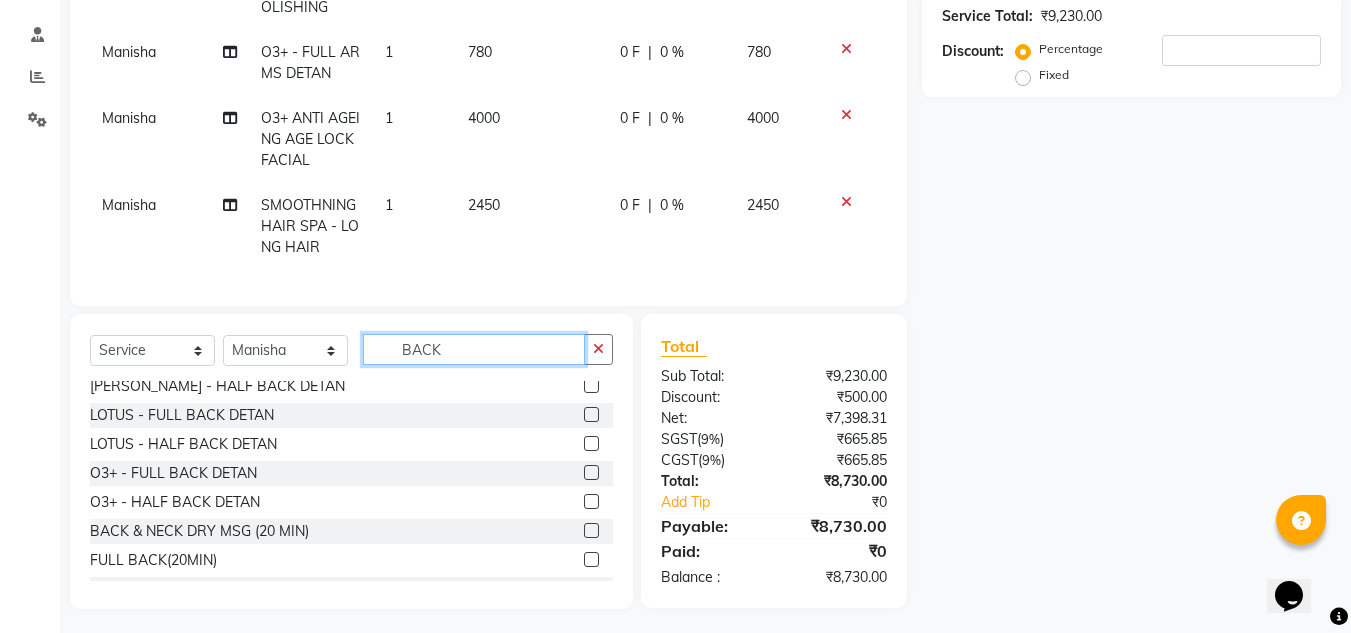 type on "BACK" 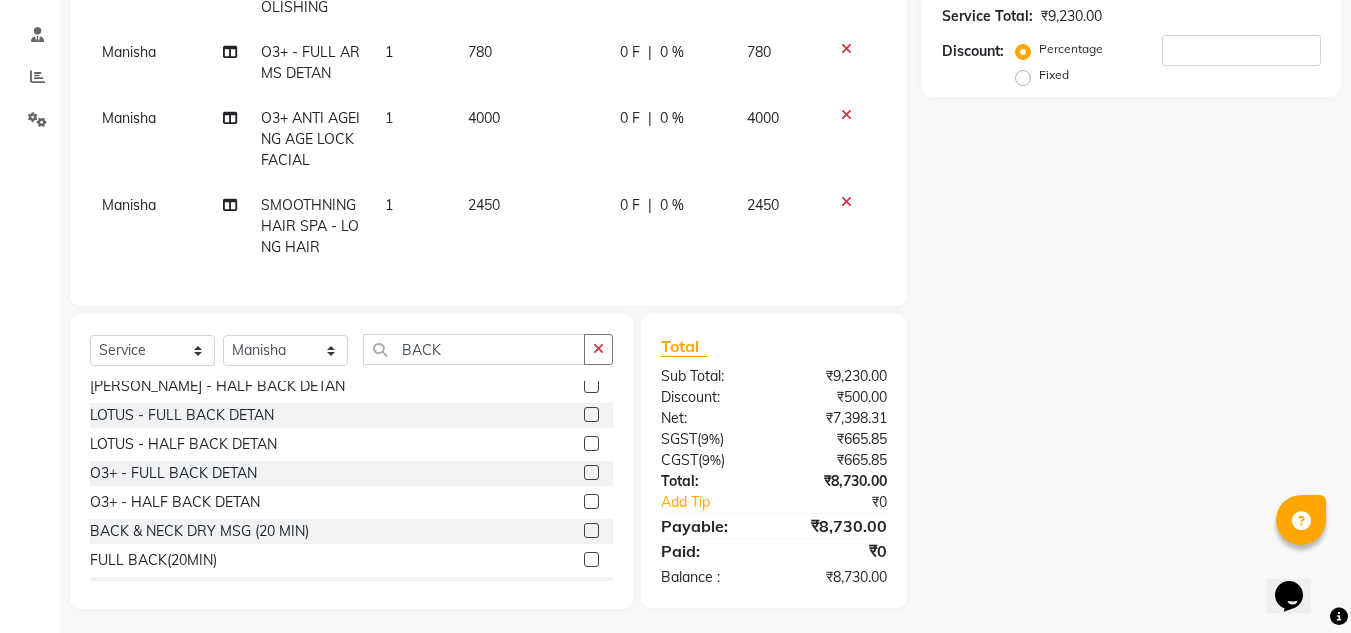 click 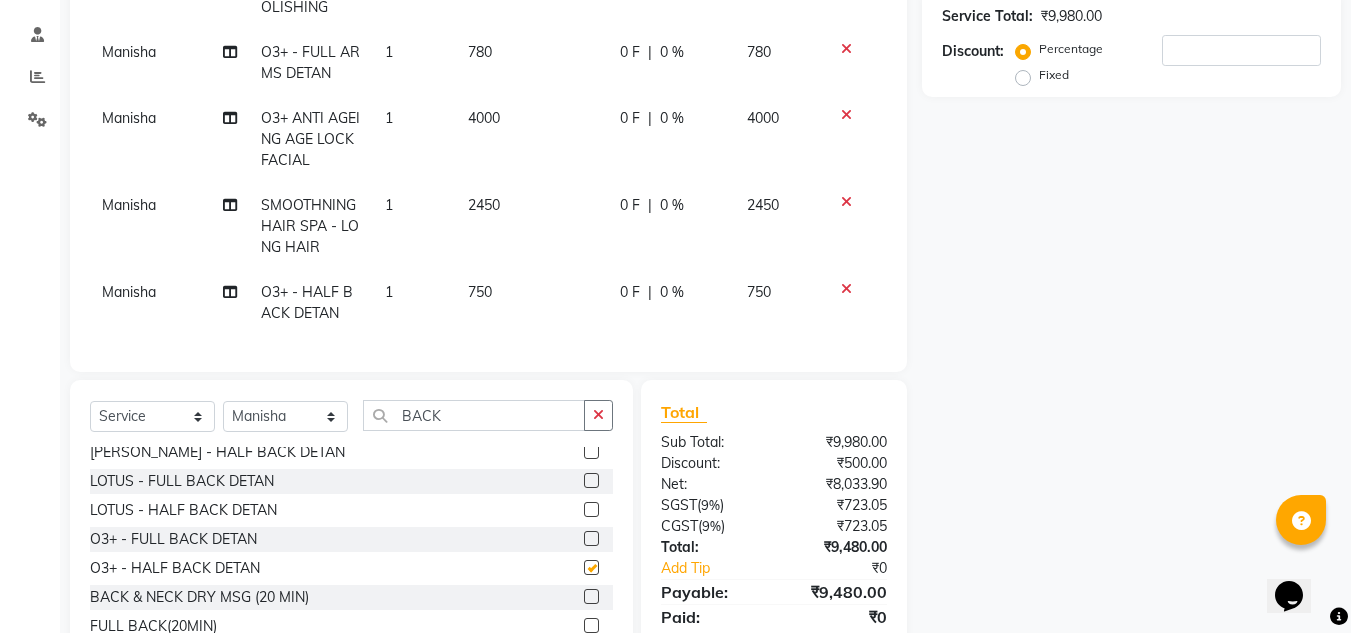 checkbox on "false" 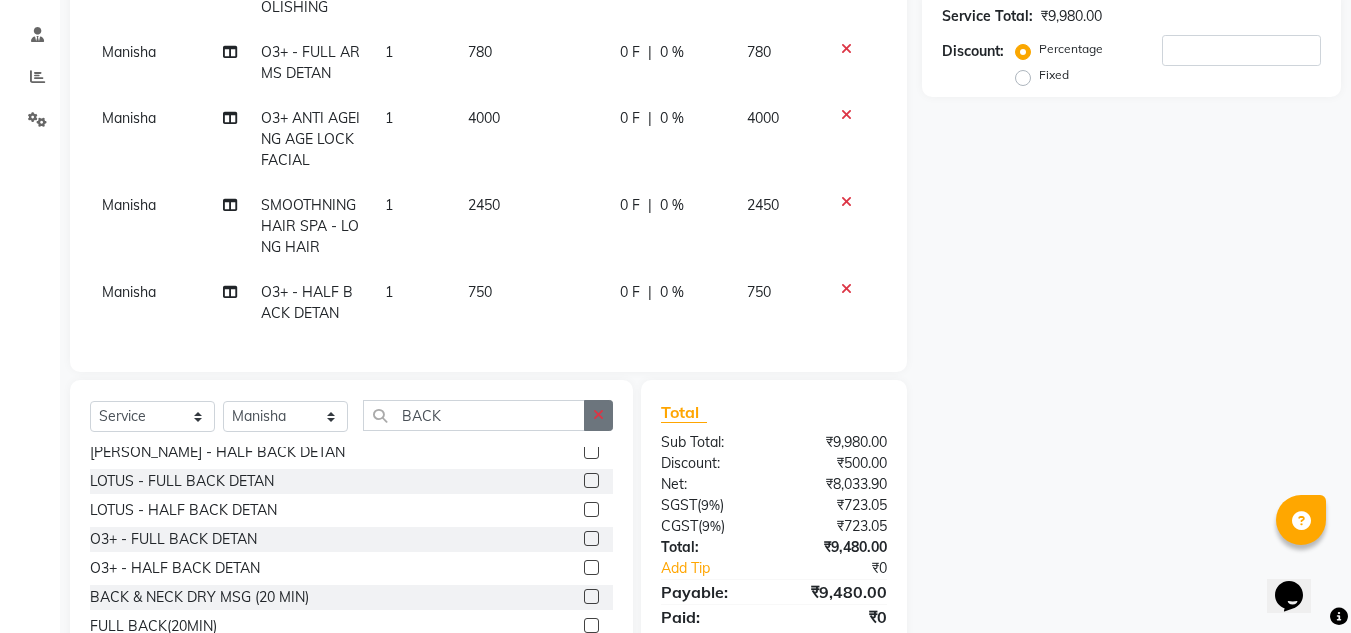 click 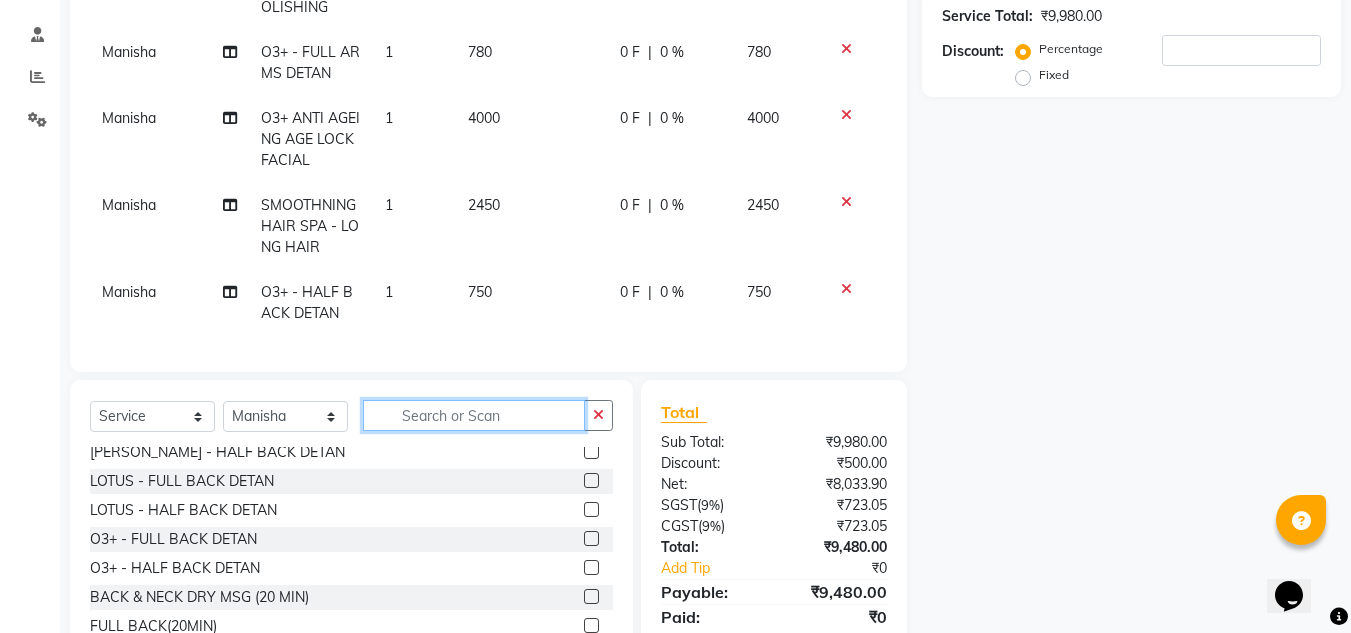 scroll, scrollTop: 993, scrollLeft: 0, axis: vertical 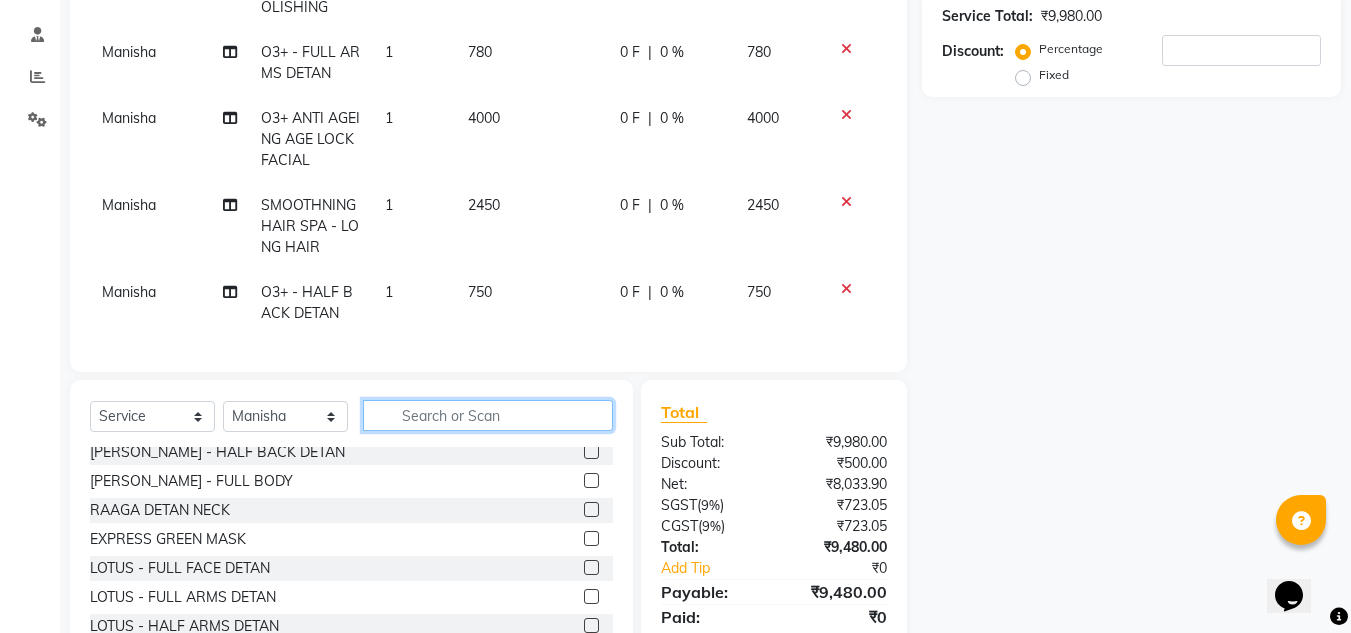 click 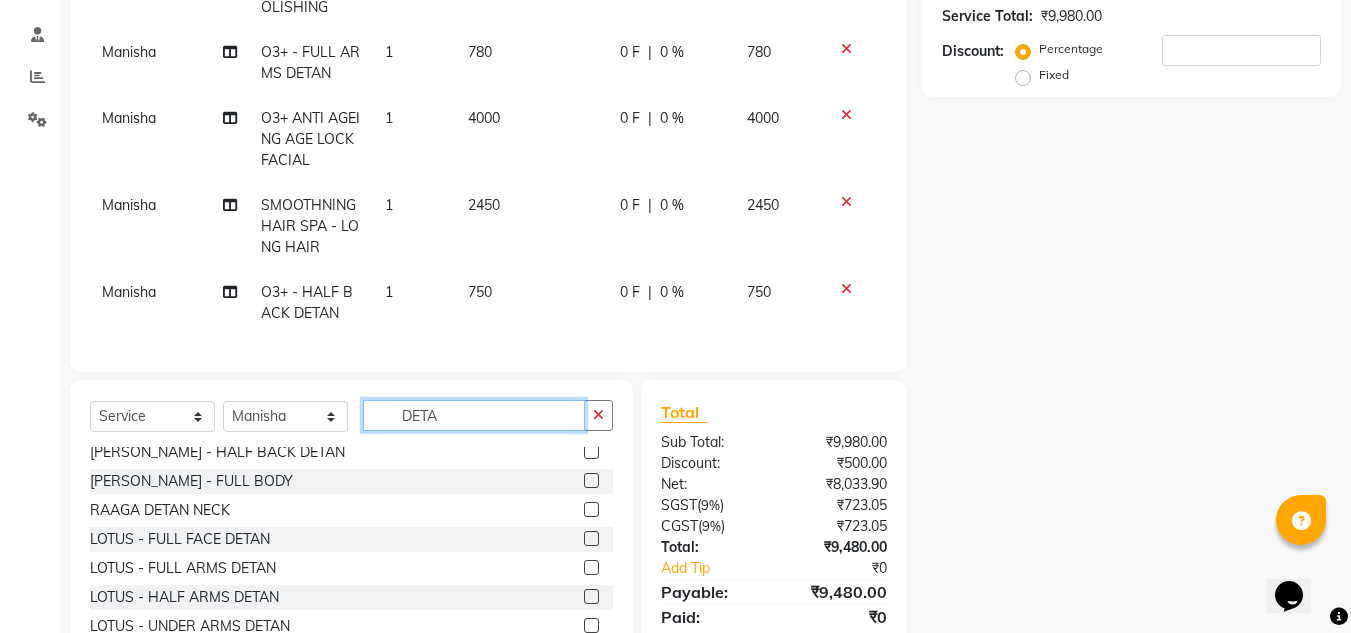 scroll, scrollTop: 297, scrollLeft: 0, axis: vertical 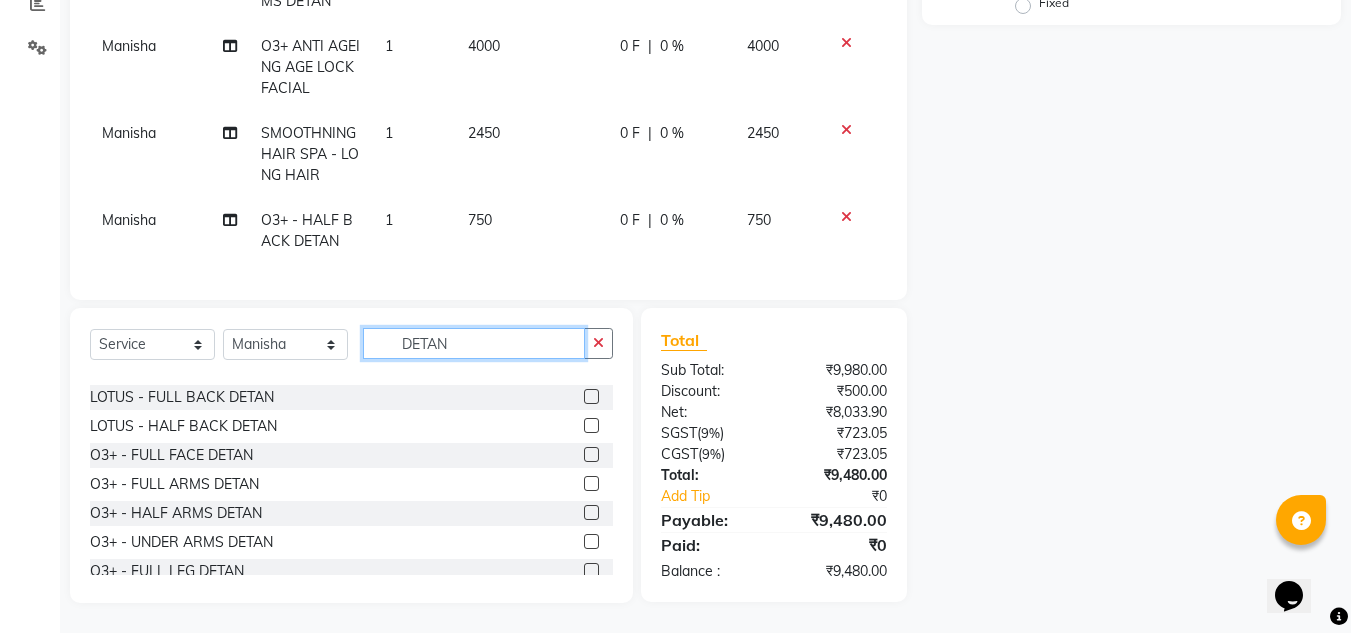 type on "DETAN" 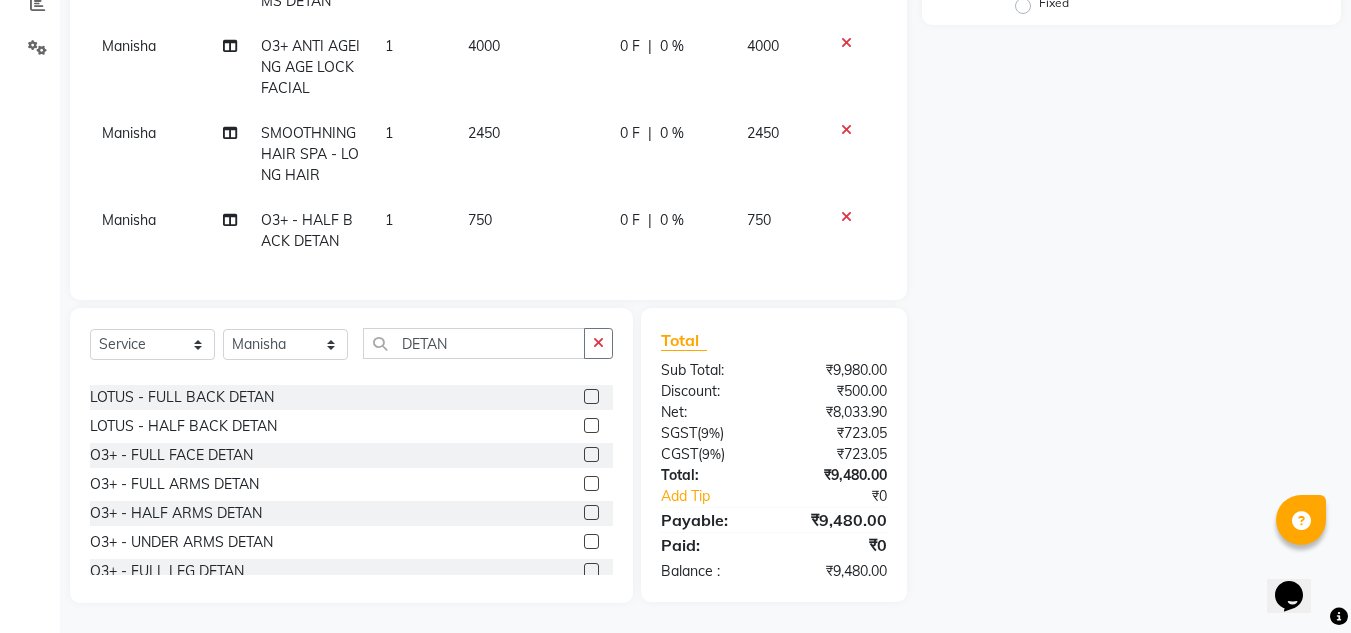 click 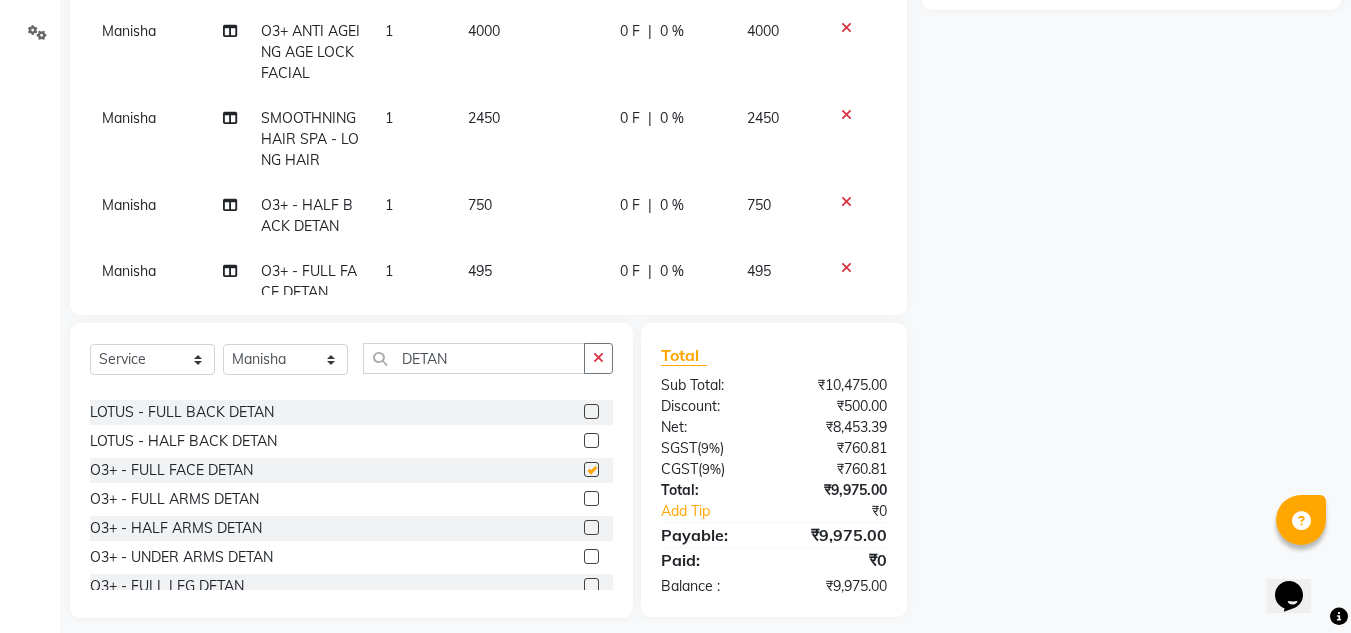 checkbox on "false" 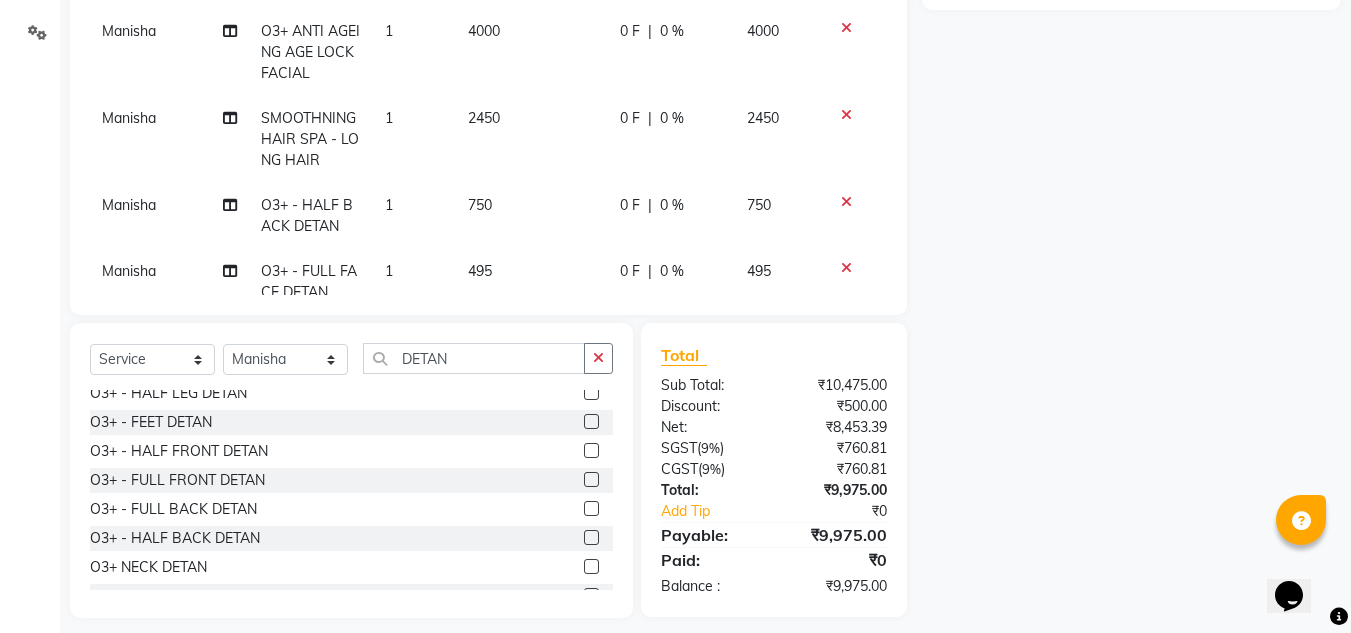 scroll, scrollTop: 872, scrollLeft: 0, axis: vertical 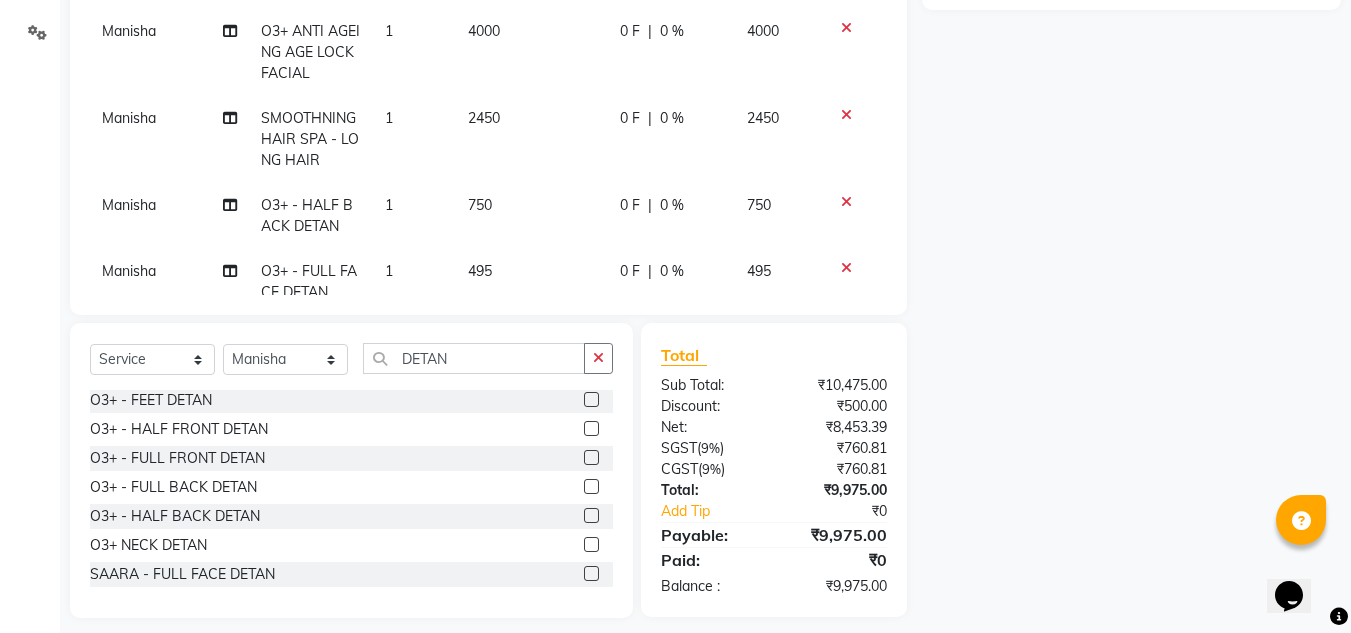 click 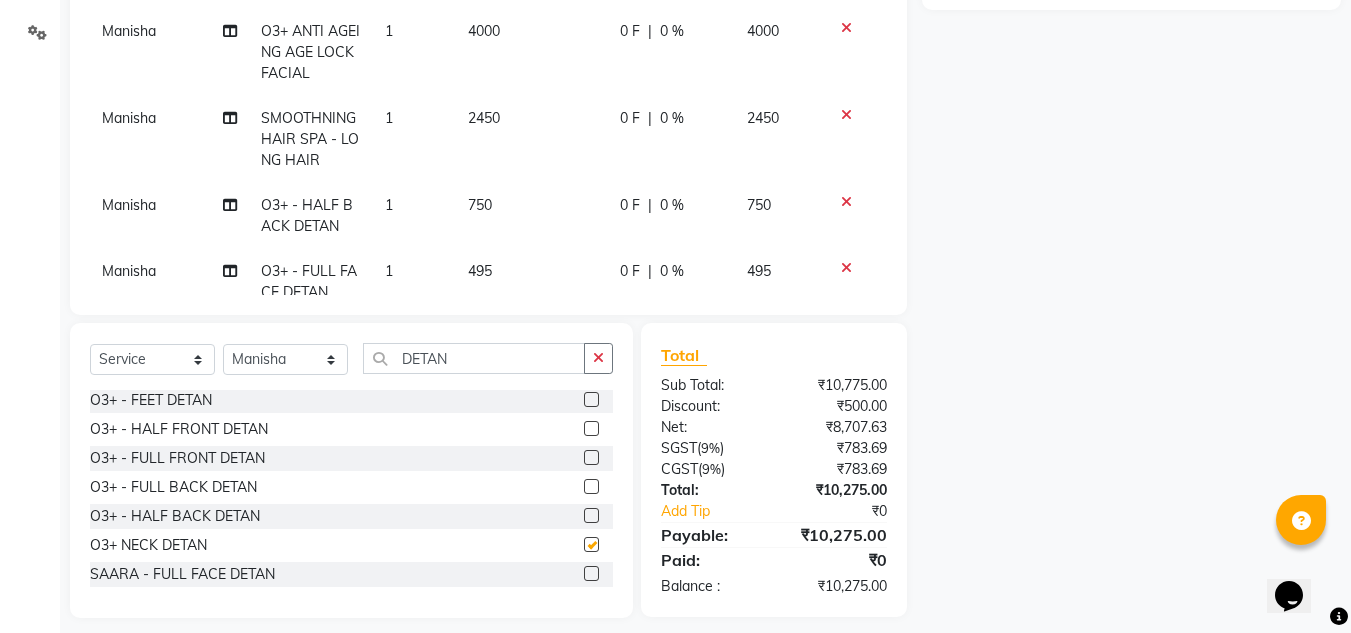 checkbox on "false" 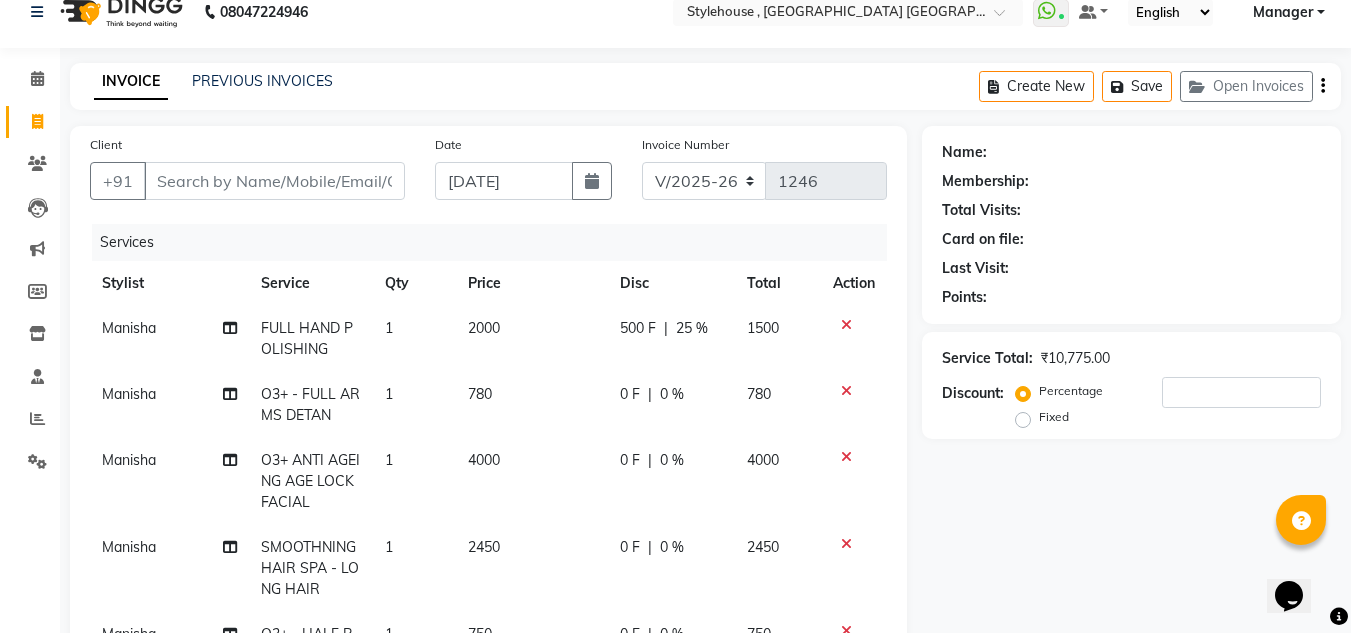 scroll, scrollTop: 0, scrollLeft: 0, axis: both 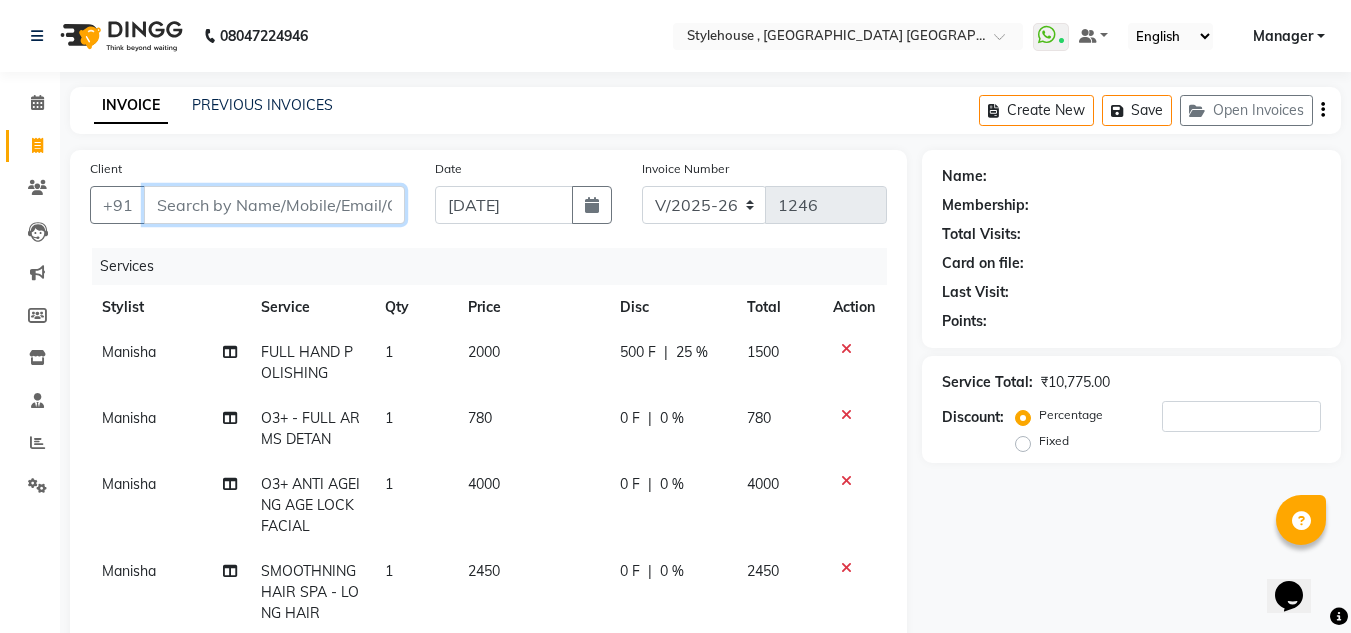 click on "Client" at bounding box center [274, 205] 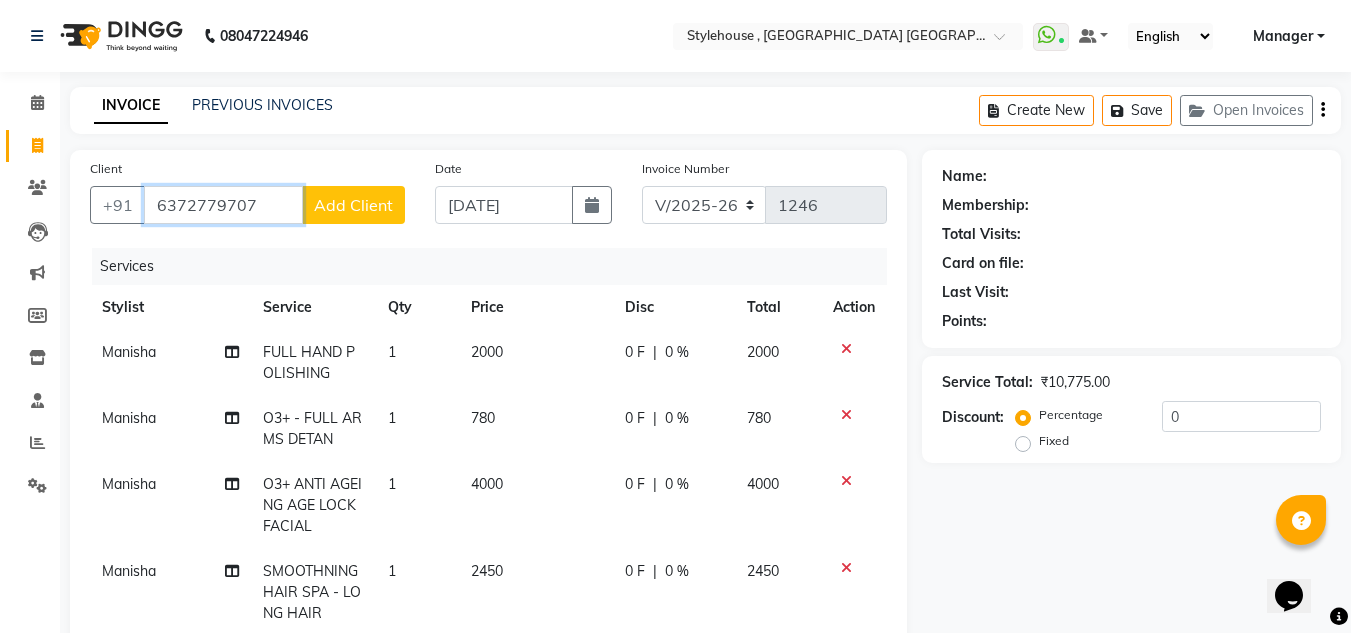 type on "6372779707" 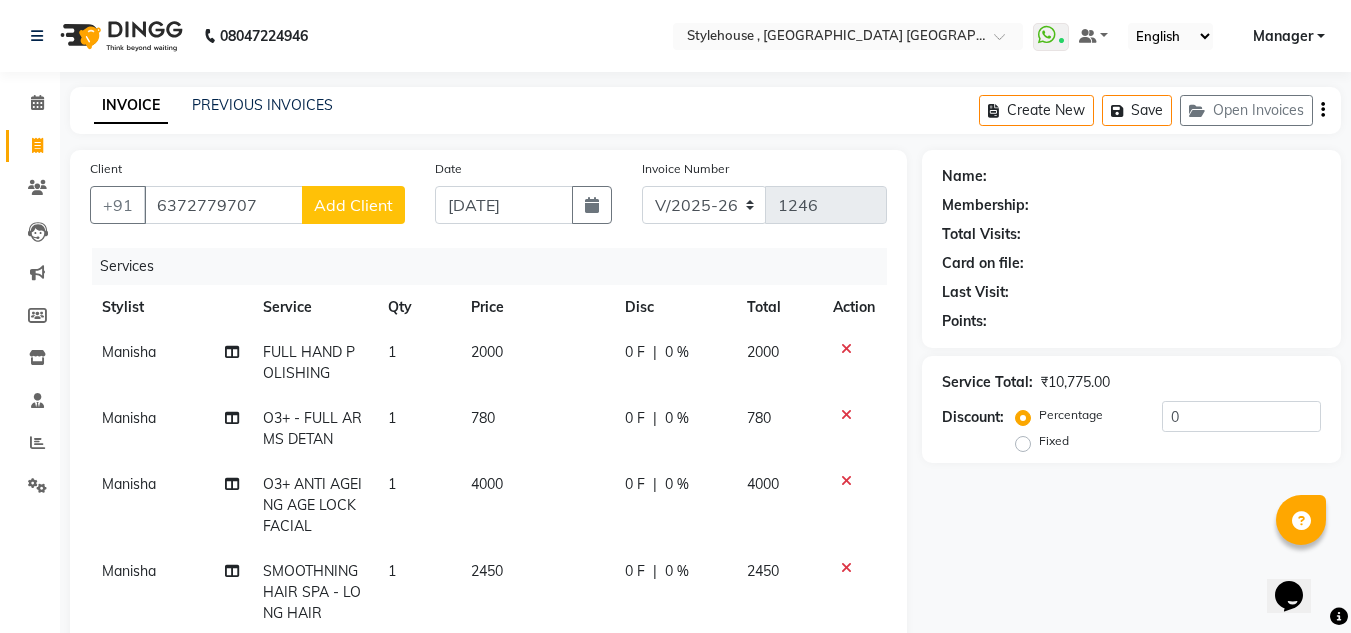 click on "Add Client" 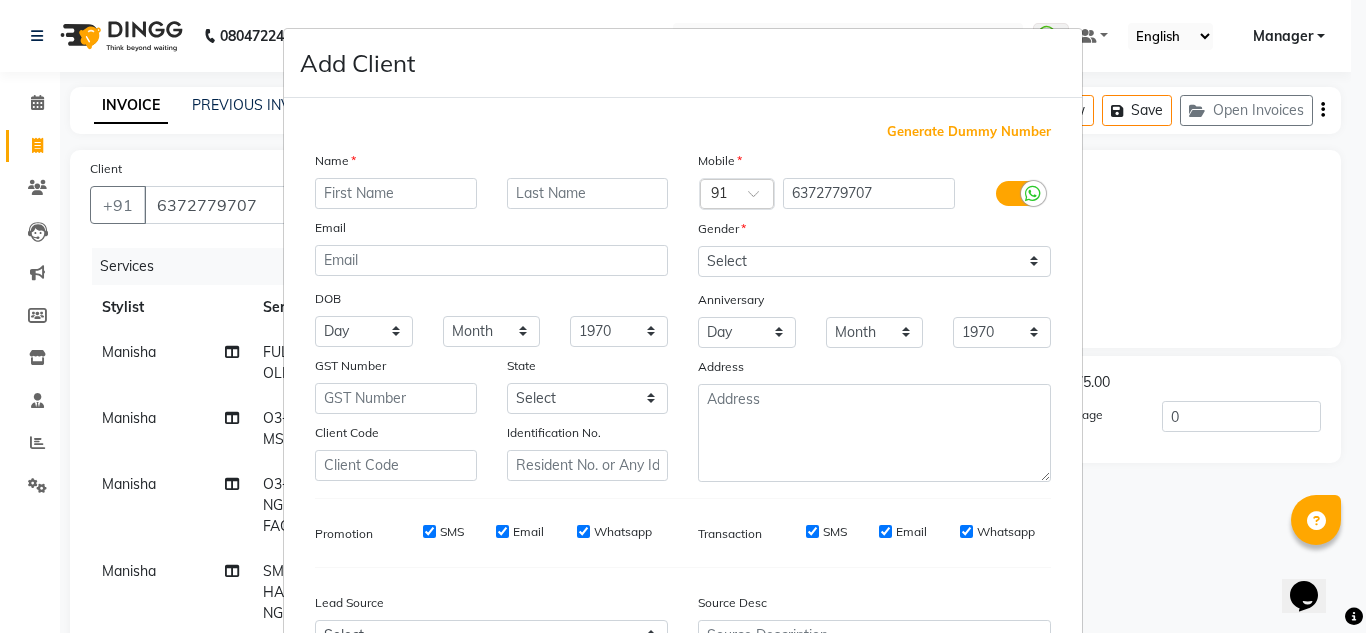 click at bounding box center [396, 193] 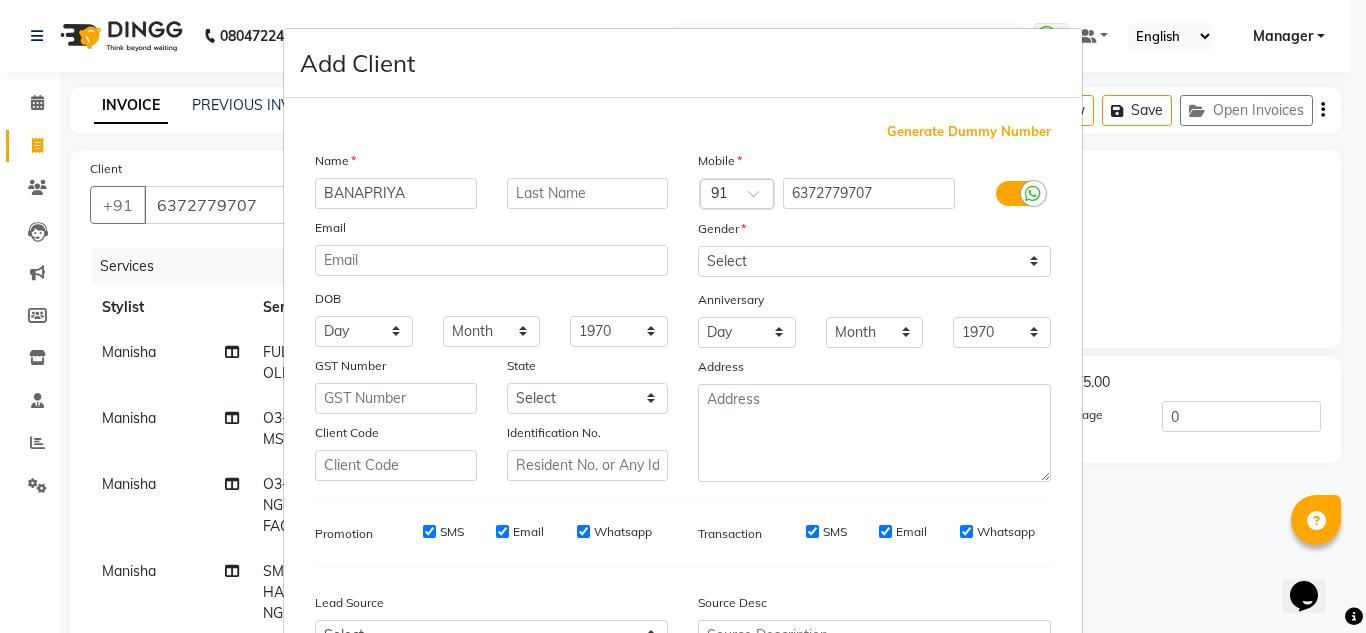 type on "BANAPRIYA" 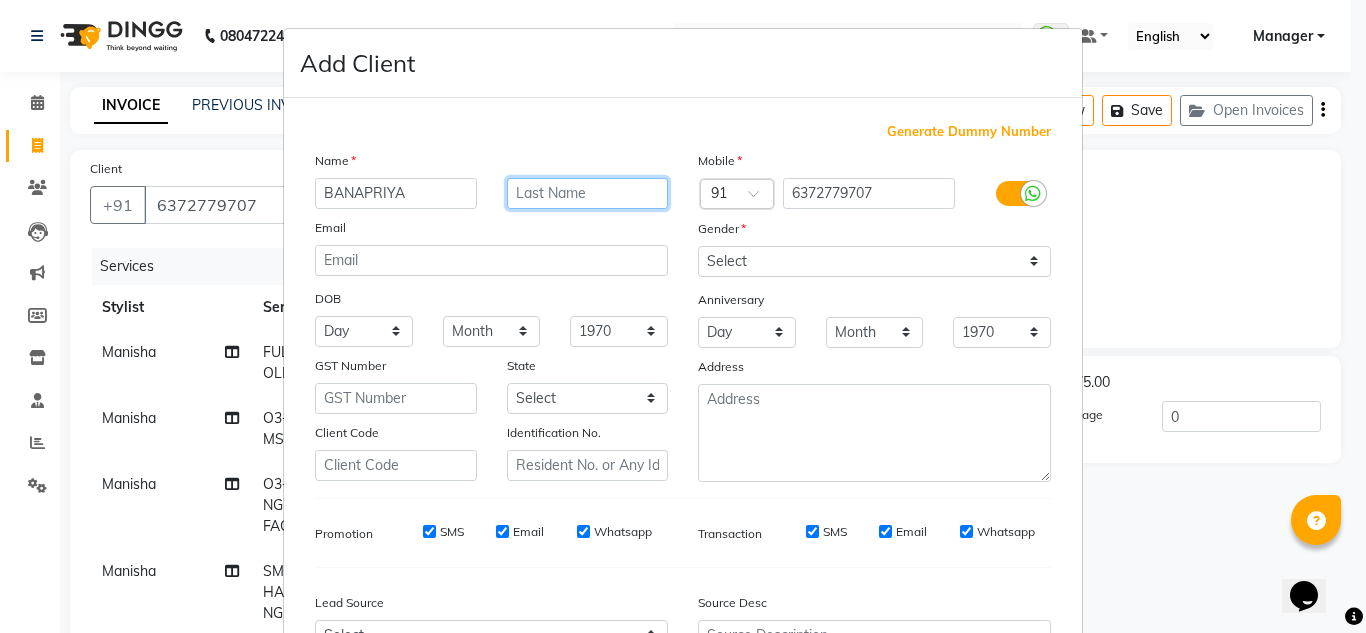 click at bounding box center (588, 193) 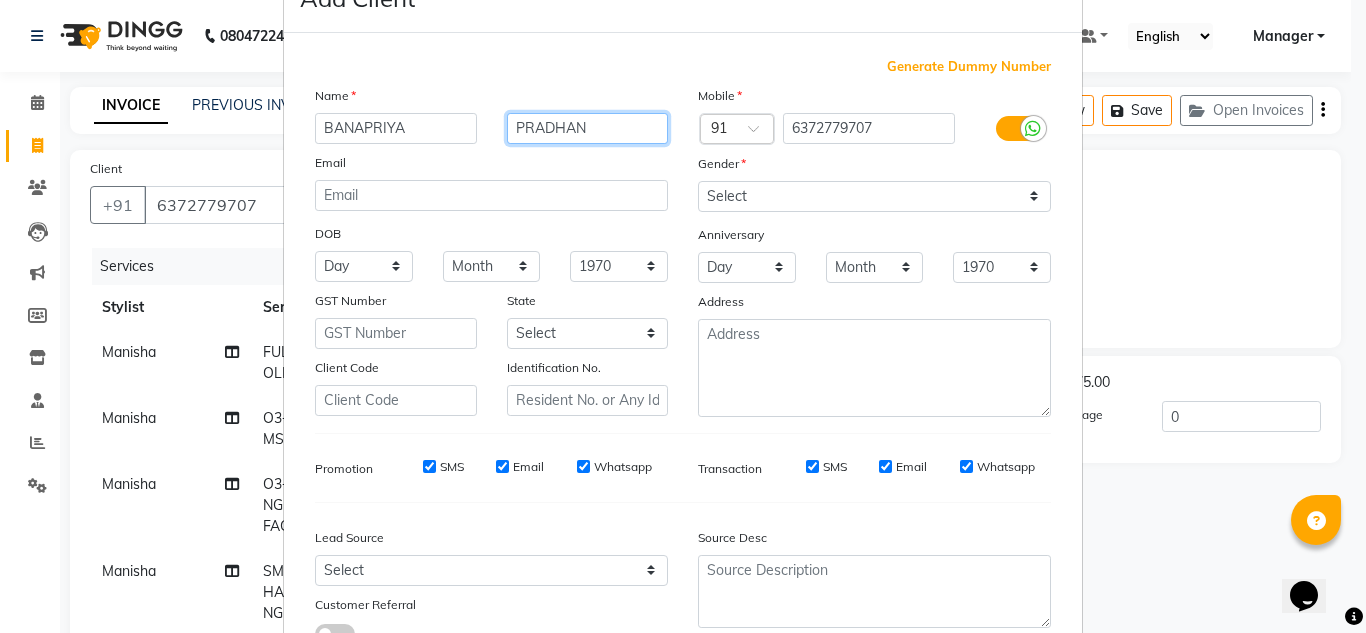scroll, scrollTop: 100, scrollLeft: 0, axis: vertical 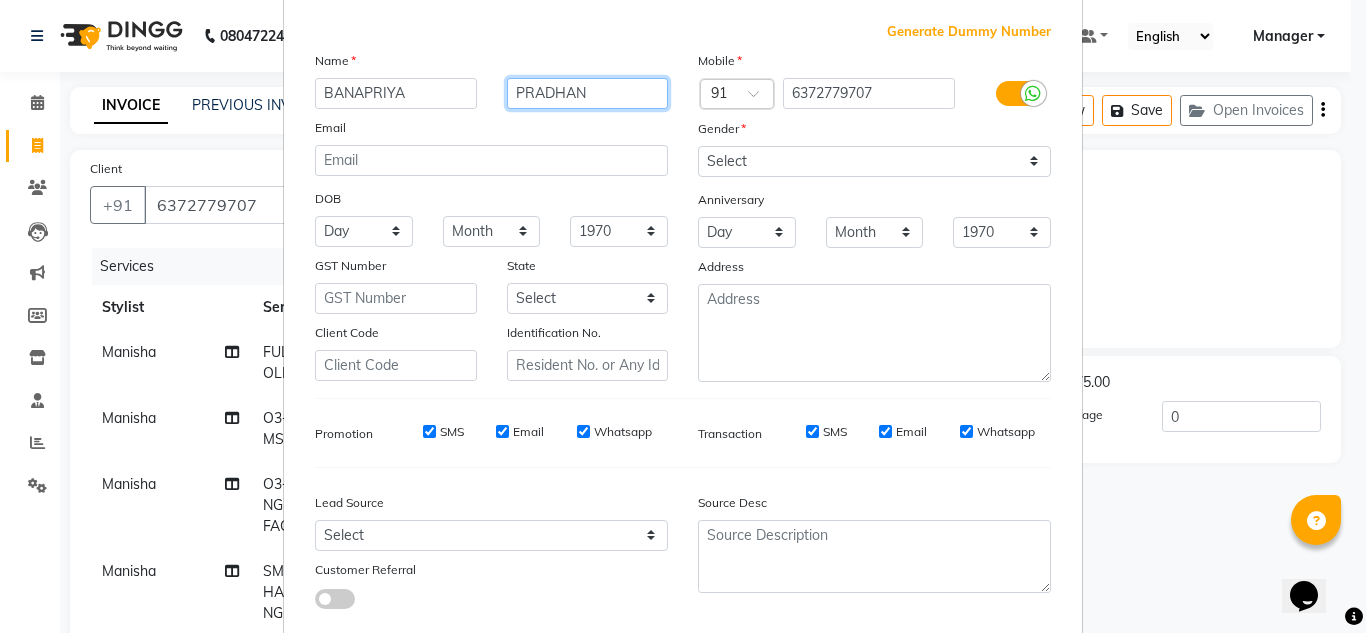 type on "PRADHAN" 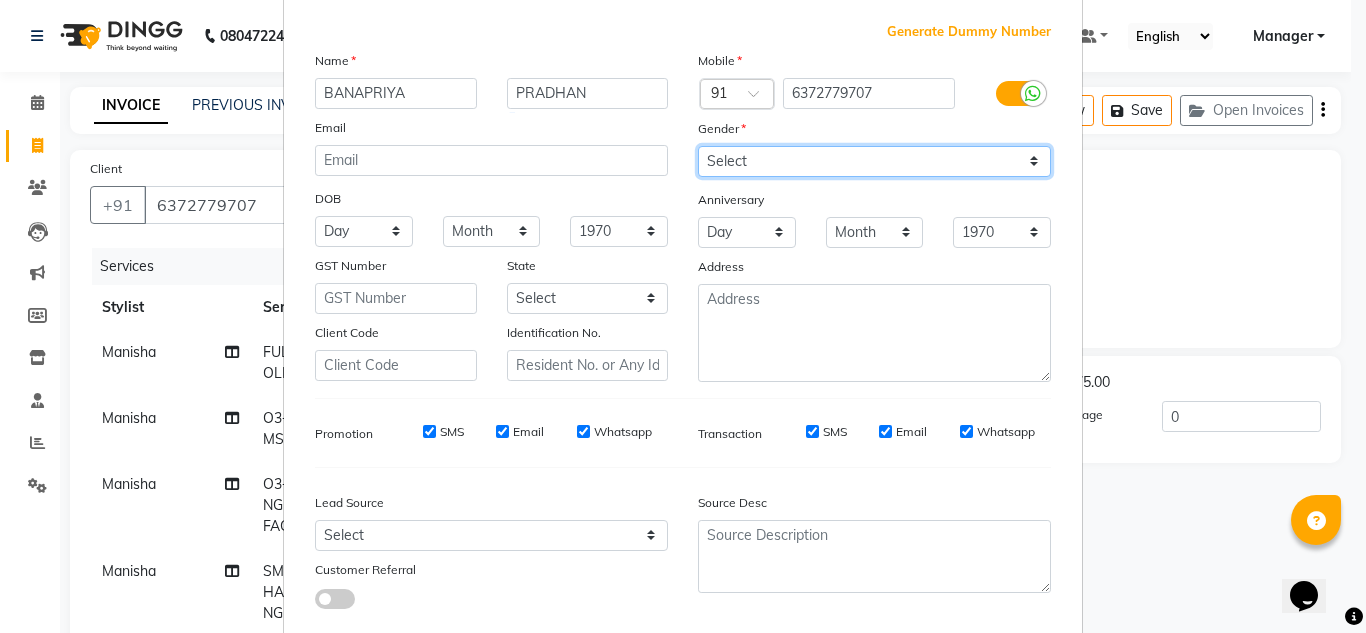 click on "Select [DEMOGRAPHIC_DATA] [DEMOGRAPHIC_DATA] Other Prefer Not To Say" at bounding box center [874, 161] 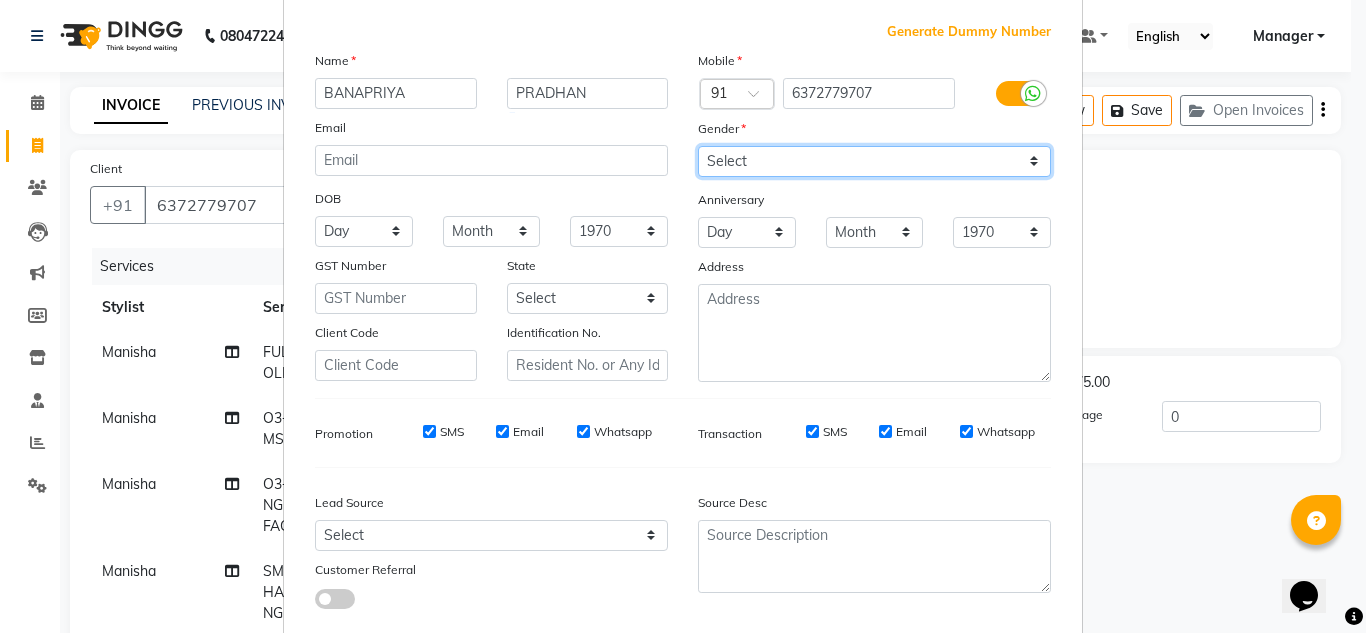 click on "Select [DEMOGRAPHIC_DATA] [DEMOGRAPHIC_DATA] Other Prefer Not To Say" at bounding box center (874, 161) 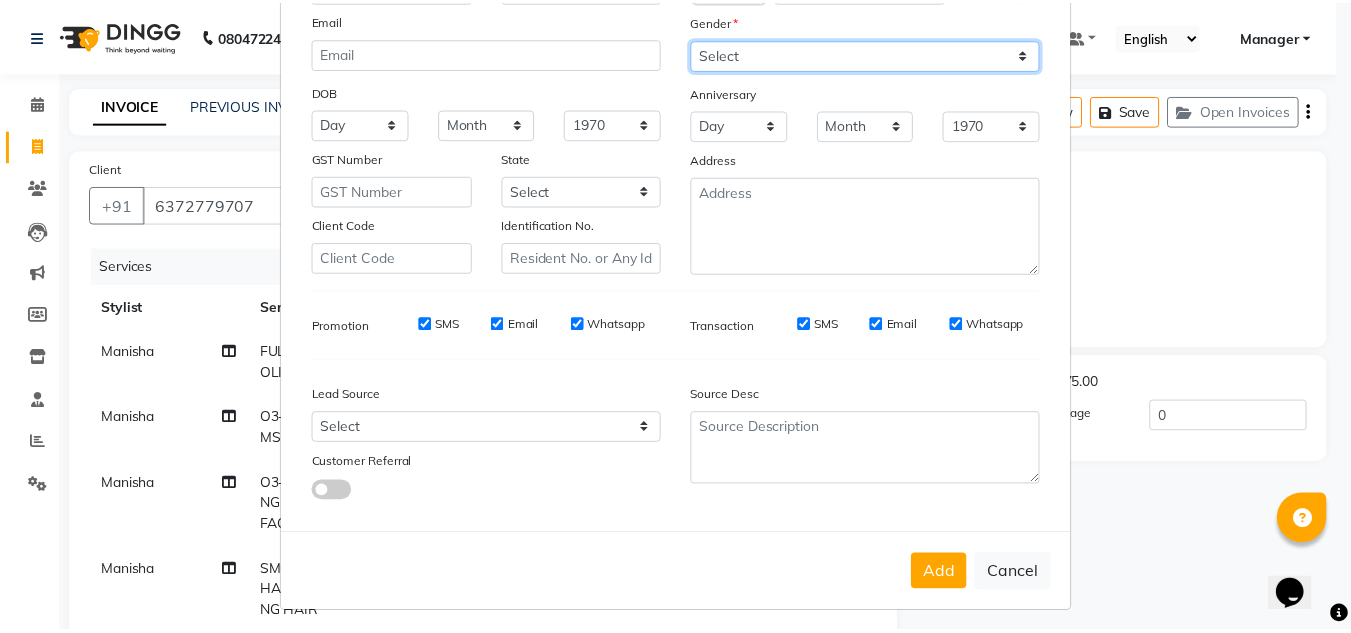 scroll, scrollTop: 216, scrollLeft: 0, axis: vertical 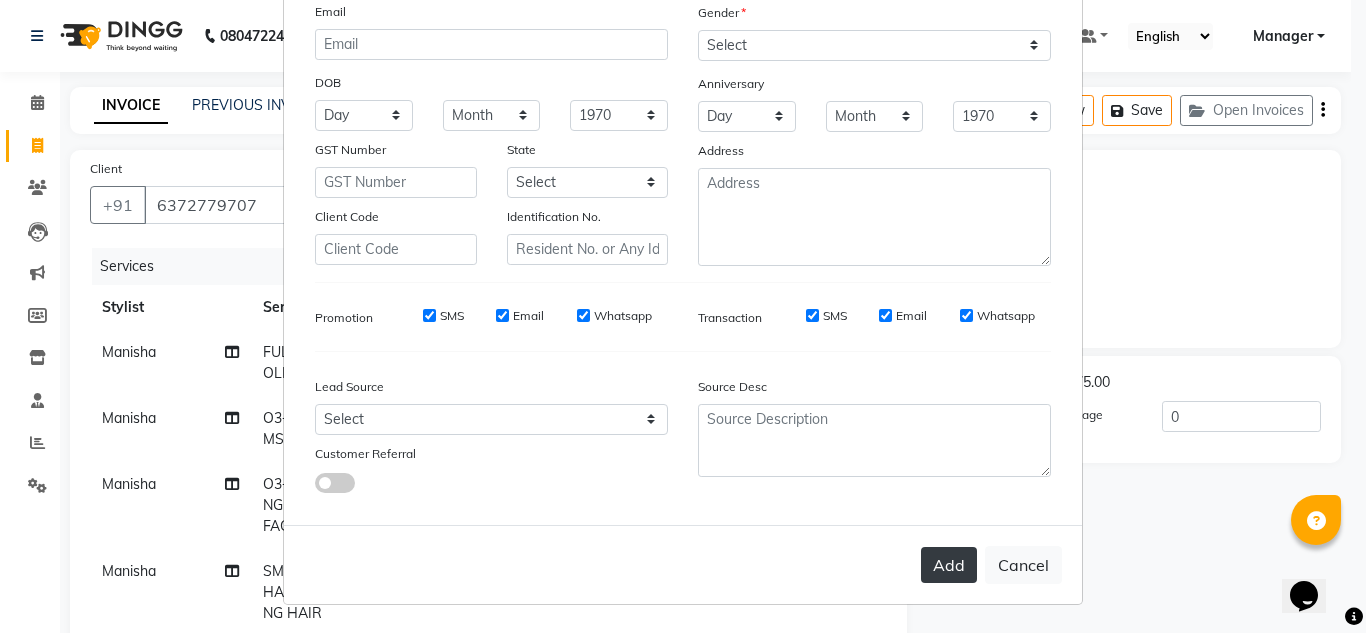 click on "Add" at bounding box center (949, 565) 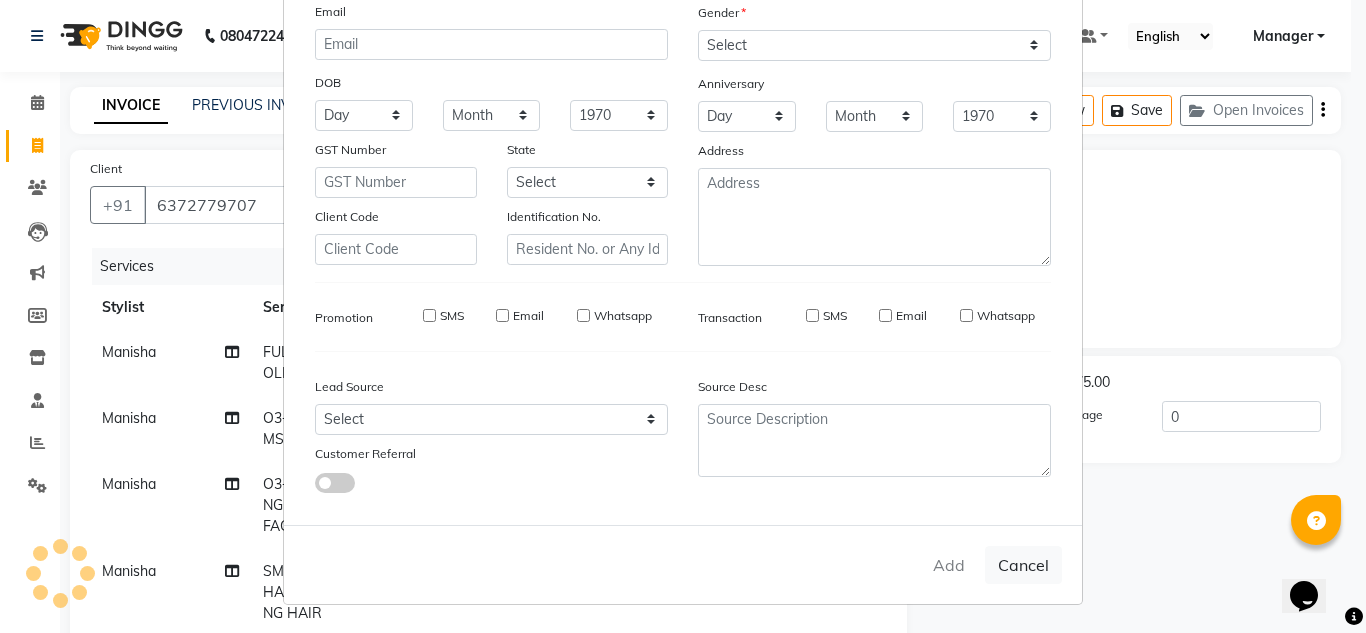 type 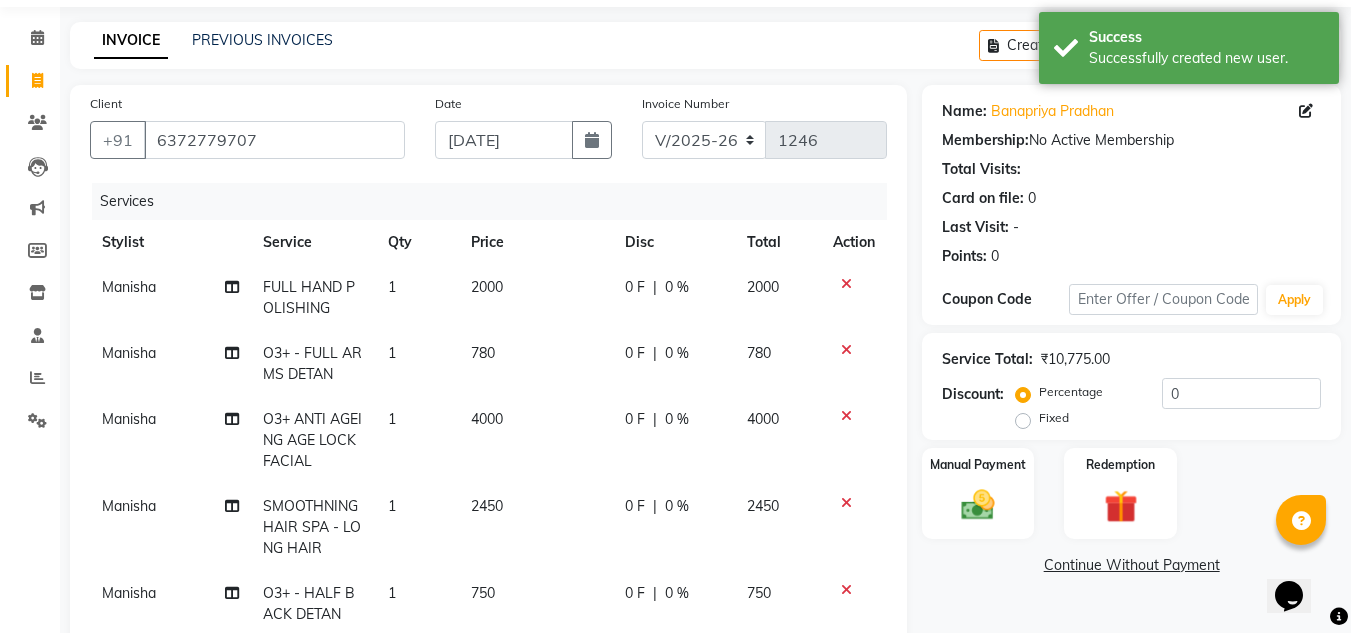 scroll, scrollTop: 100, scrollLeft: 0, axis: vertical 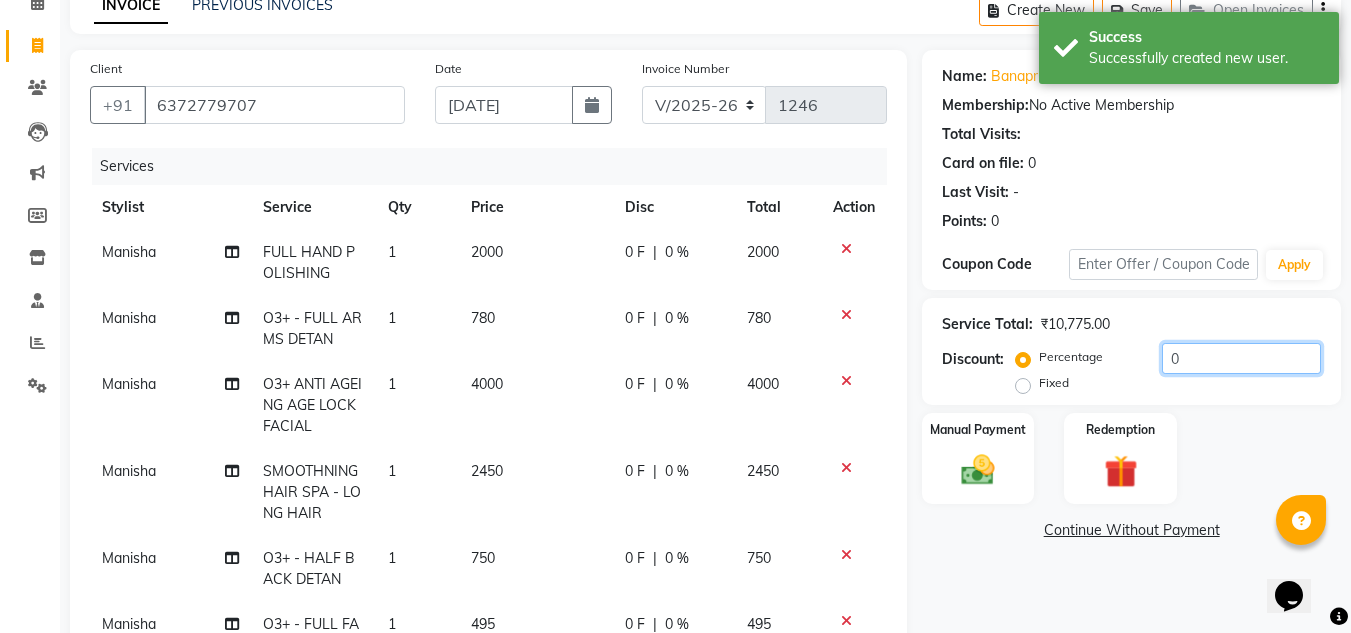 click on "0" 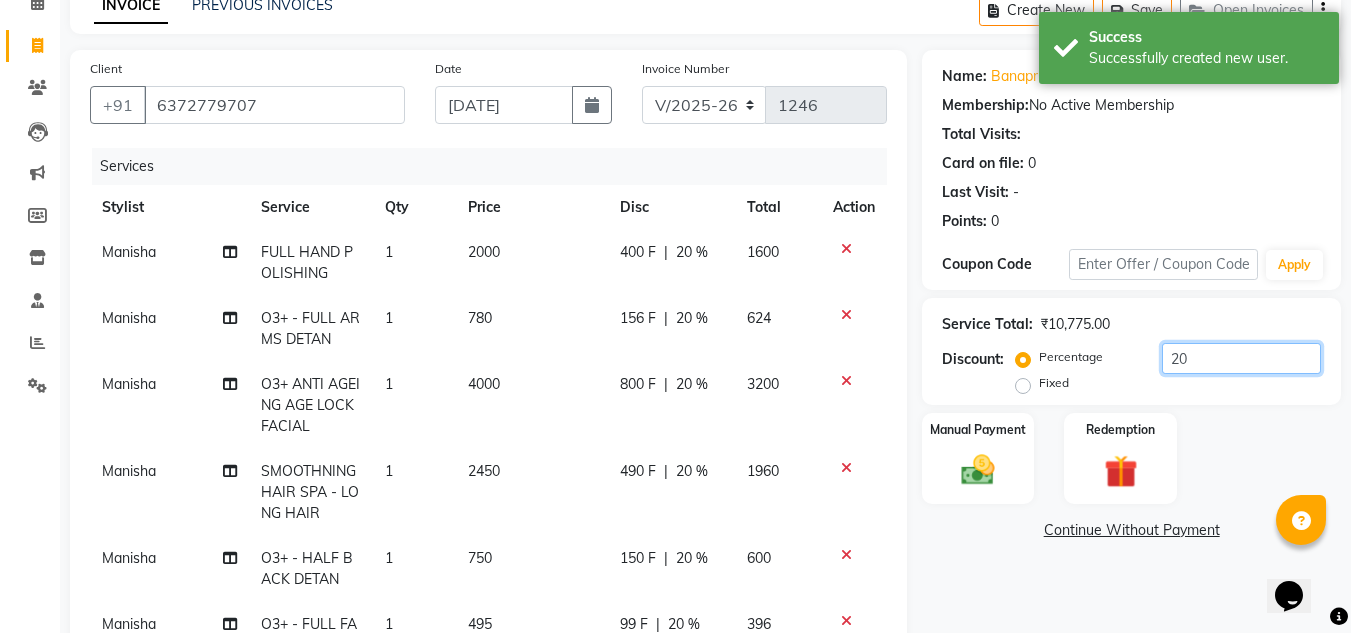 type on "20" 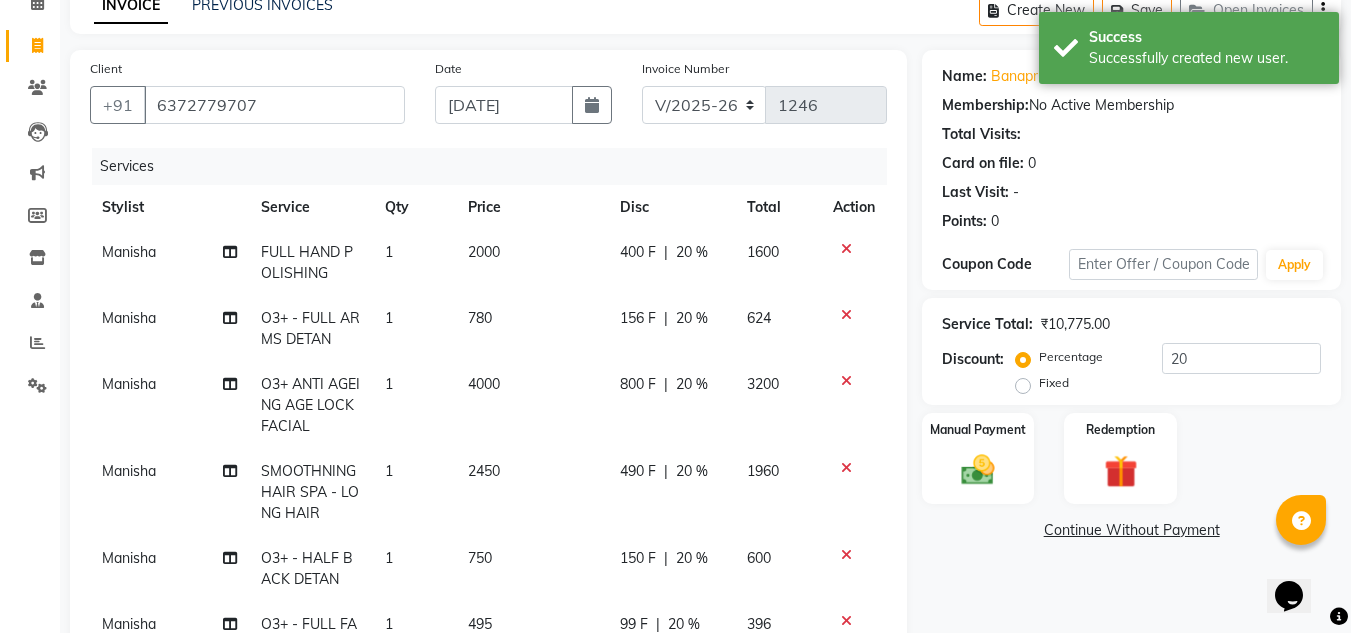click on "400 F" 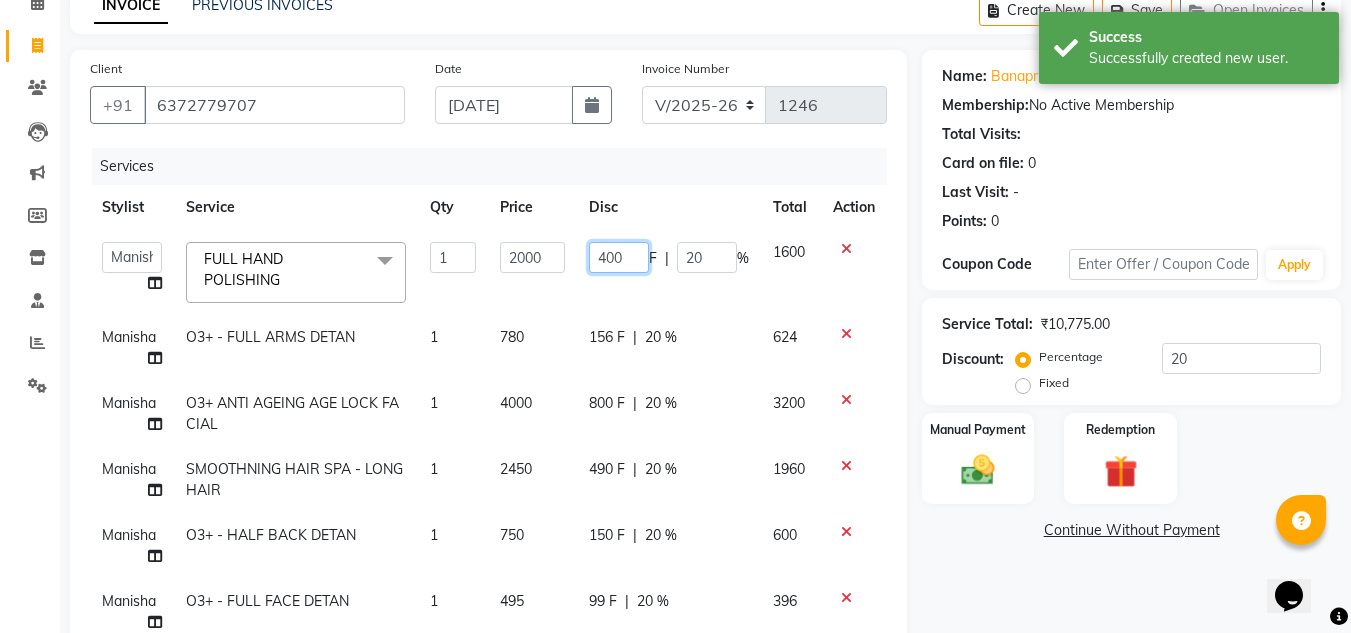 click on "400" 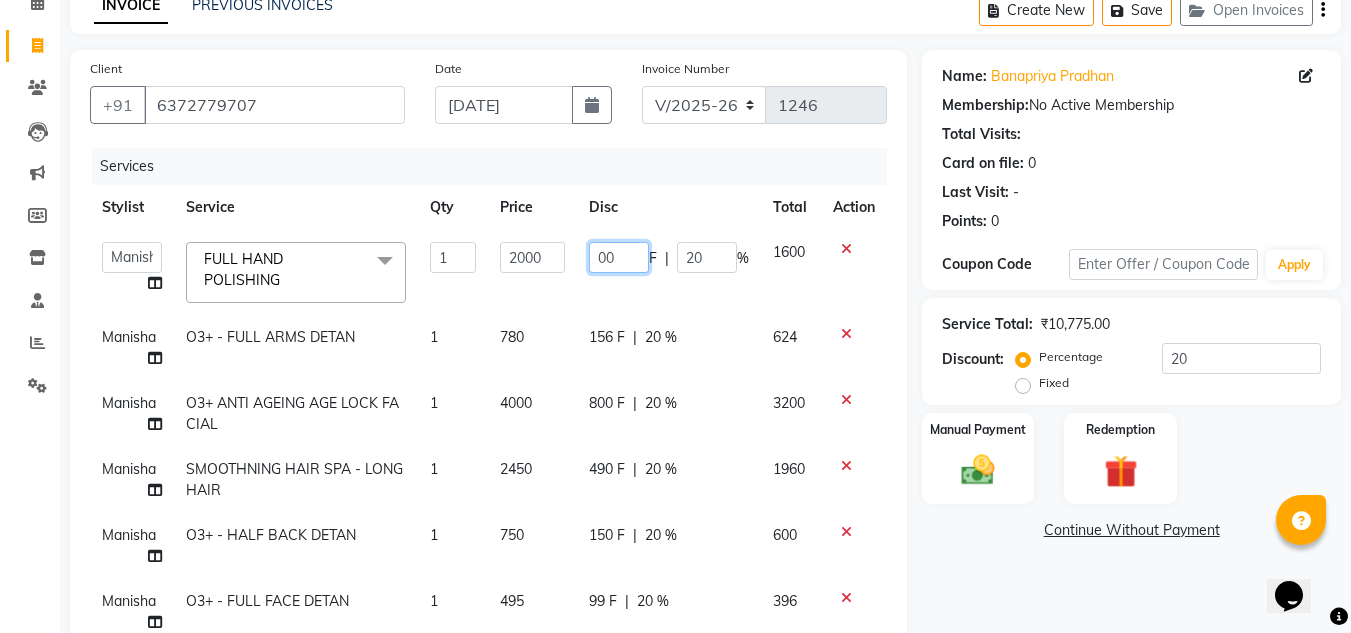 type on "500" 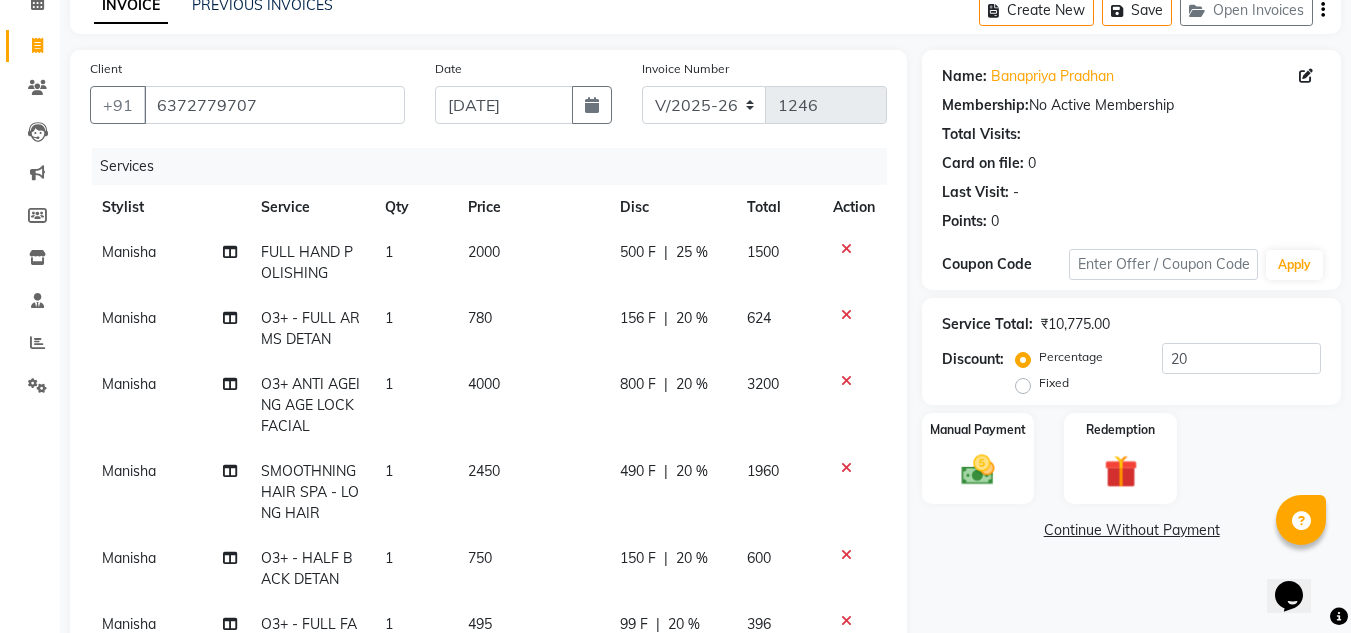 click on "Services" 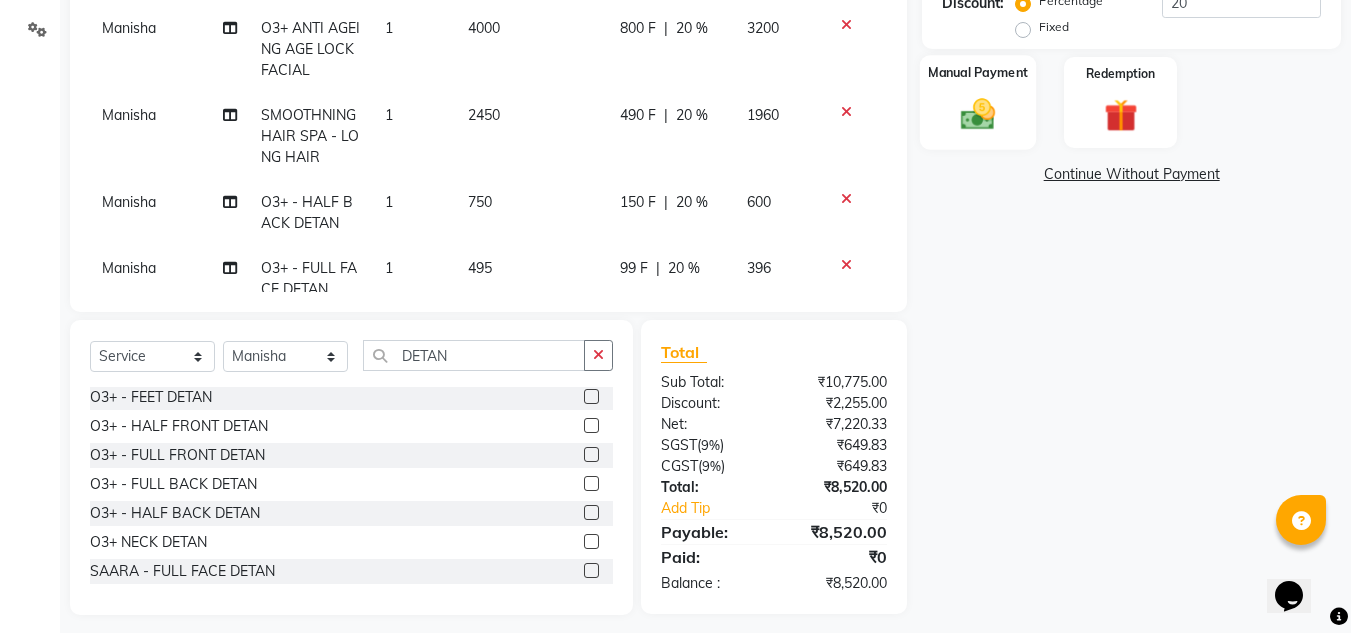 scroll, scrollTop: 468, scrollLeft: 0, axis: vertical 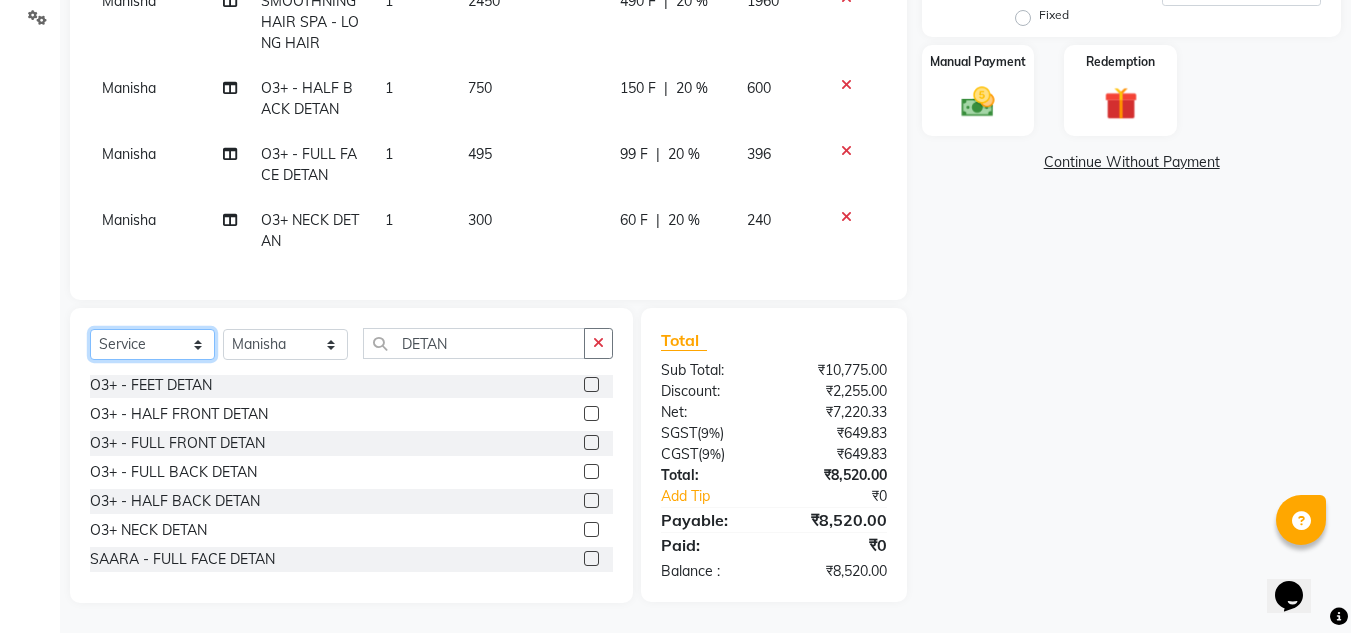 click on "Select  Service  Product  Membership  Package Voucher Prepaid Gift Card" 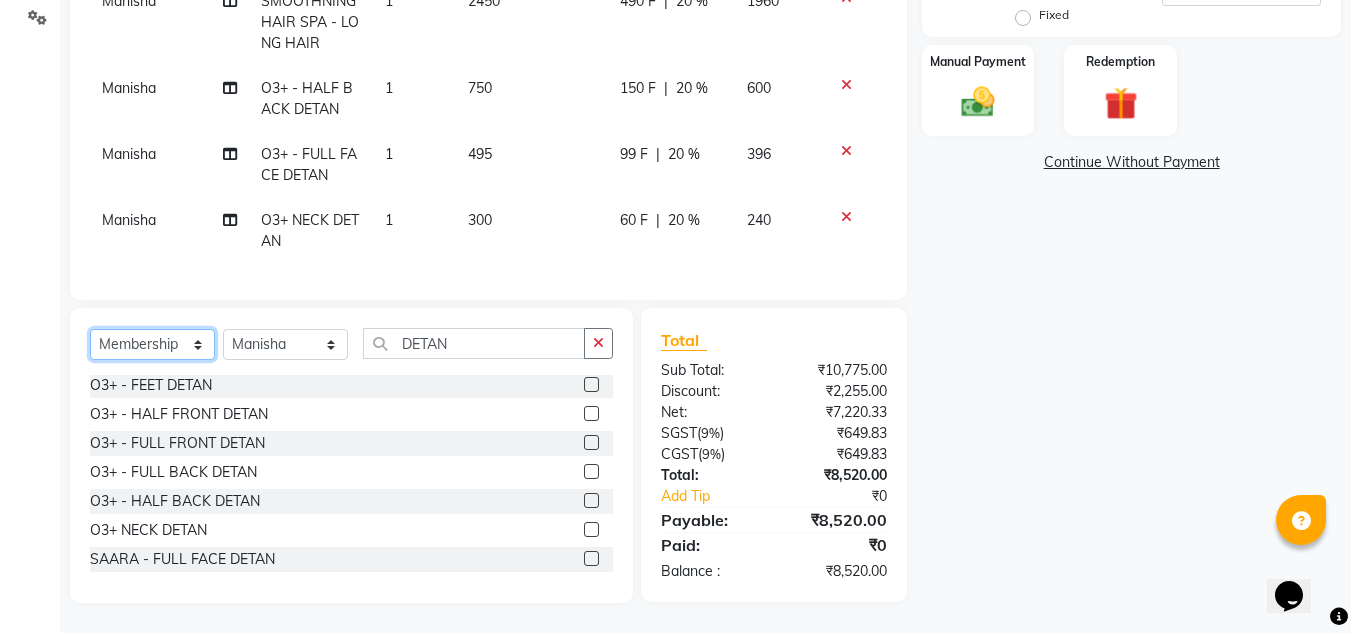 click on "Select  Service  Product  Membership  Package Voucher Prepaid Gift Card" 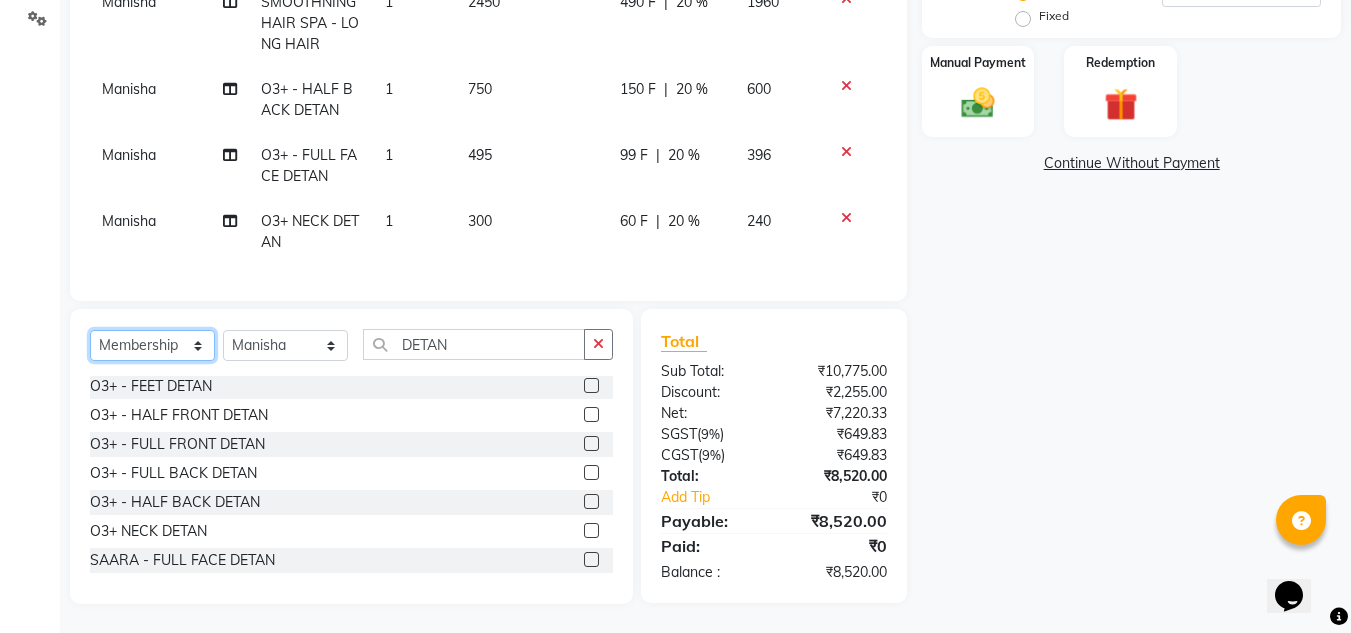 scroll, scrollTop: 0, scrollLeft: 0, axis: both 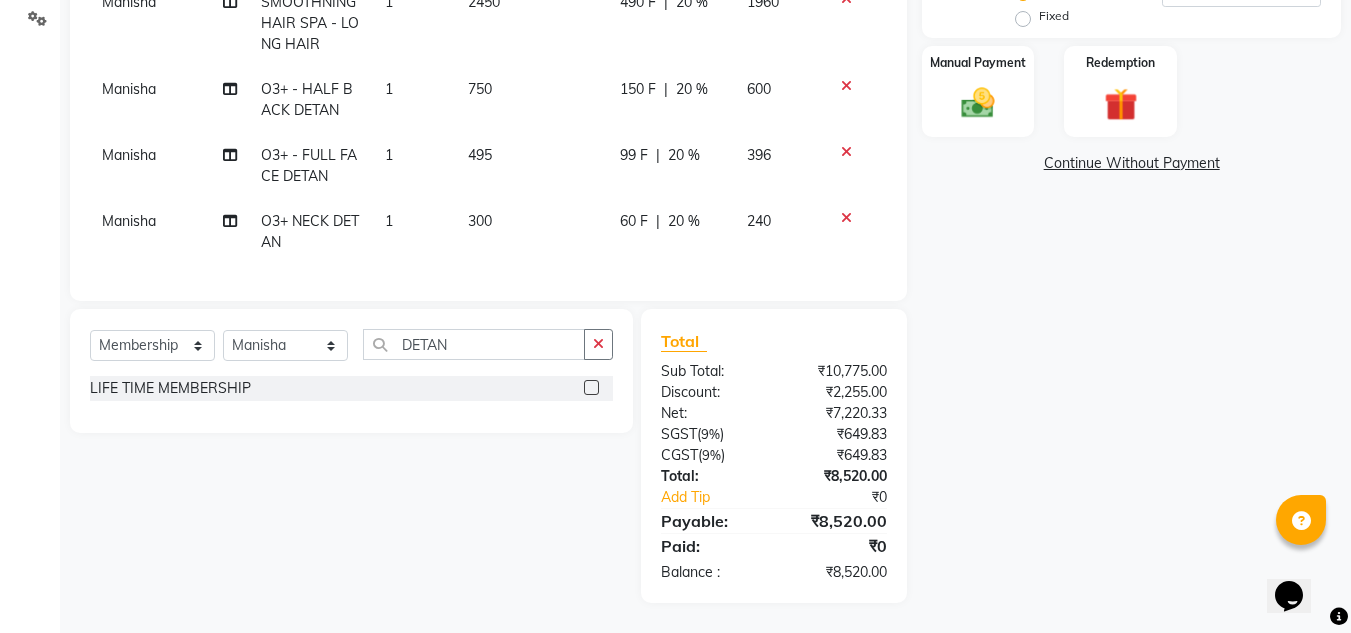 click 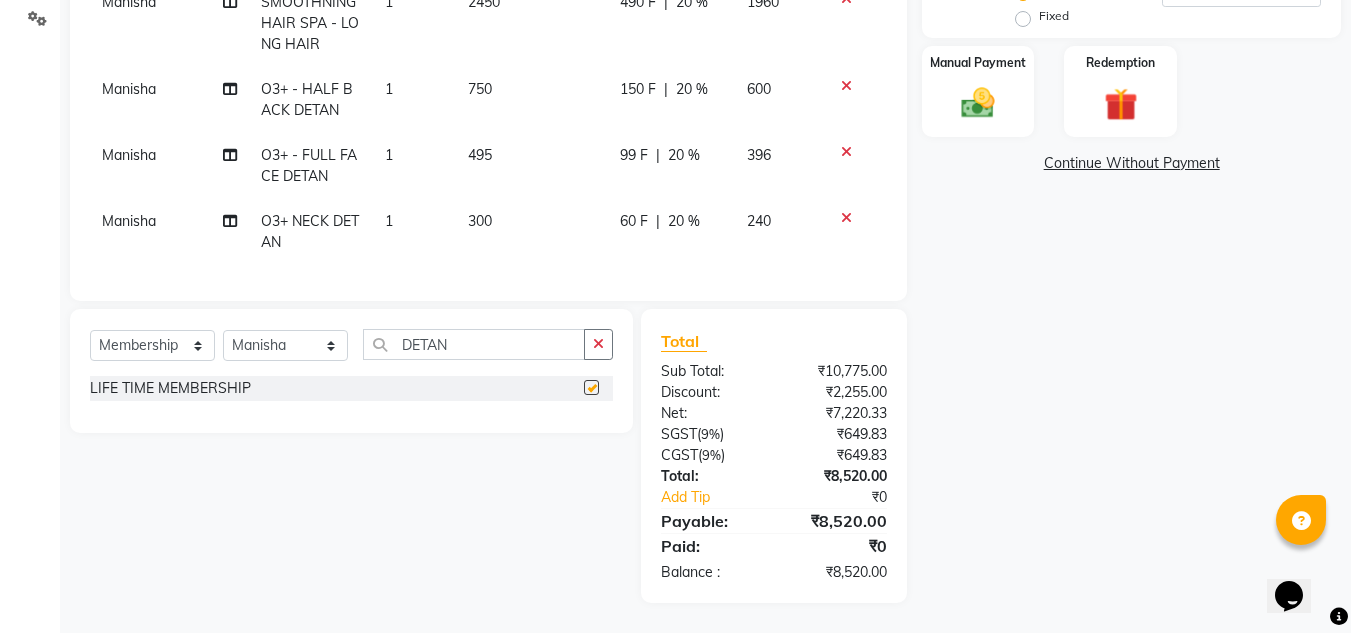 select on "select" 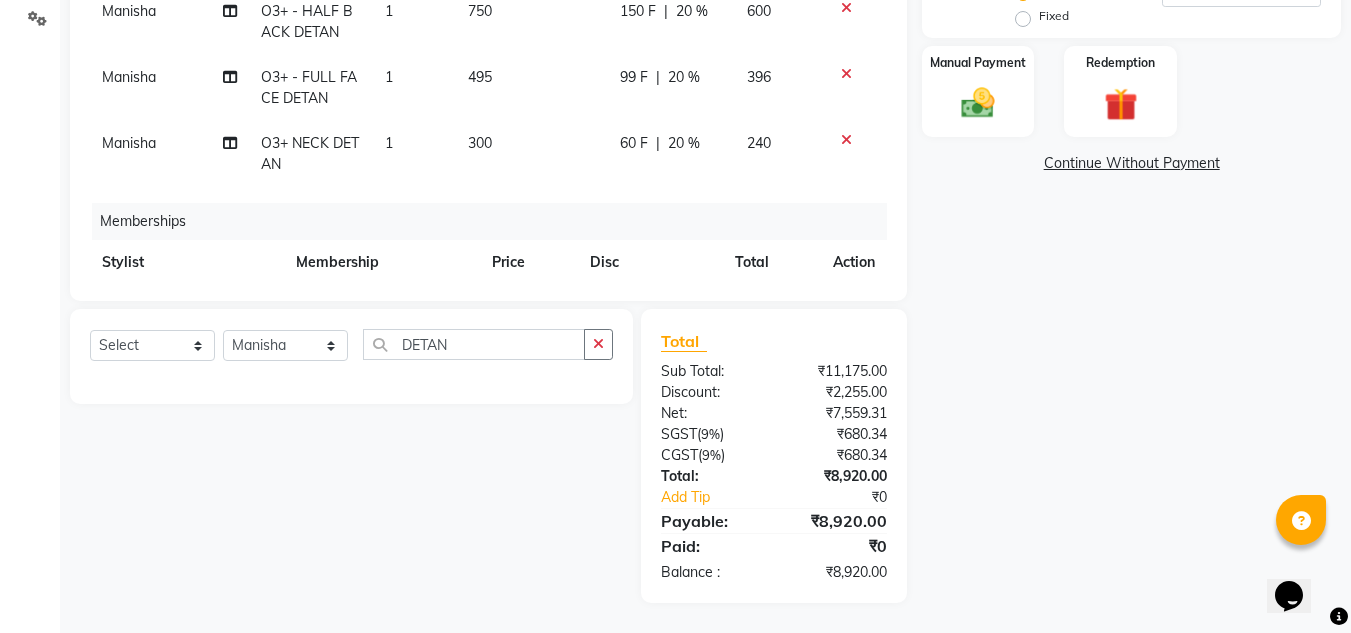 scroll, scrollTop: 260, scrollLeft: 0, axis: vertical 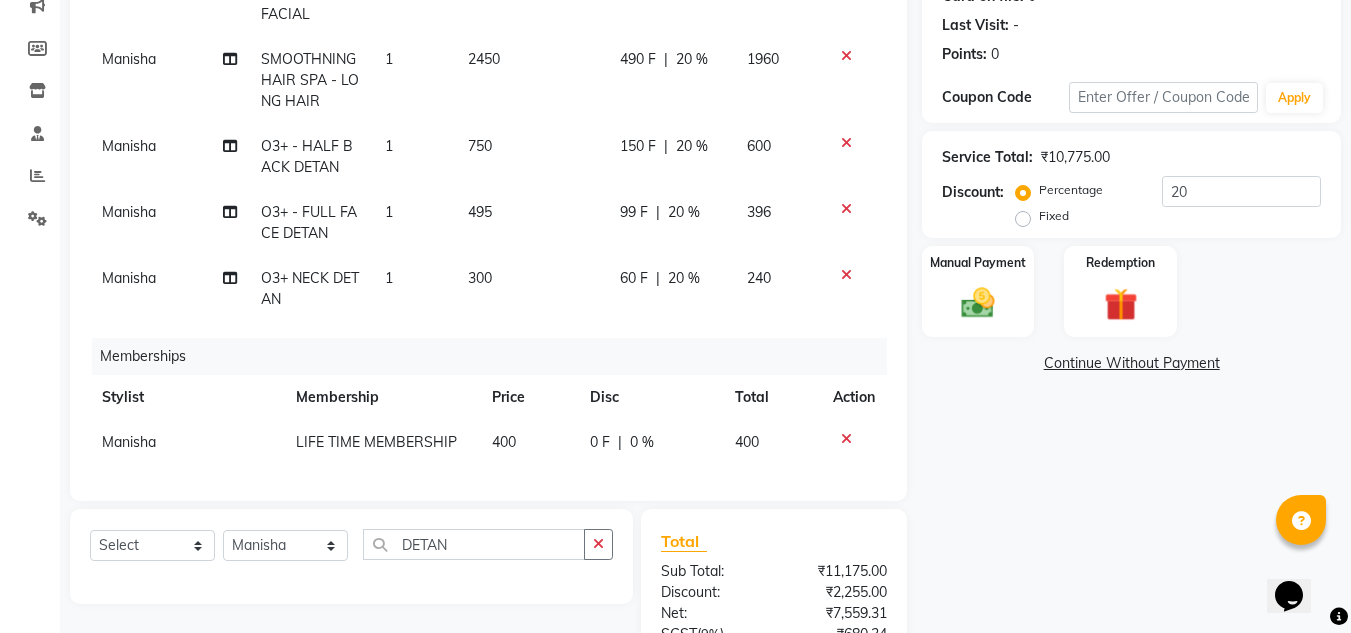 click on "0 F" 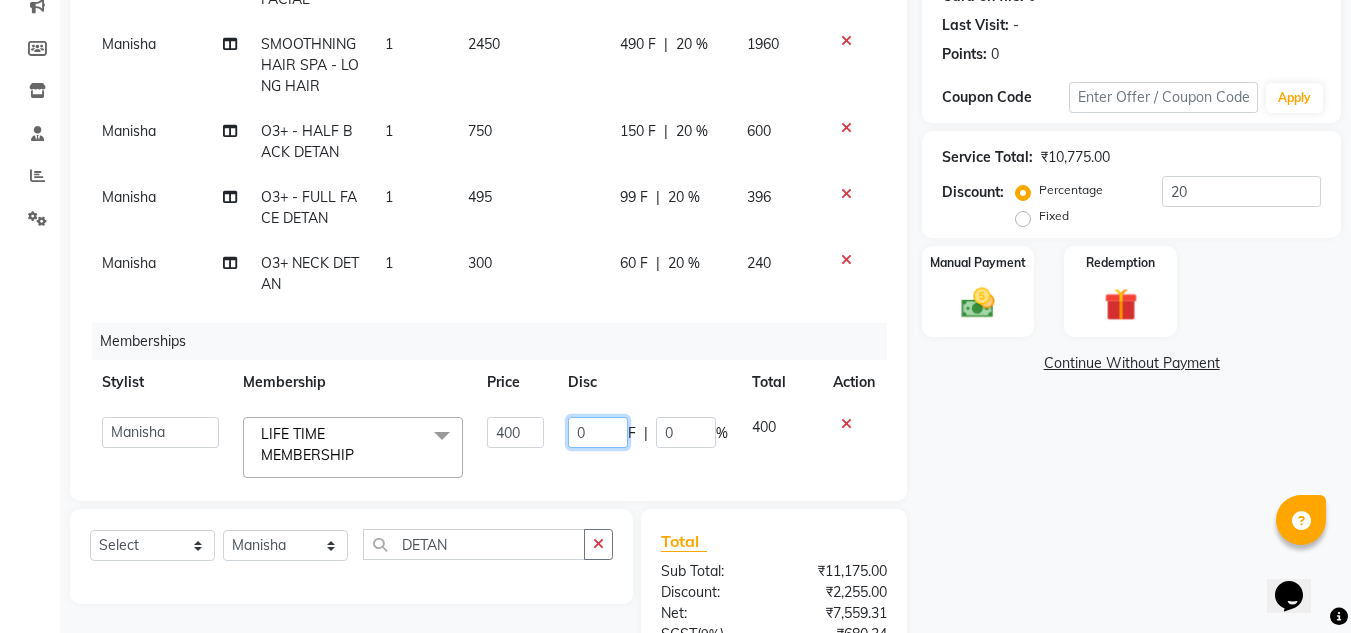click on "0" 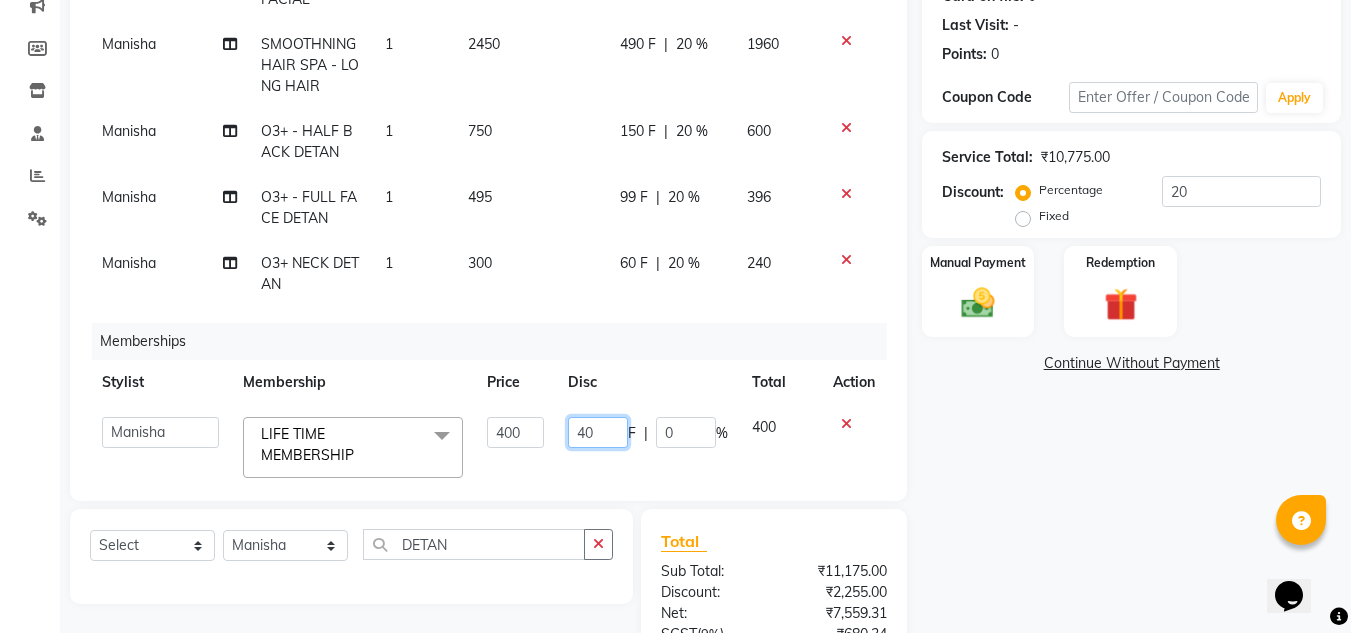 type on "400" 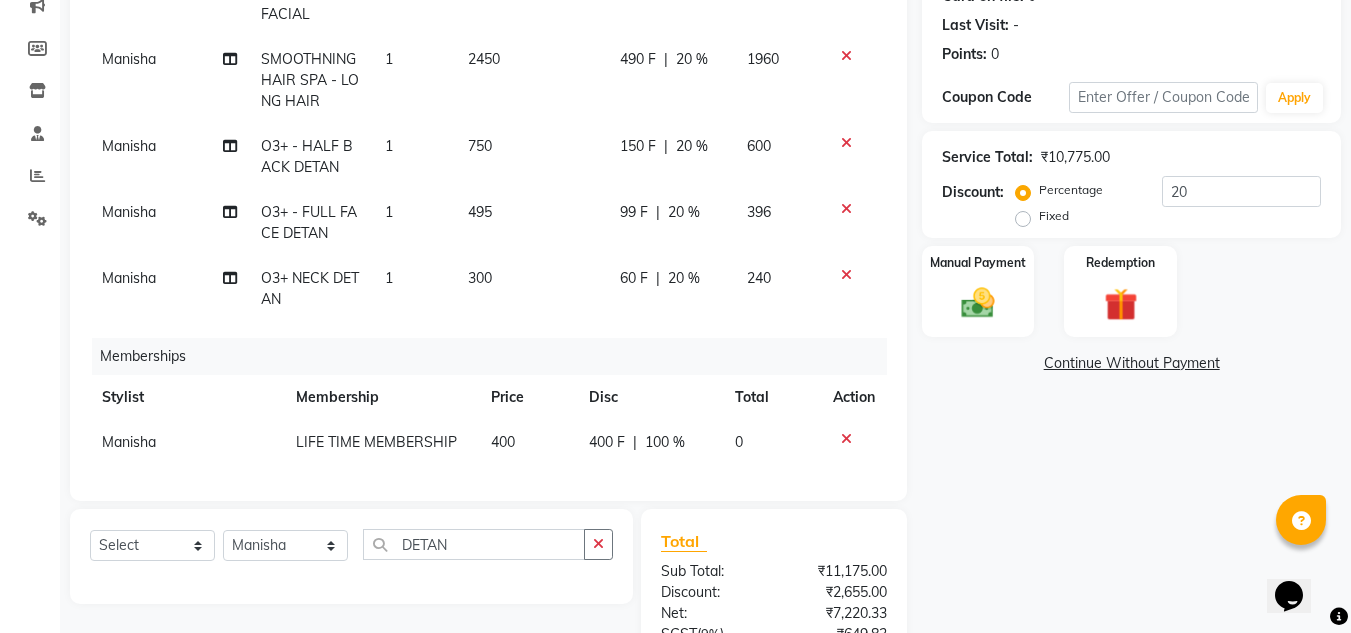 click on "Memberships" 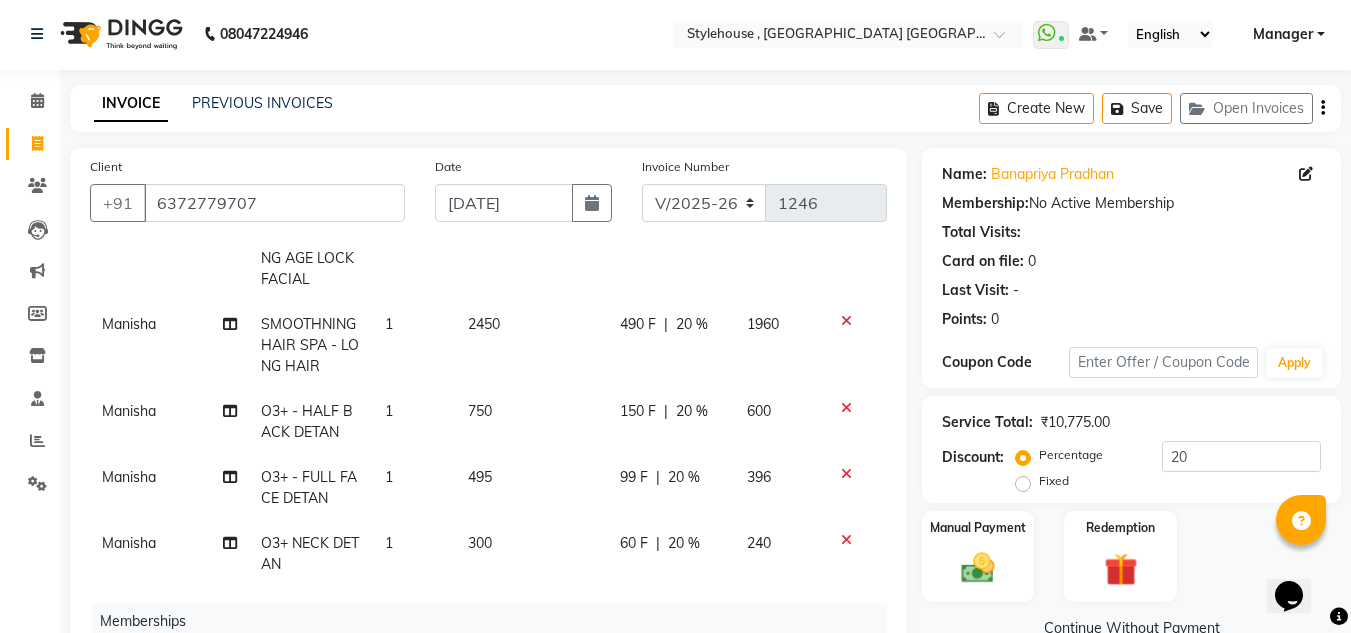scroll, scrollTop: 0, scrollLeft: 0, axis: both 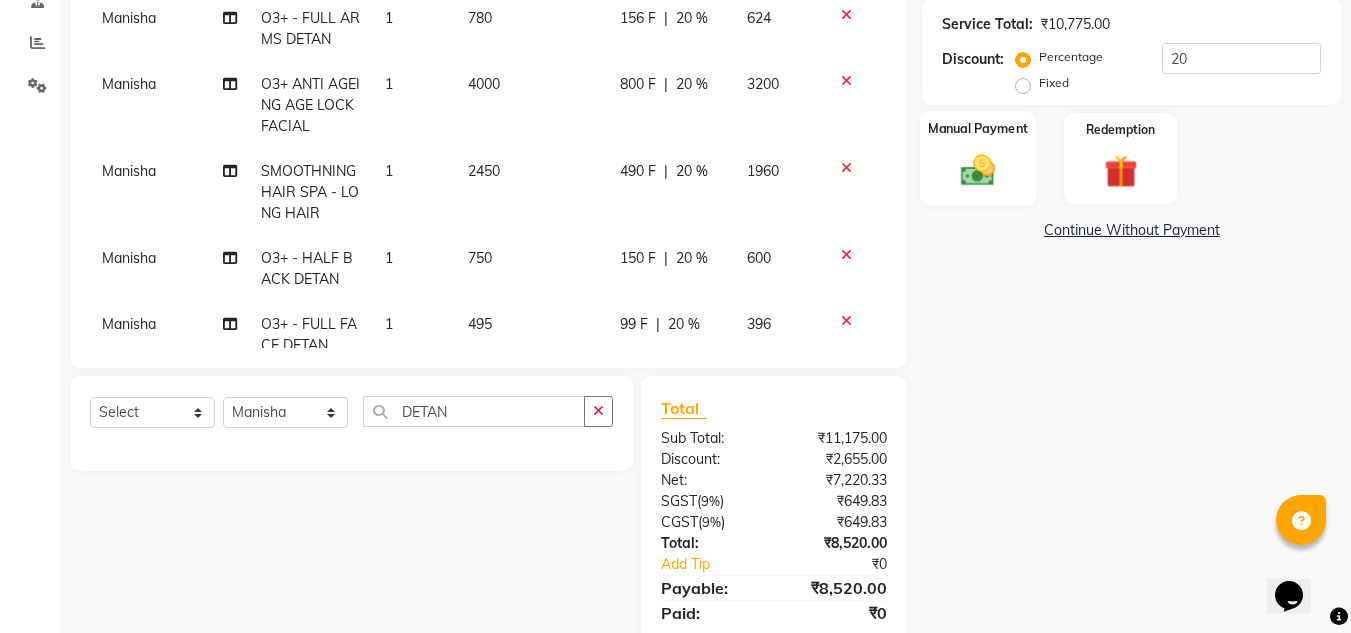 click 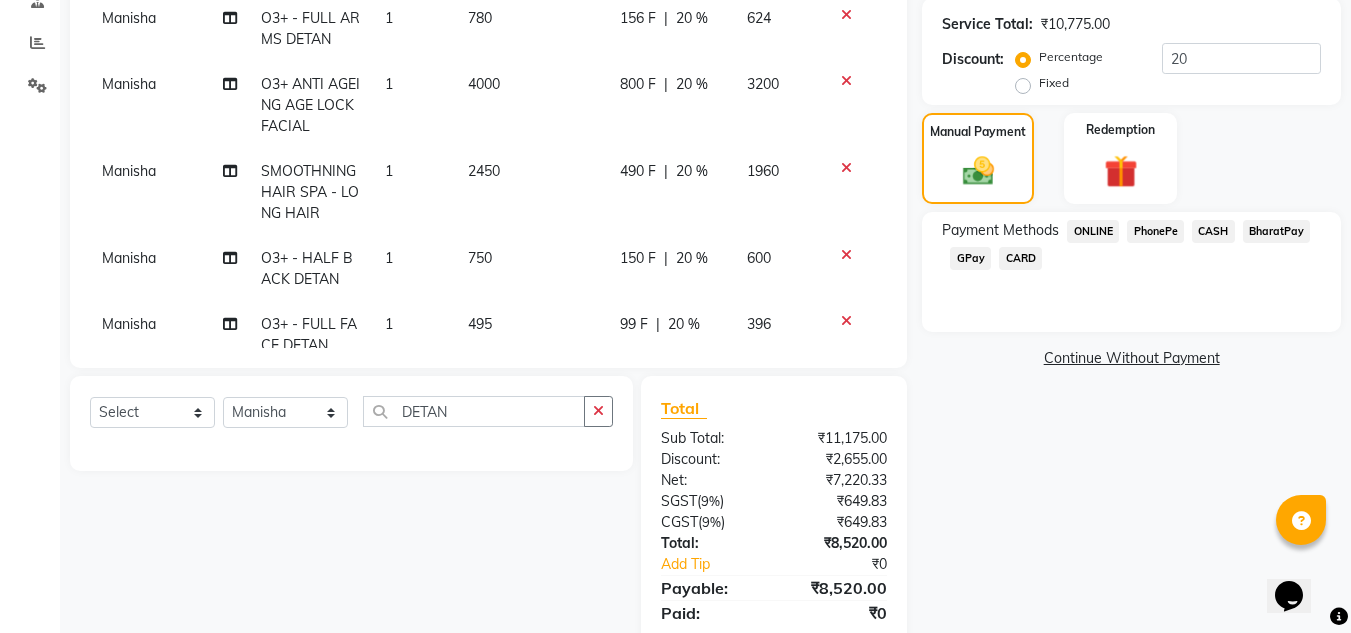 click on "PhonePe" 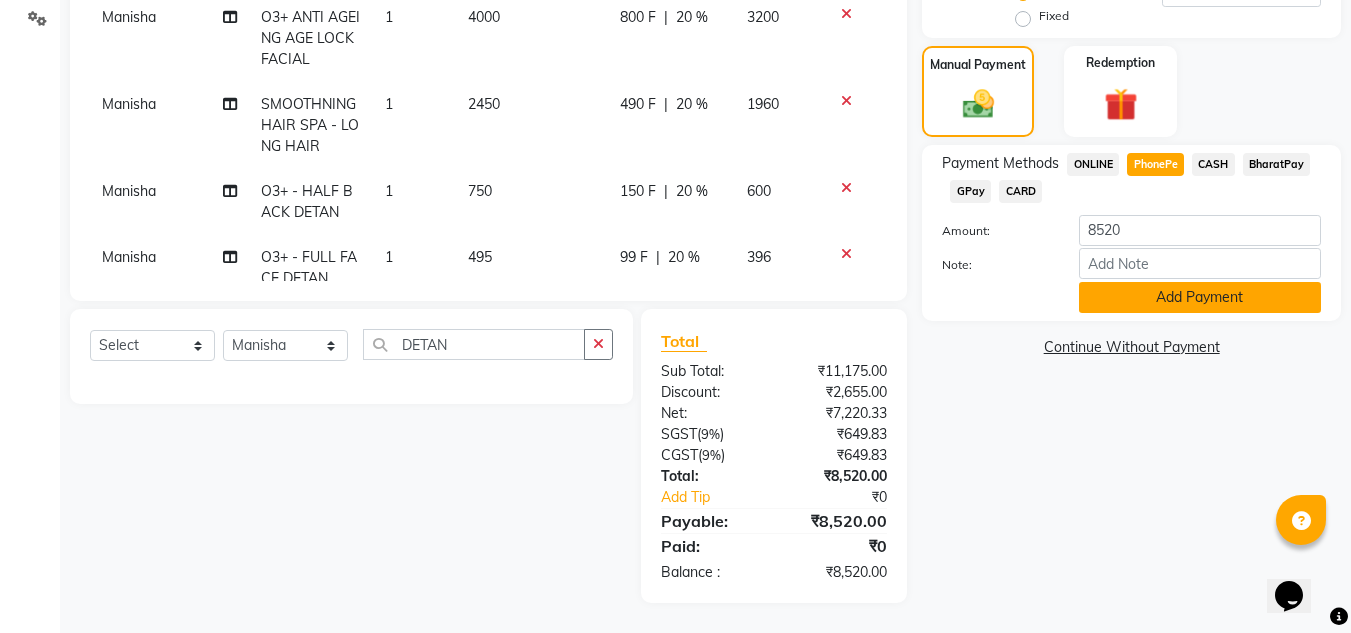 click on "Add Payment" 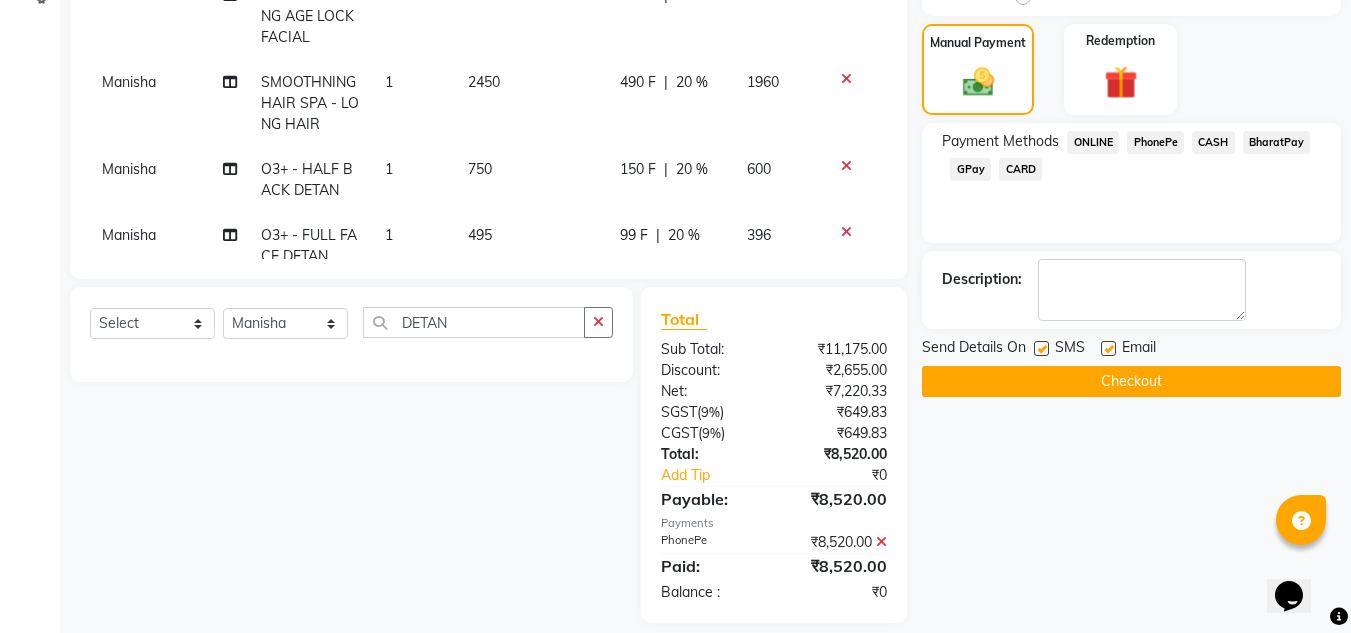 scroll, scrollTop: 509, scrollLeft: 0, axis: vertical 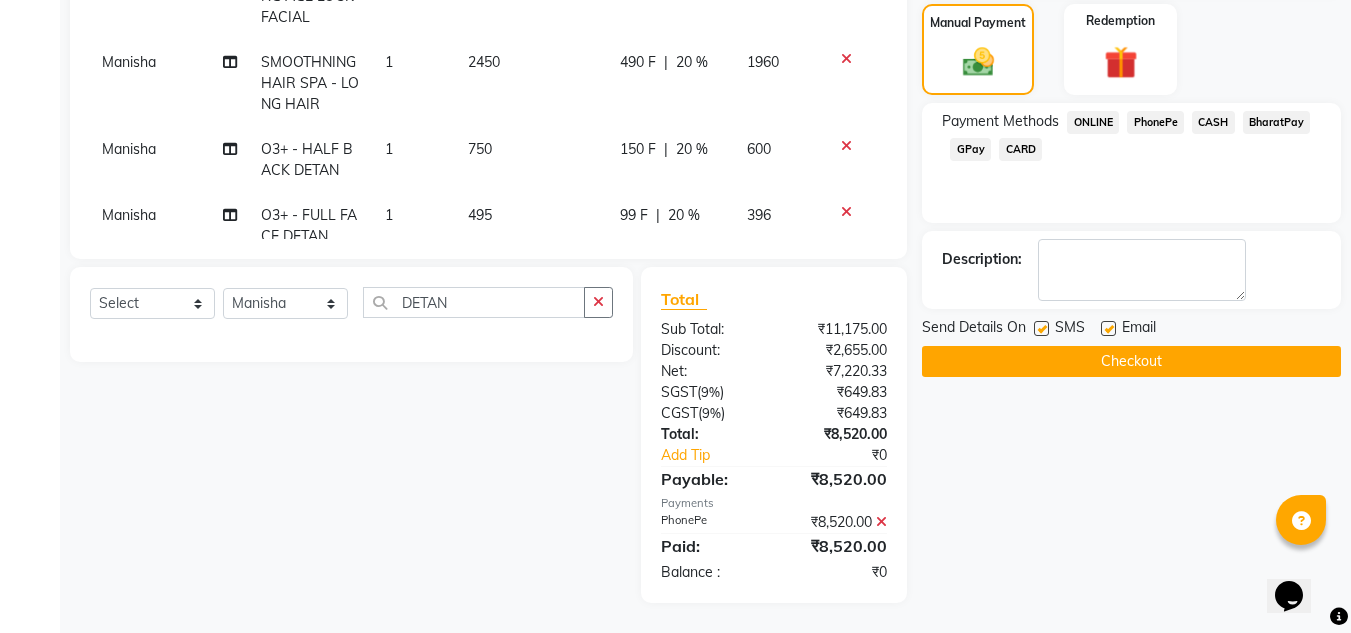 click on "Checkout" 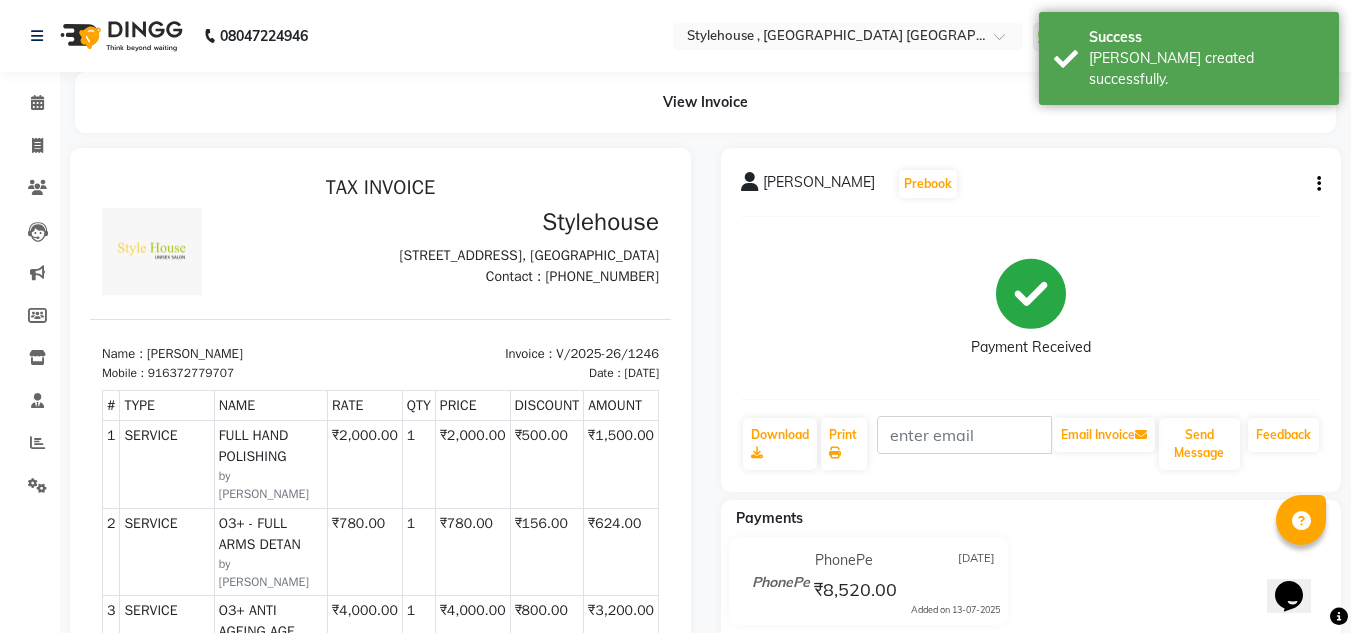 scroll, scrollTop: 0, scrollLeft: 0, axis: both 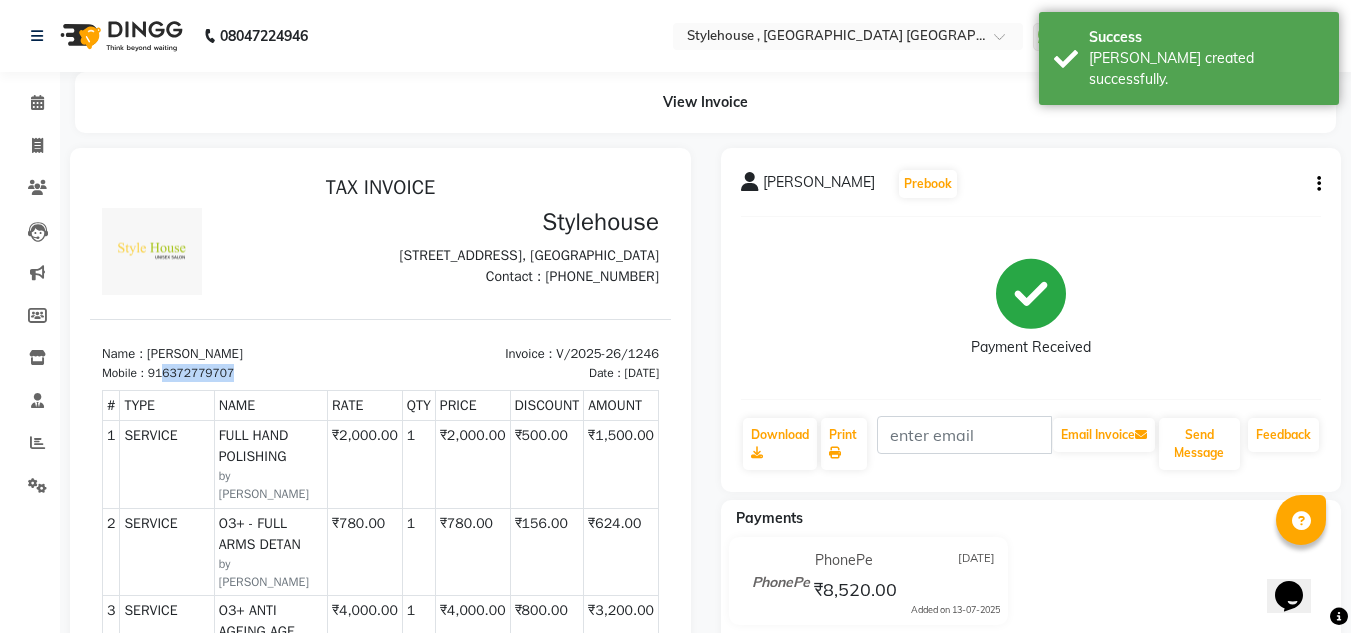 drag, startPoint x: 236, startPoint y: 405, endPoint x: 165, endPoint y: 403, distance: 71.02816 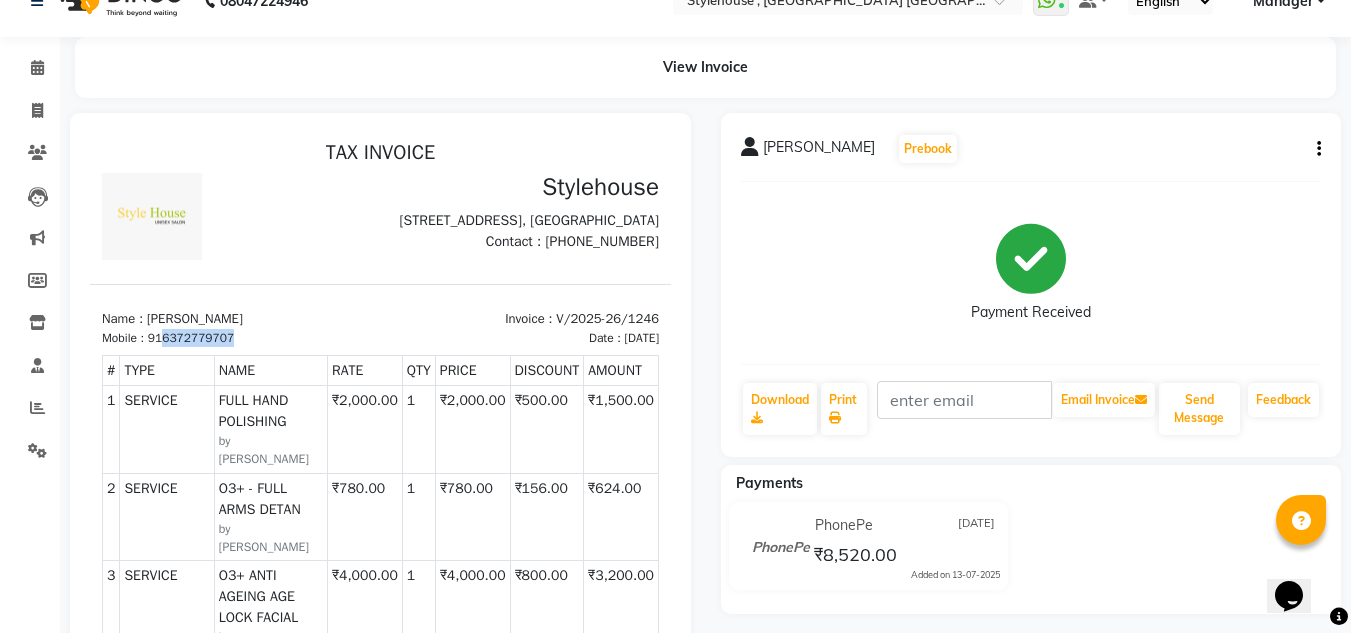 scroll, scrollTop: 0, scrollLeft: 0, axis: both 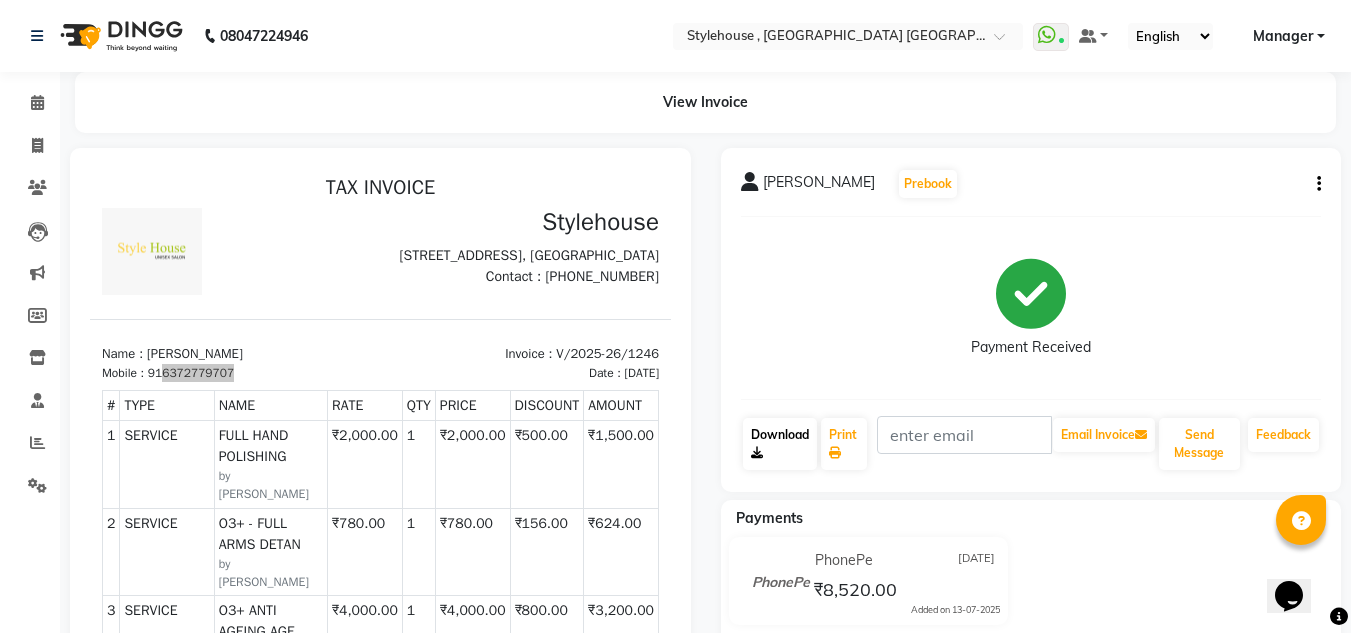 click on "Download" 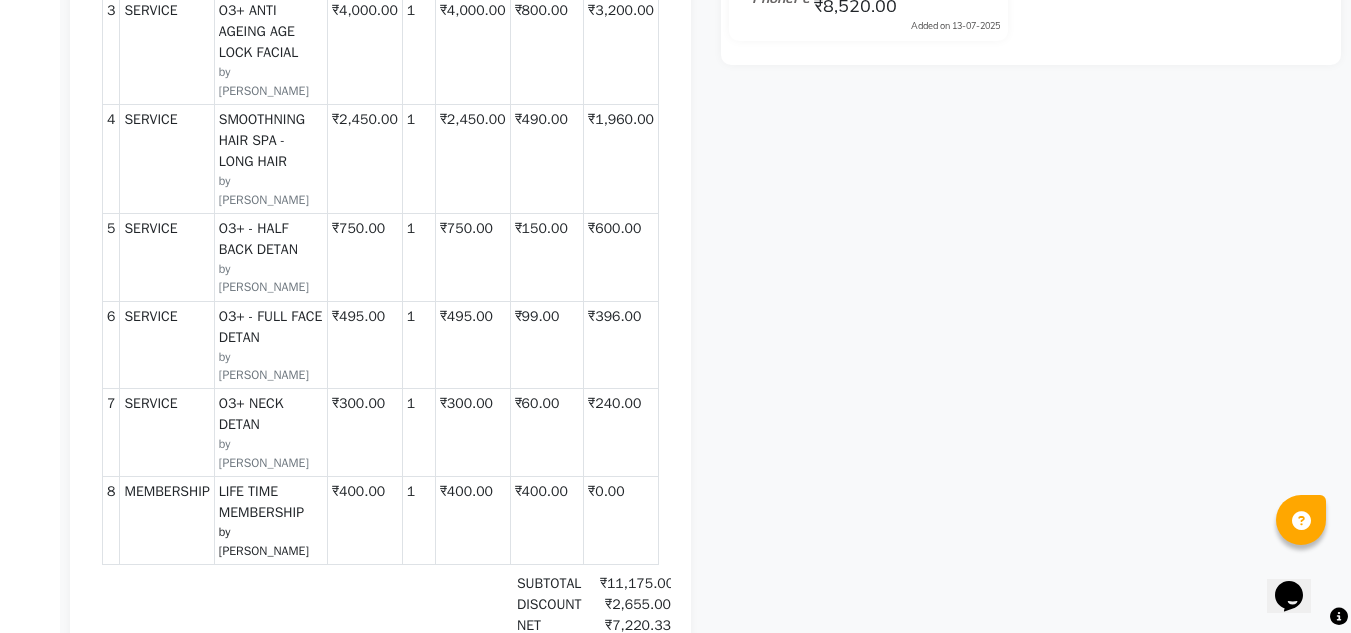 scroll, scrollTop: 600, scrollLeft: 0, axis: vertical 